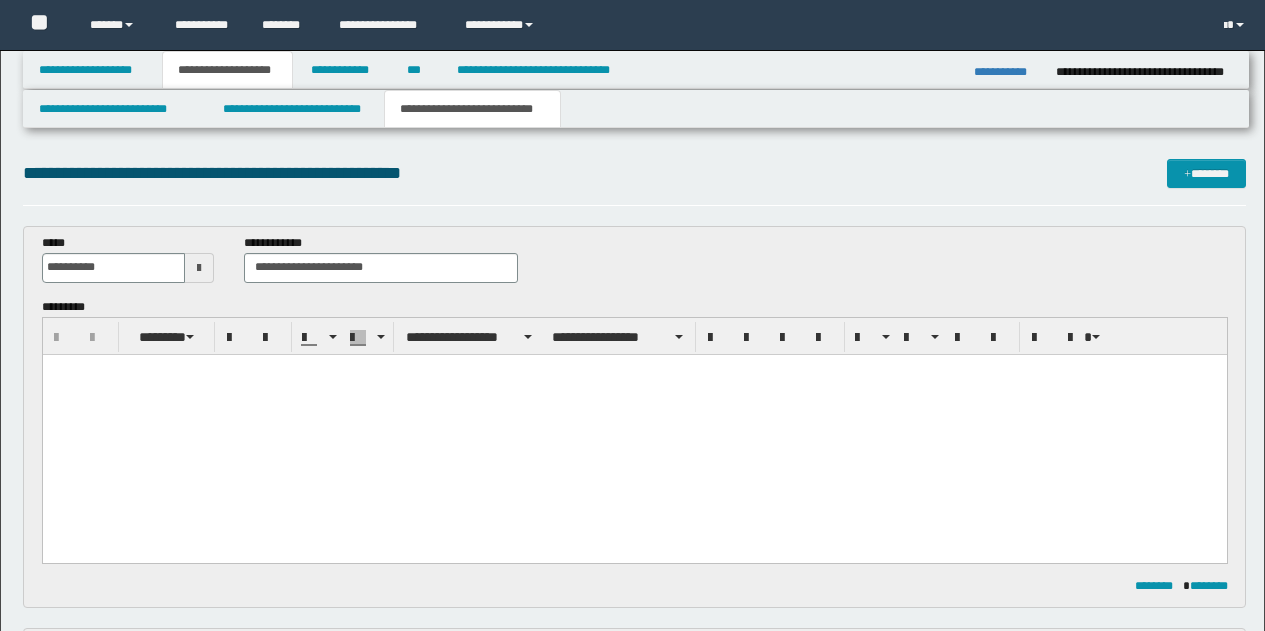 scroll, scrollTop: 16, scrollLeft: 0, axis: vertical 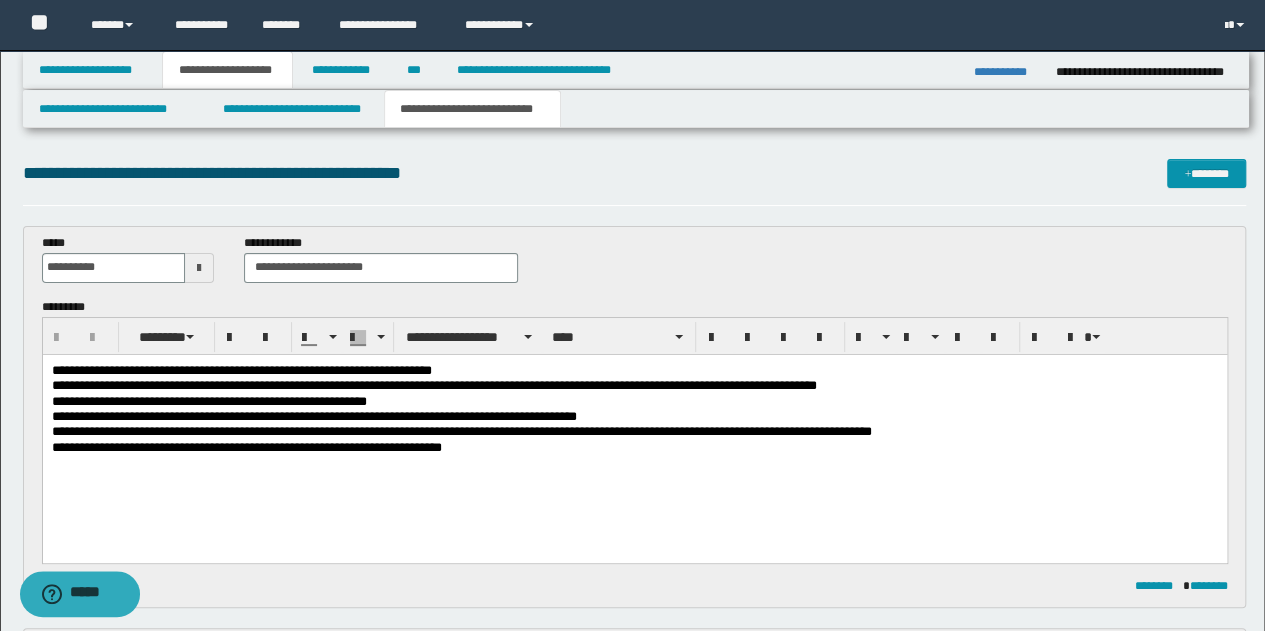 click on "**********" at bounding box center [634, 430] 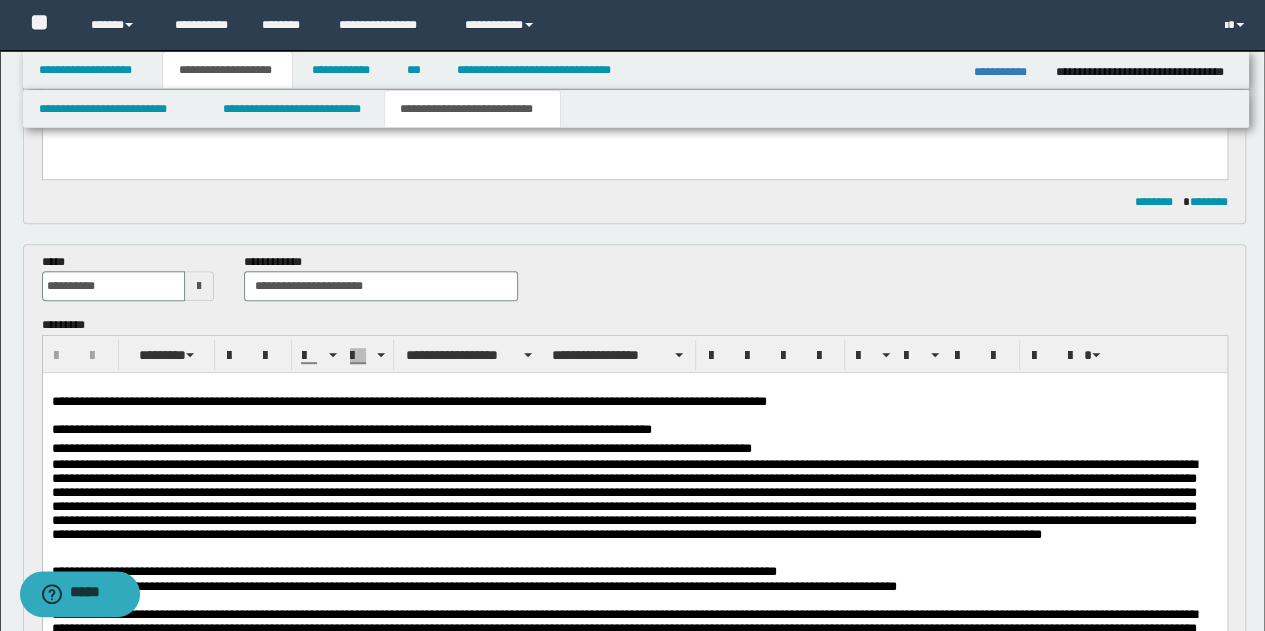 scroll, scrollTop: 500, scrollLeft: 0, axis: vertical 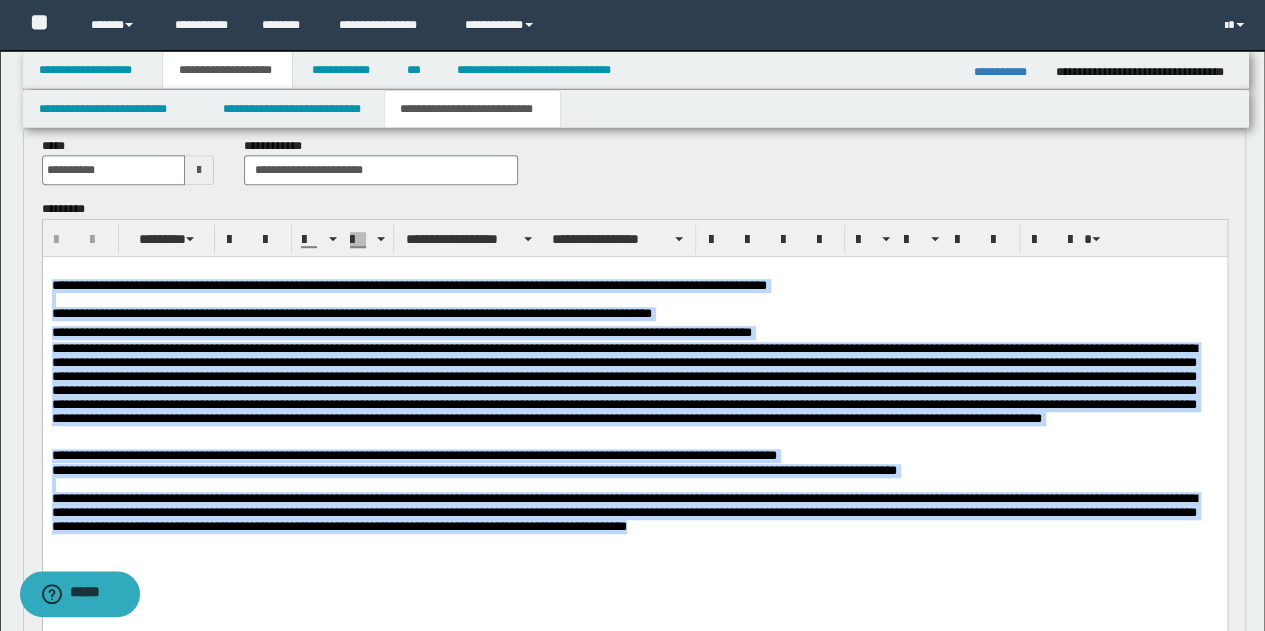 drag, startPoint x: 49, startPoint y: 281, endPoint x: 833, endPoint y: 554, distance: 830.1717 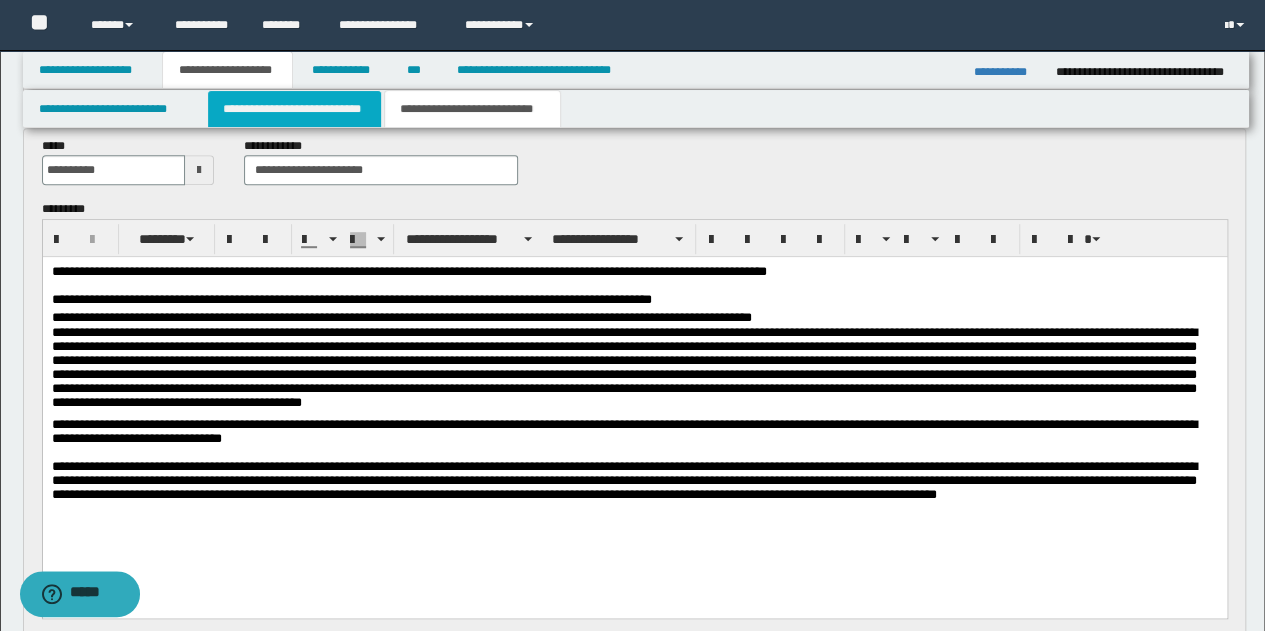 click on "**********" at bounding box center (294, 109) 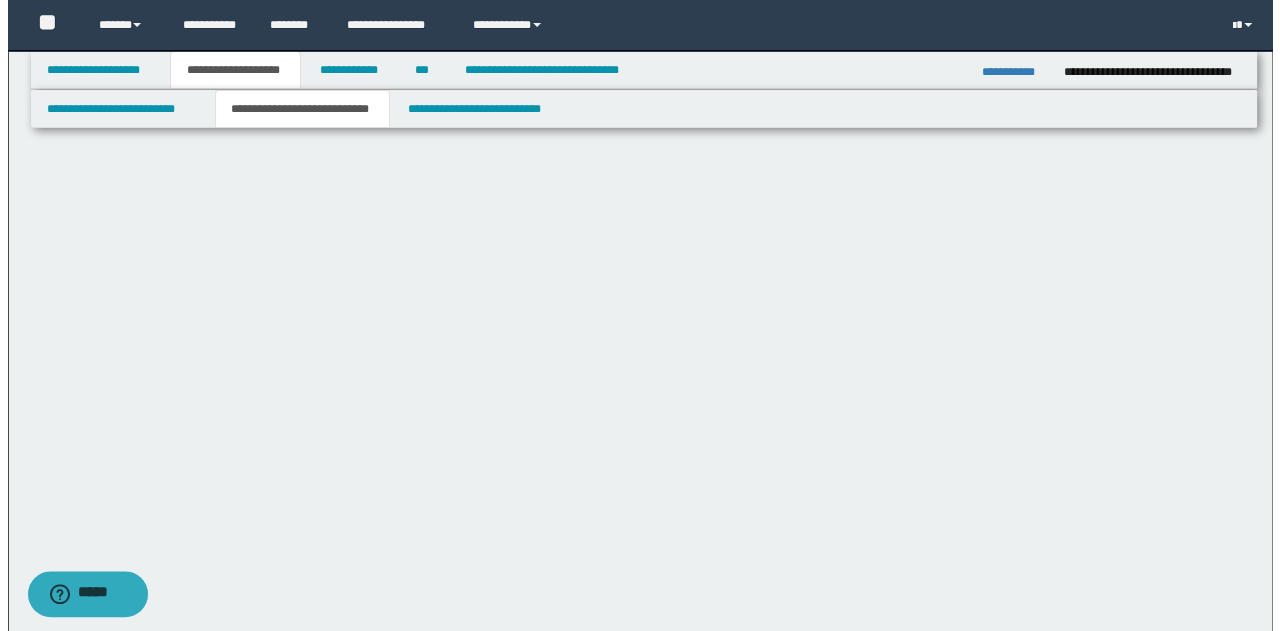 scroll, scrollTop: 0, scrollLeft: 0, axis: both 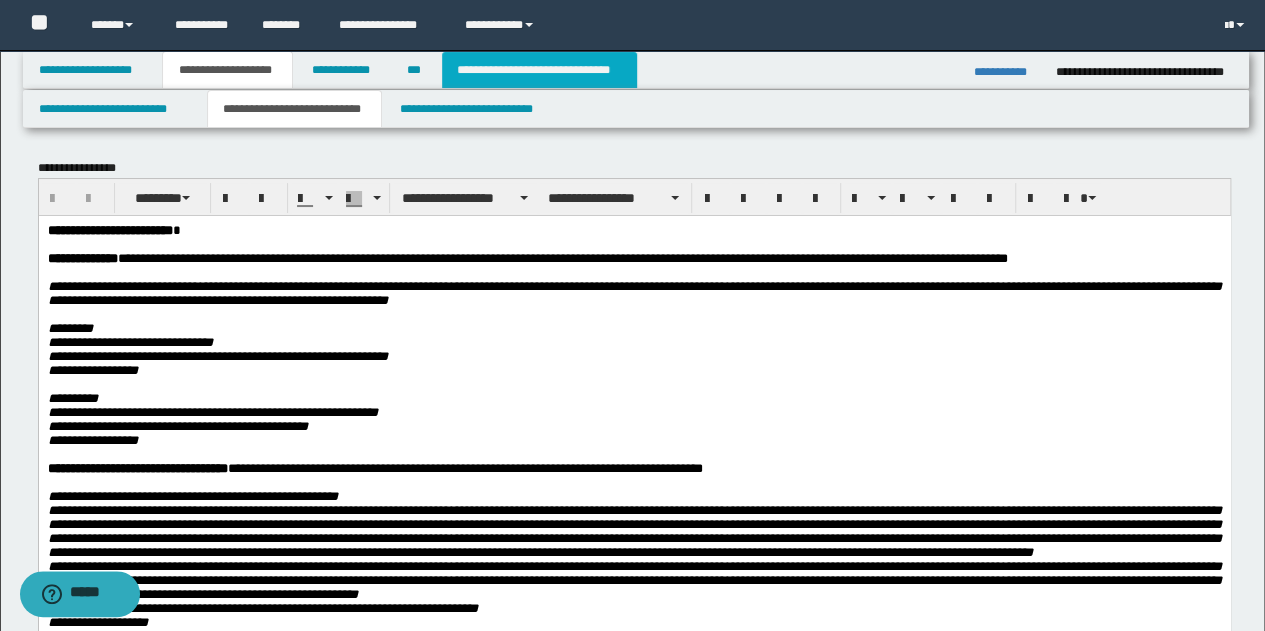 click on "**********" at bounding box center [539, 70] 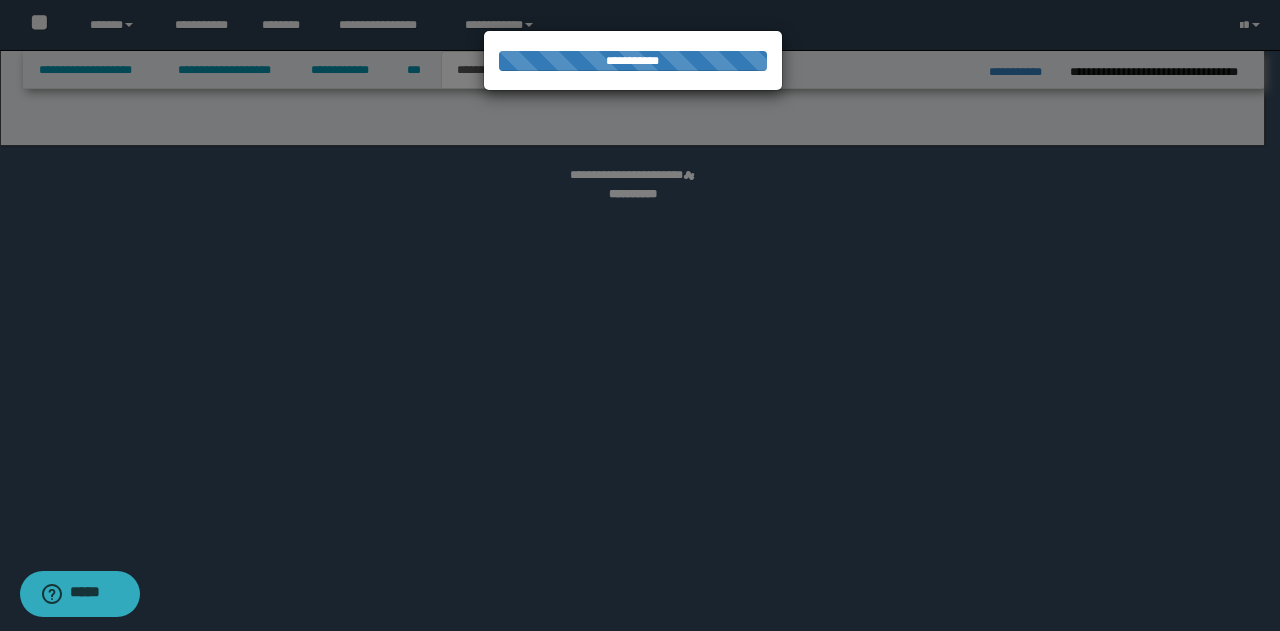 select on "*" 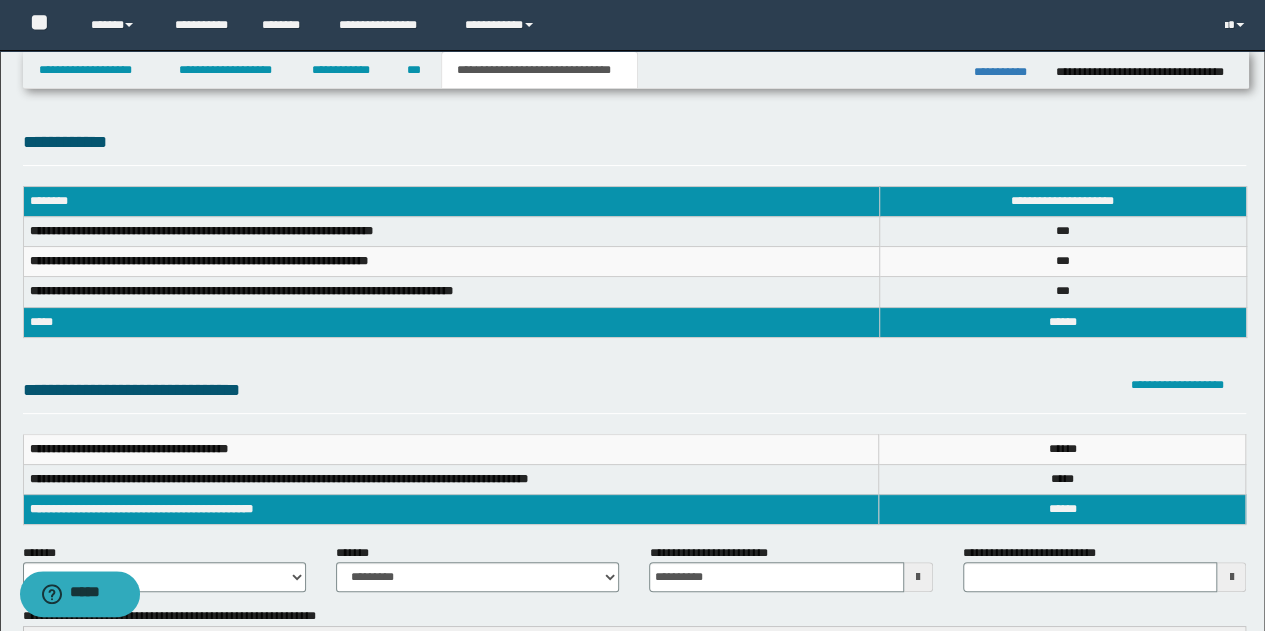 scroll, scrollTop: 100, scrollLeft: 0, axis: vertical 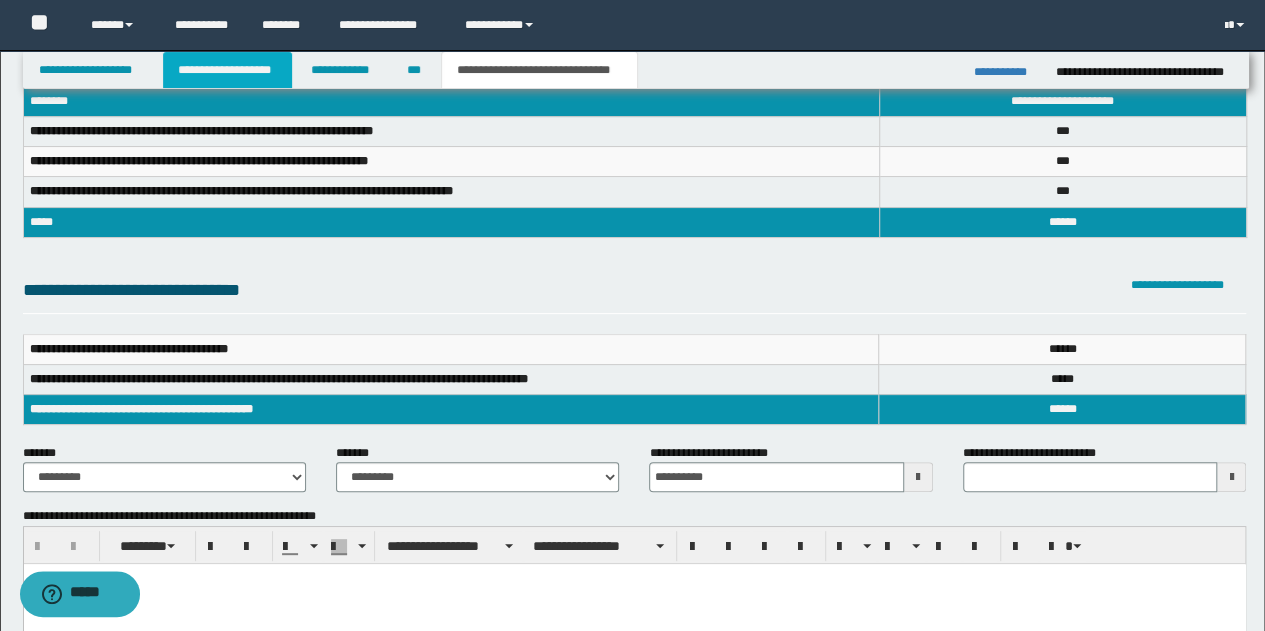 click on "**********" at bounding box center [227, 70] 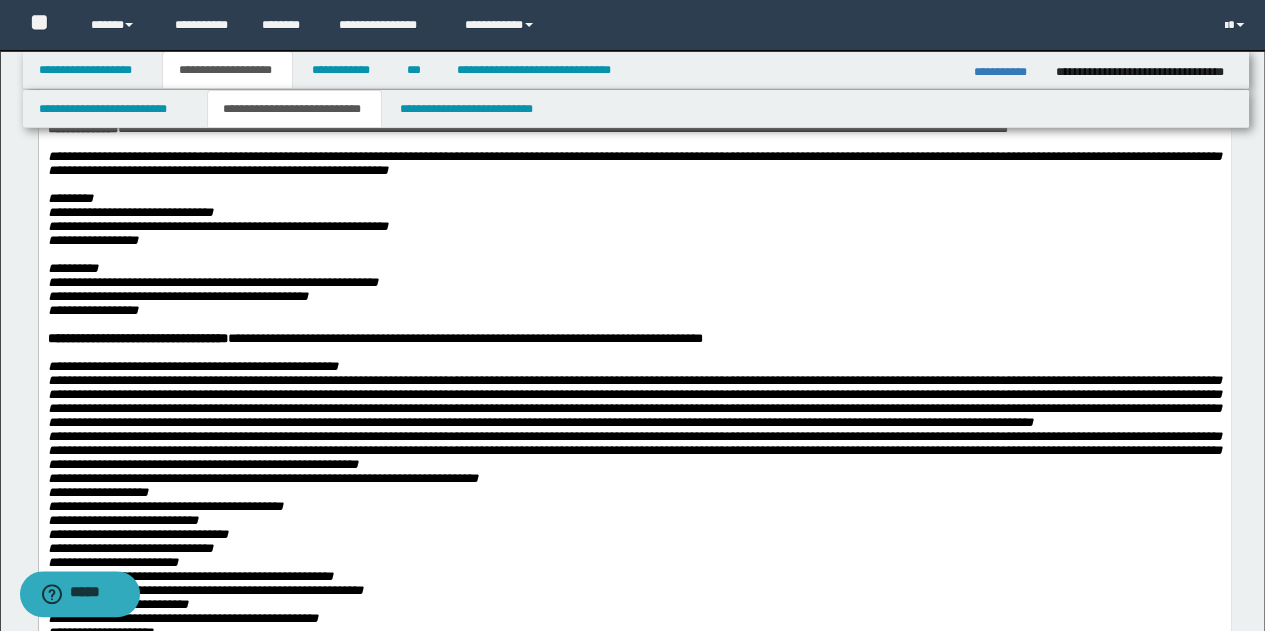click at bounding box center (634, 142) 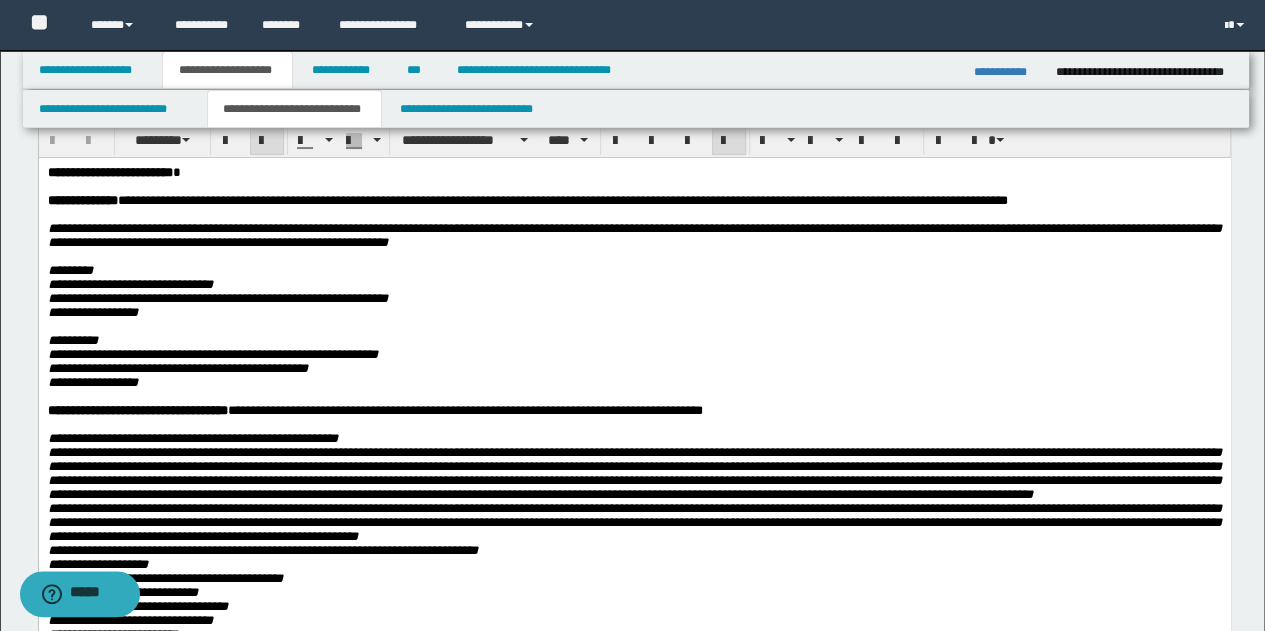 scroll, scrollTop: 0, scrollLeft: 0, axis: both 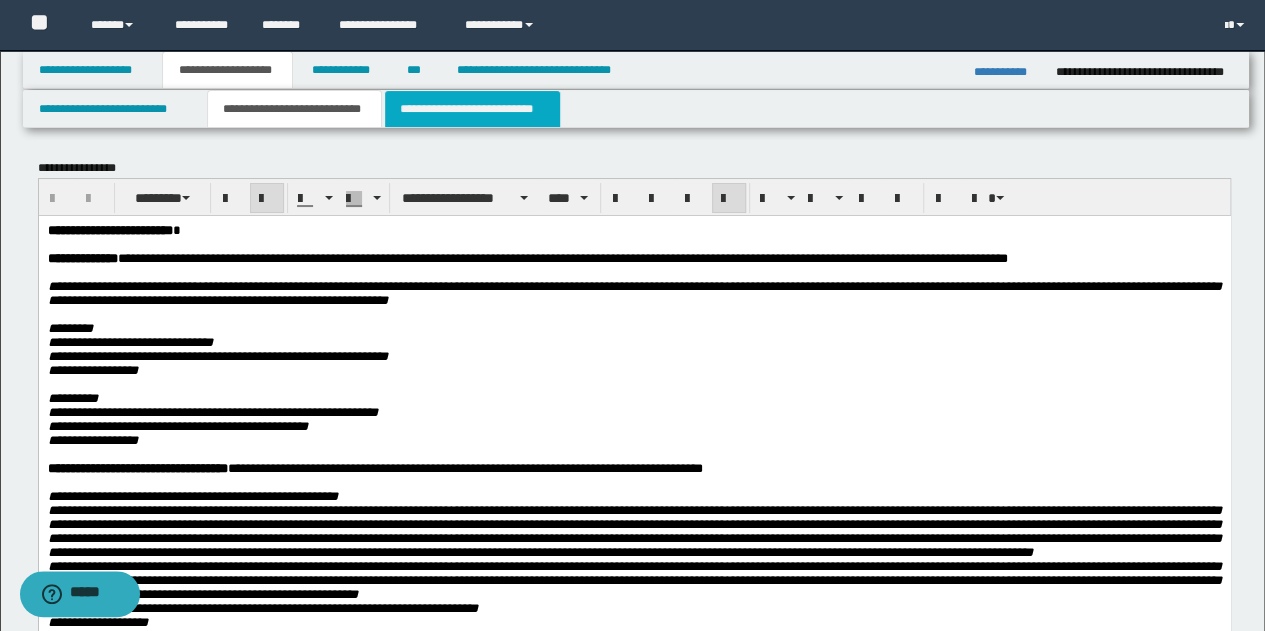 click on "**********" at bounding box center [472, 109] 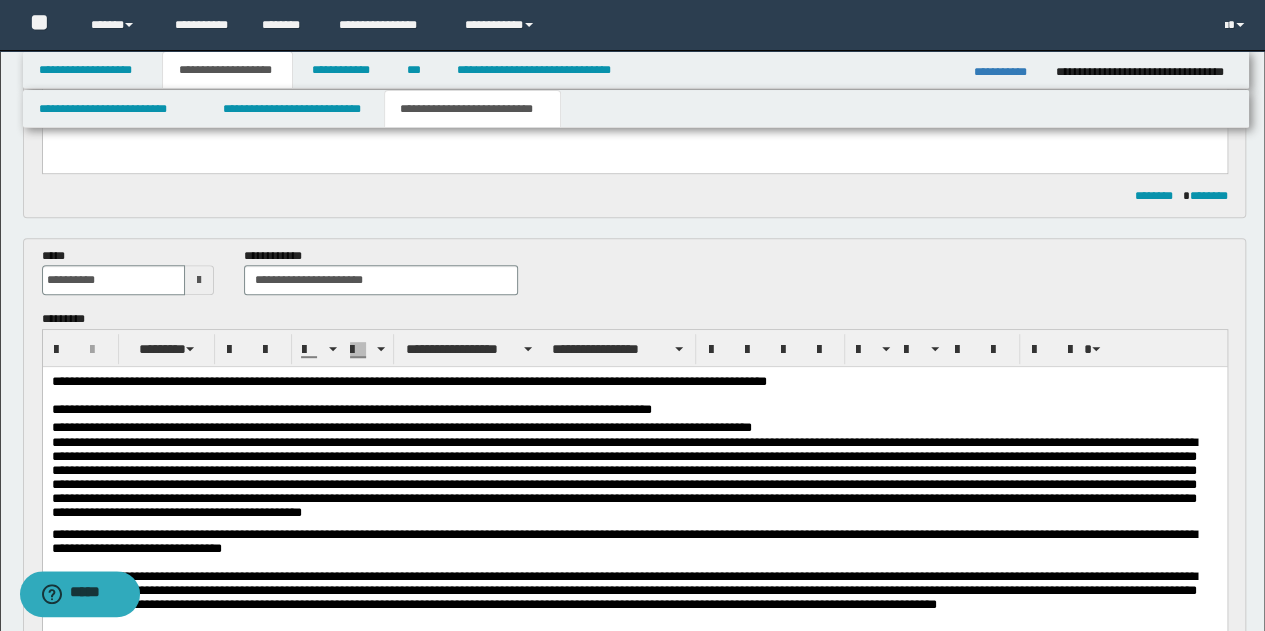 scroll, scrollTop: 500, scrollLeft: 0, axis: vertical 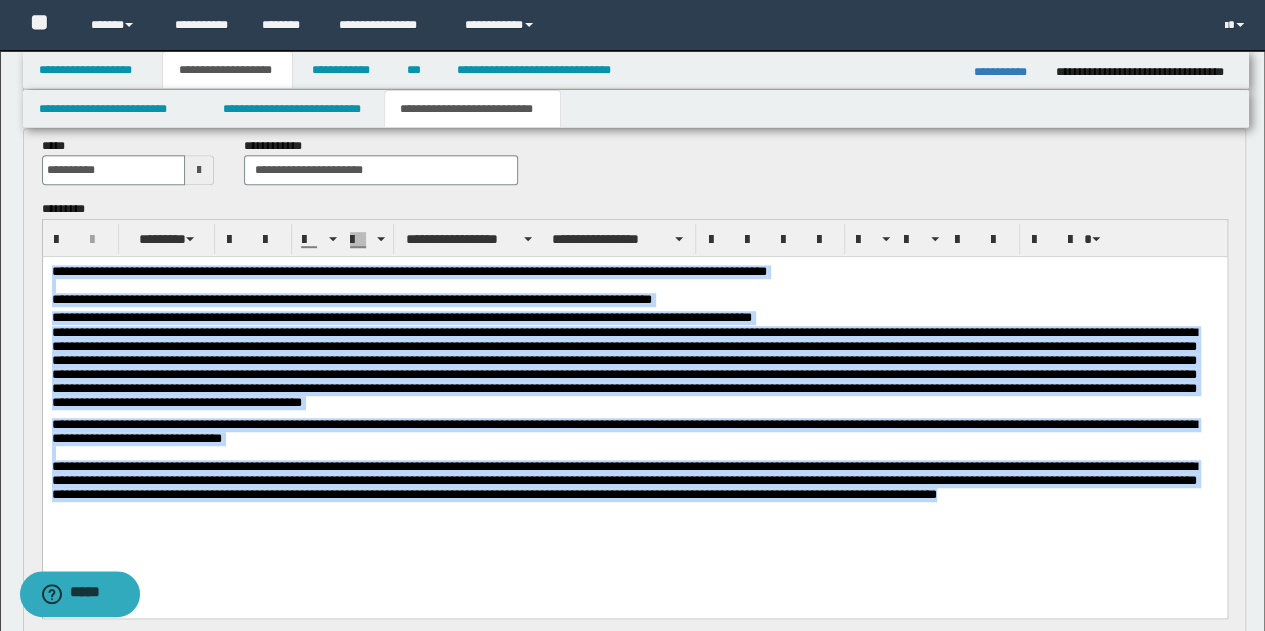 drag, startPoint x: 49, startPoint y: 273, endPoint x: 1144, endPoint y: 514, distance: 1121.2074 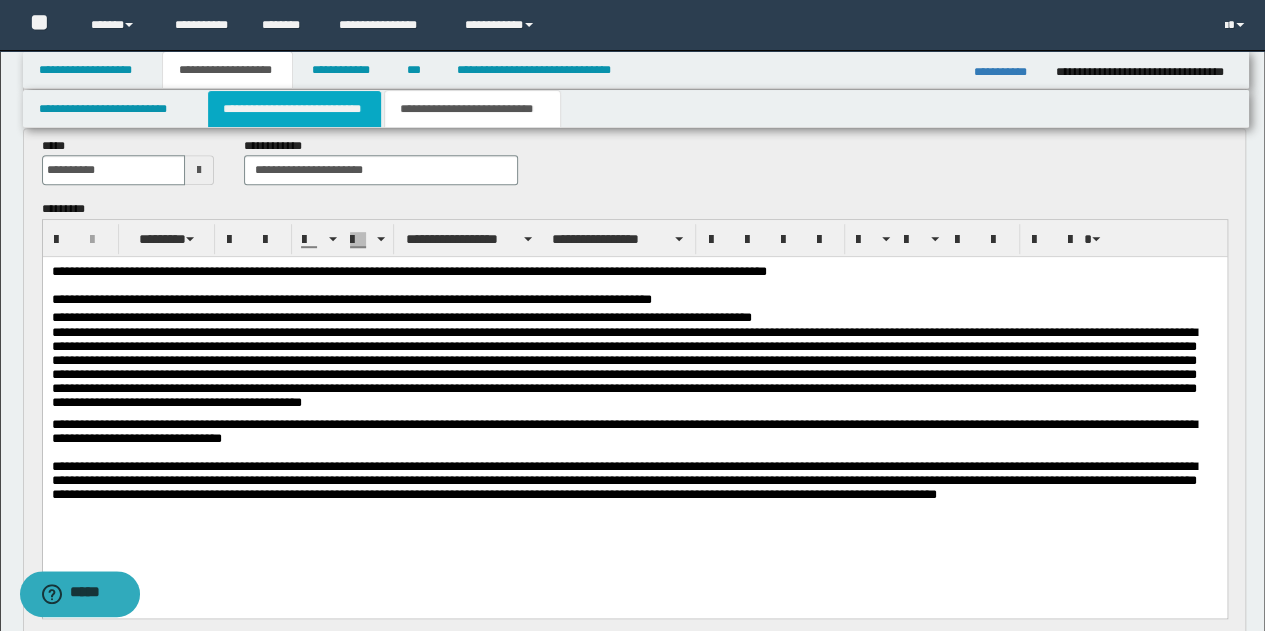 click on "**********" at bounding box center [294, 109] 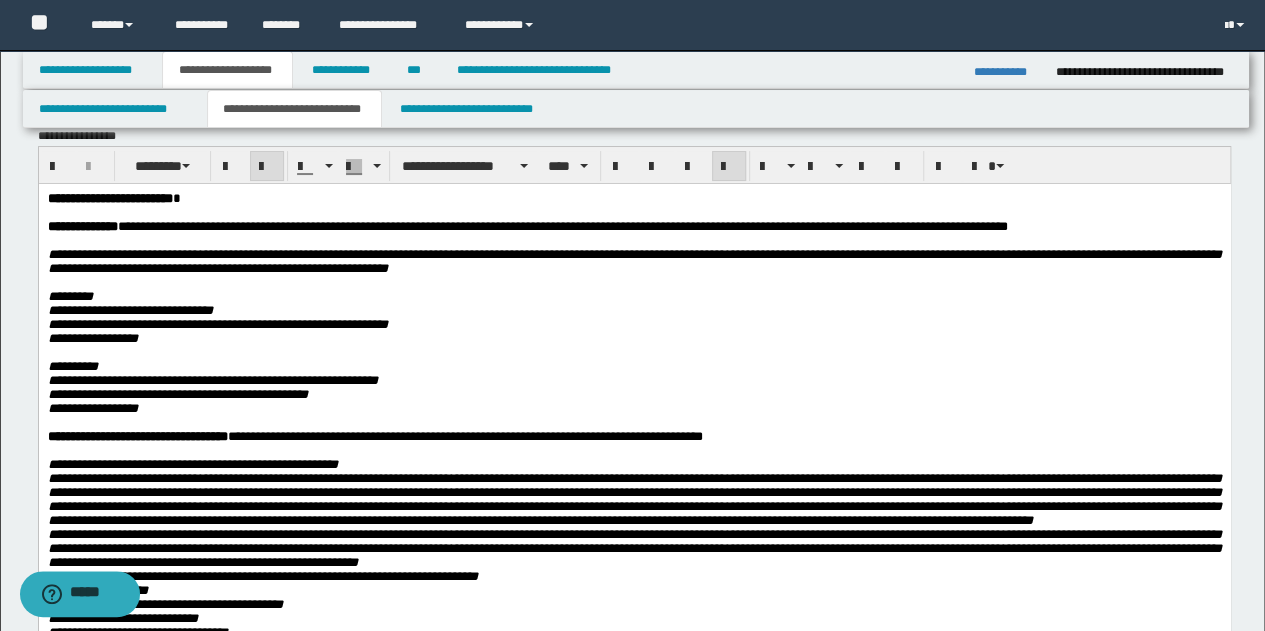 scroll, scrollTop: 0, scrollLeft: 0, axis: both 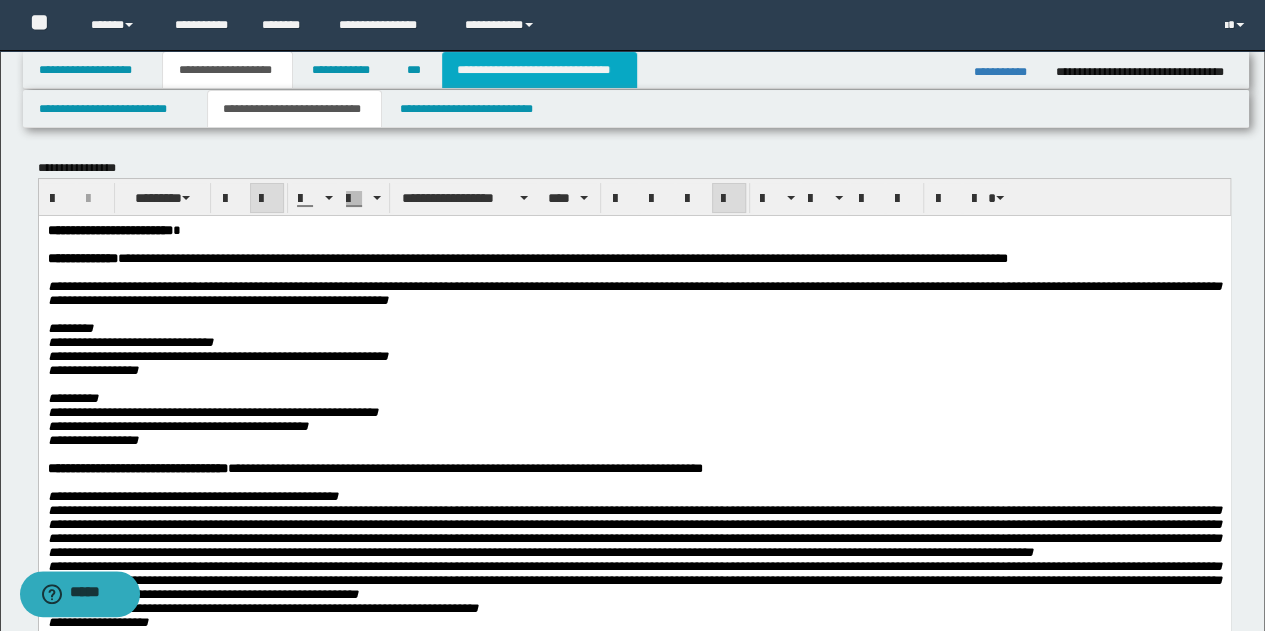 click on "**********" at bounding box center [539, 70] 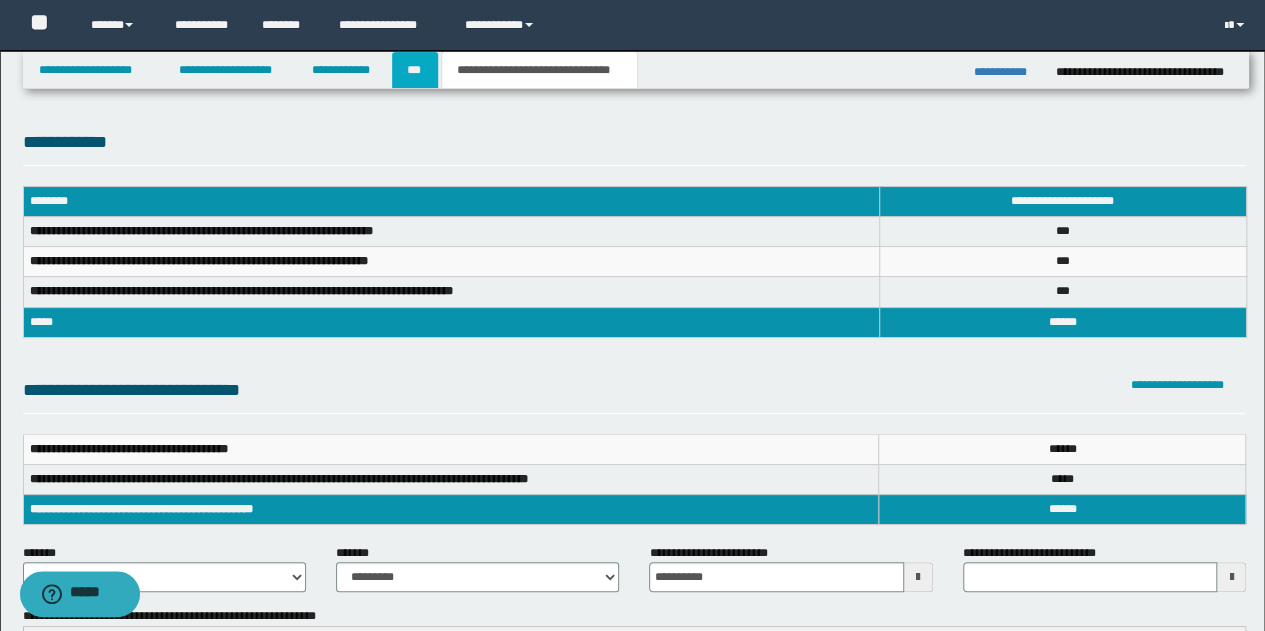 click on "***" at bounding box center (415, 70) 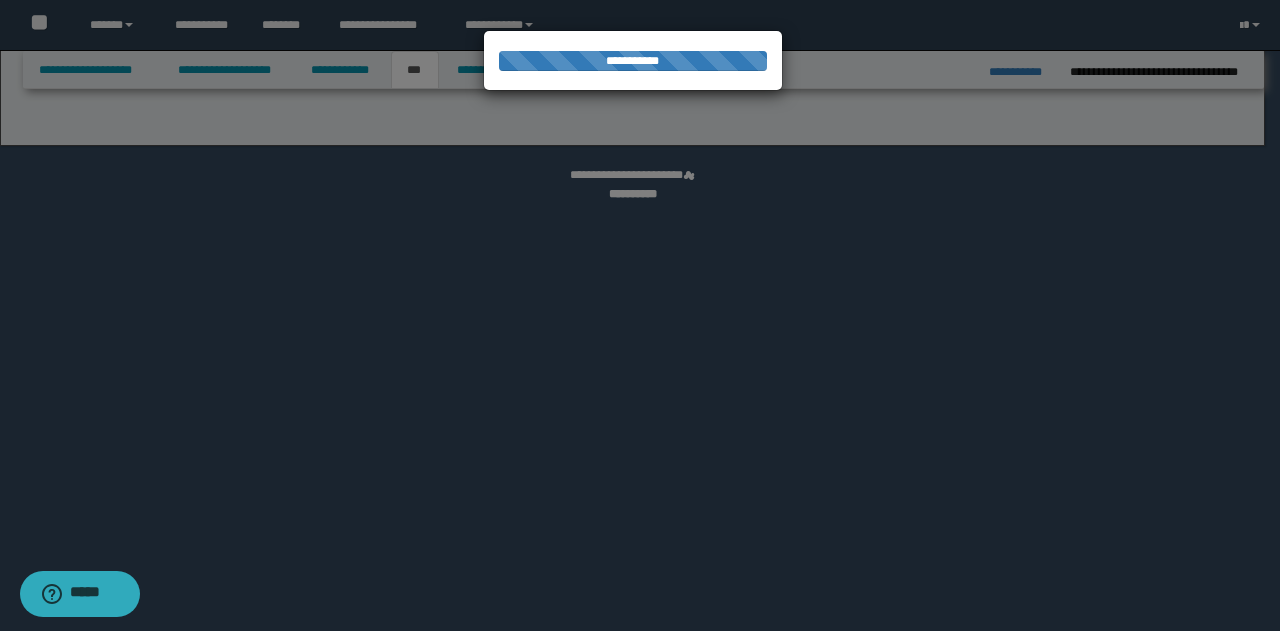 select on "**" 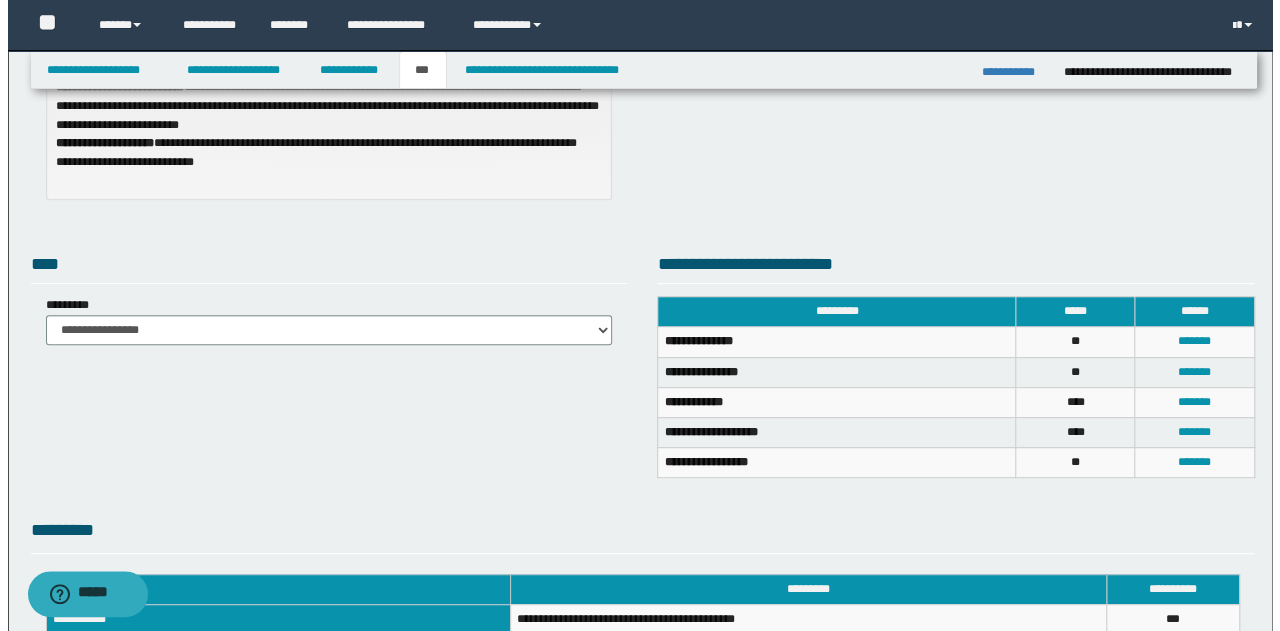 scroll, scrollTop: 267, scrollLeft: 0, axis: vertical 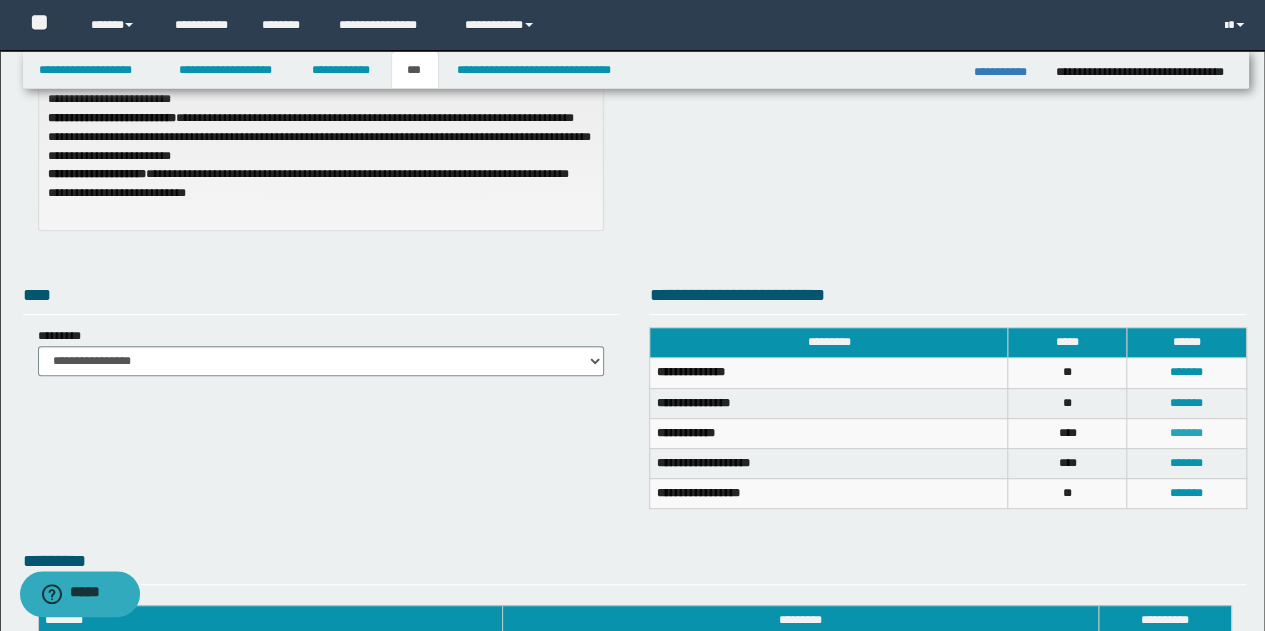 click on "*******" at bounding box center (1186, 433) 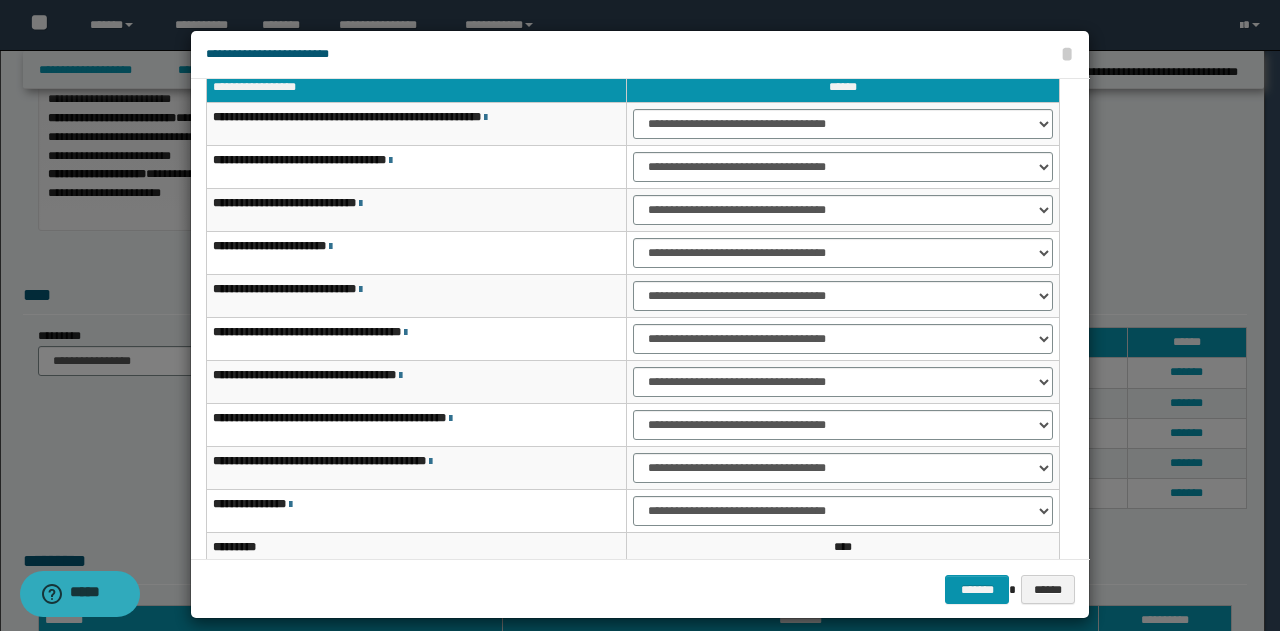 scroll, scrollTop: 61, scrollLeft: 0, axis: vertical 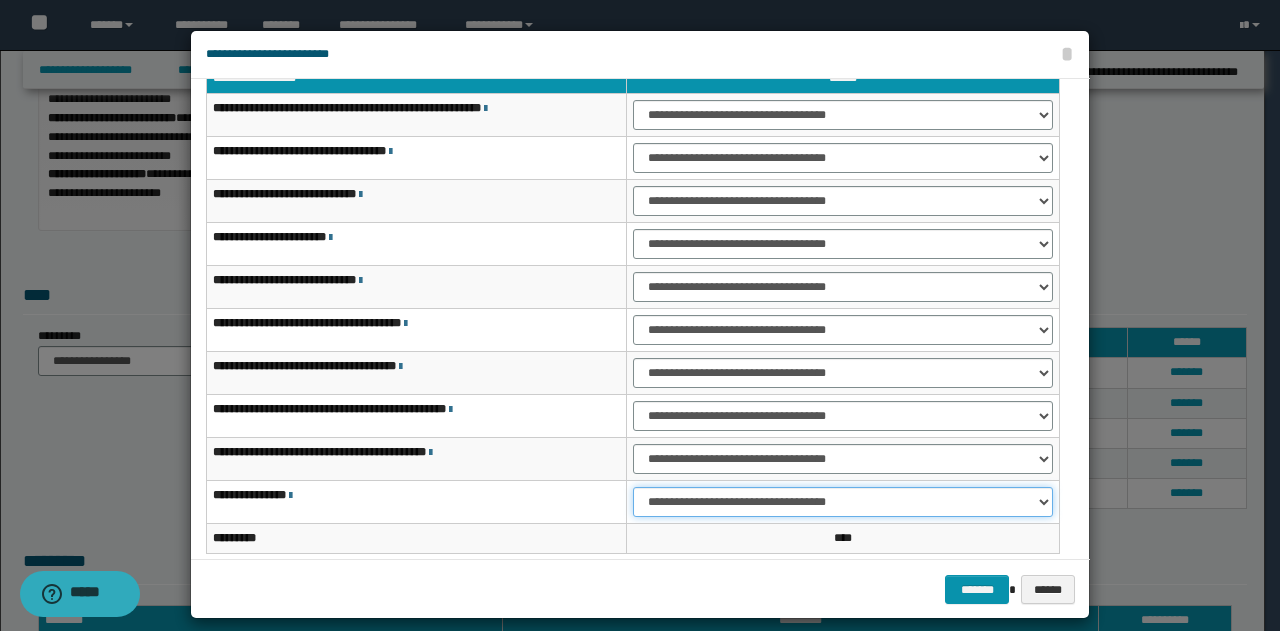 click on "**********" at bounding box center [843, 502] 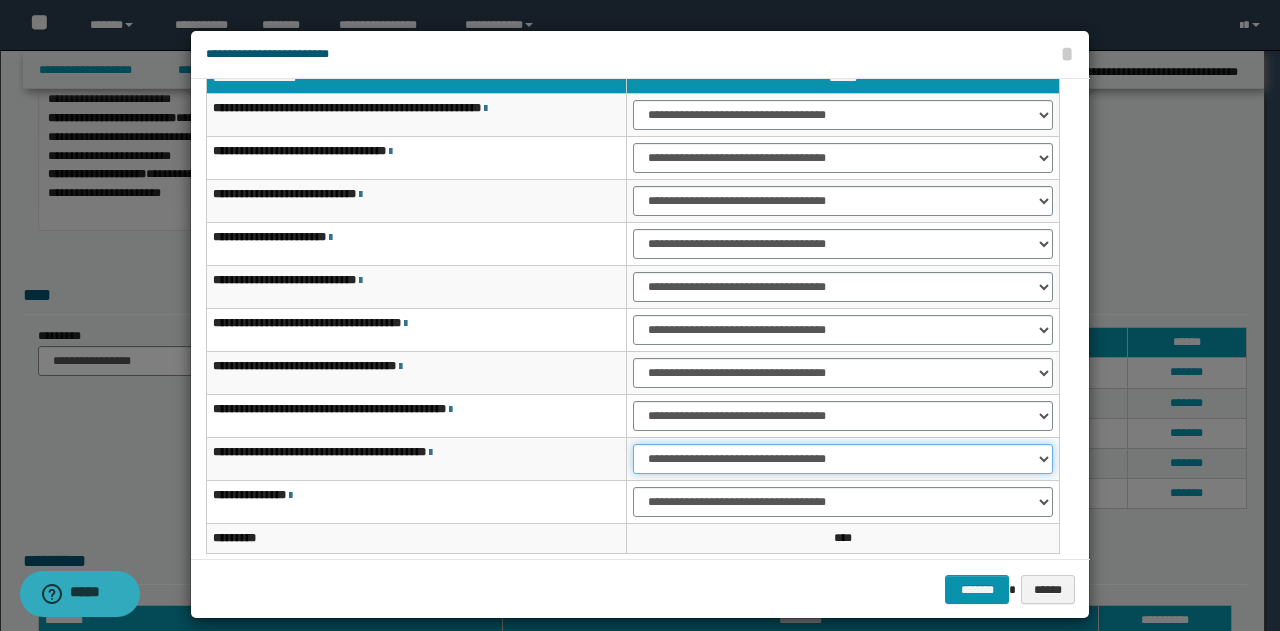 click on "**********" at bounding box center [843, 459] 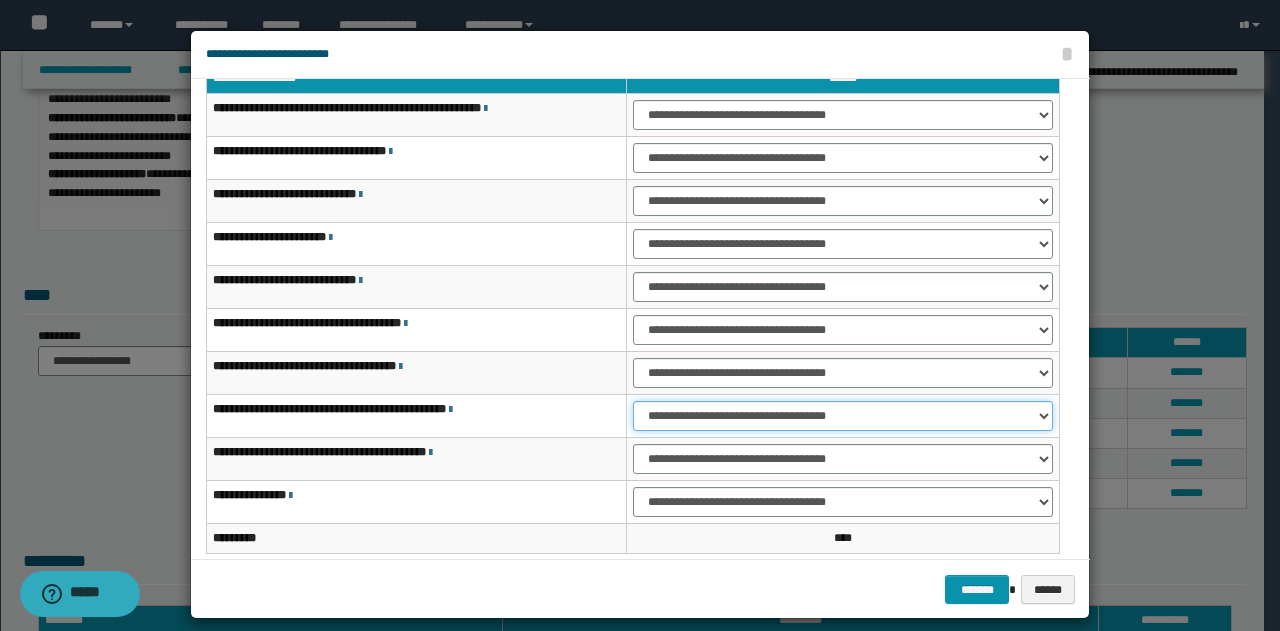 click on "**********" at bounding box center [843, 416] 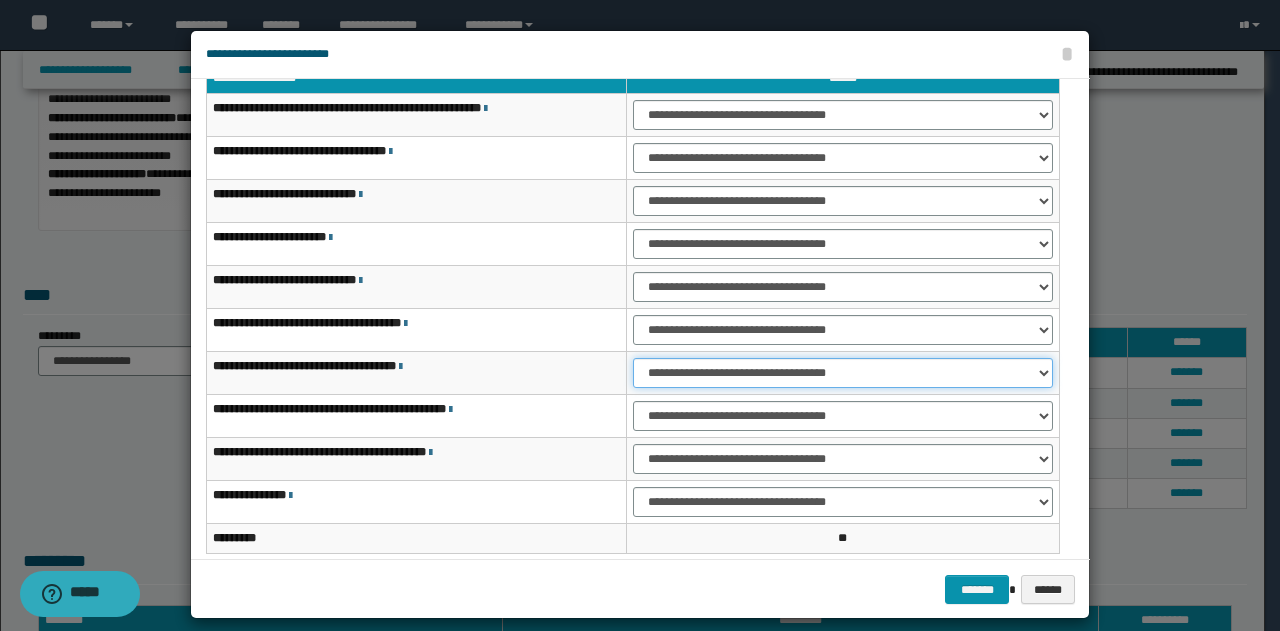 click on "**********" at bounding box center (843, 373) 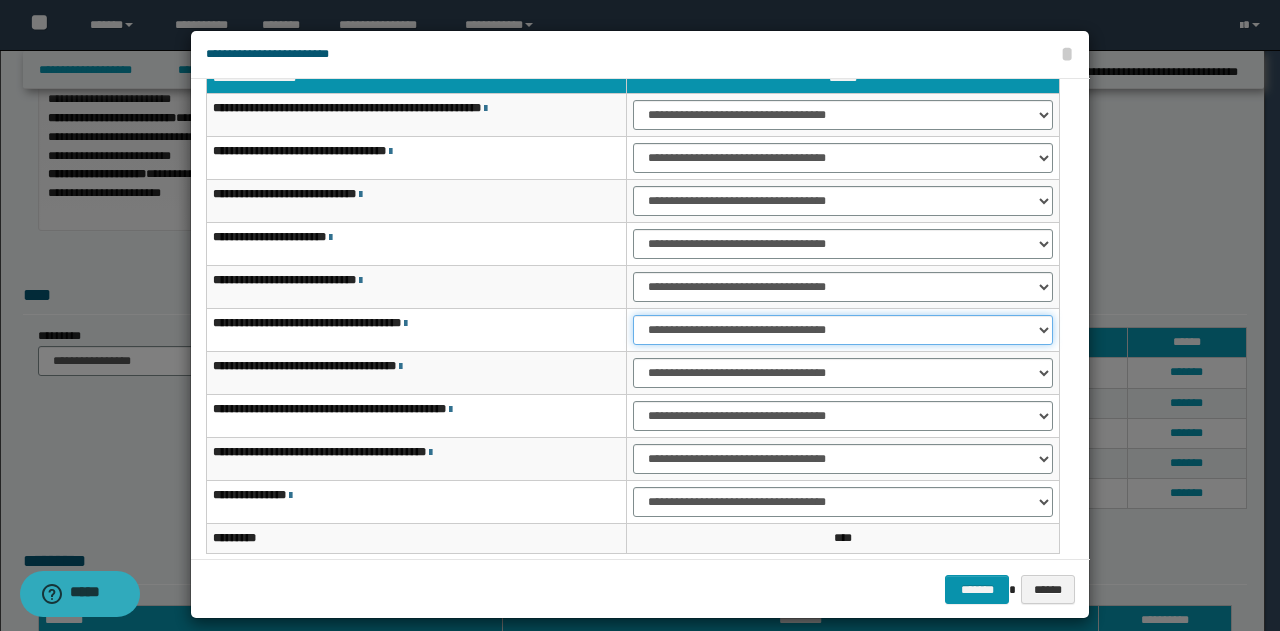 click on "**********" at bounding box center (843, 330) 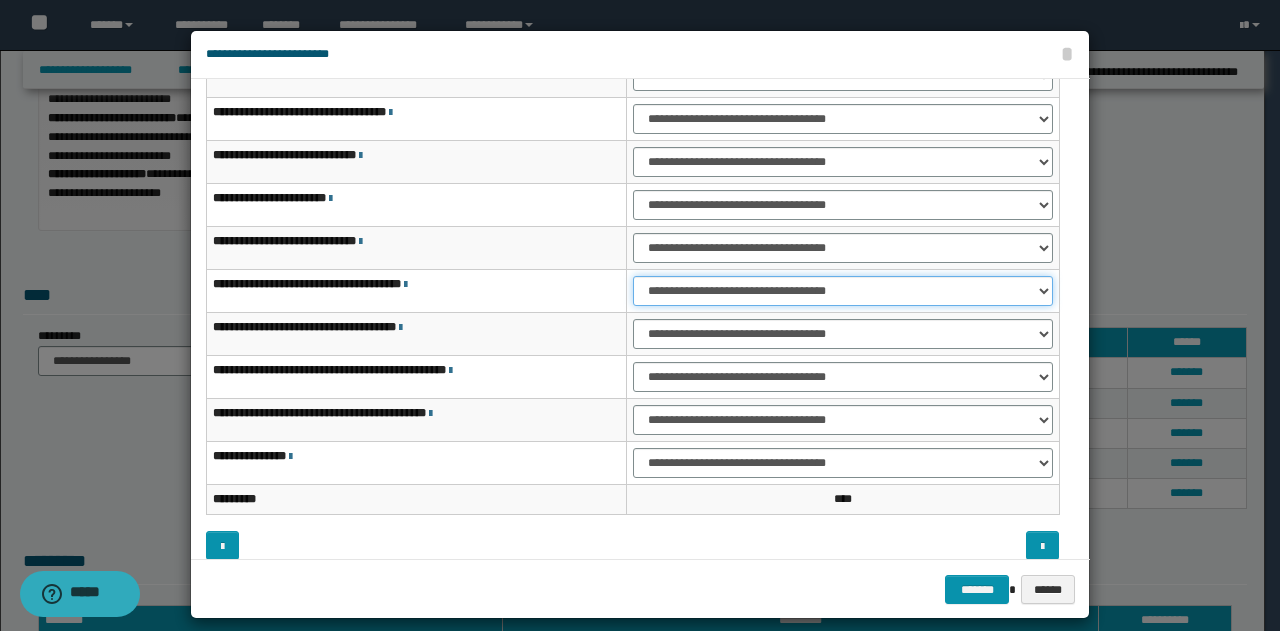 scroll, scrollTop: 0, scrollLeft: 0, axis: both 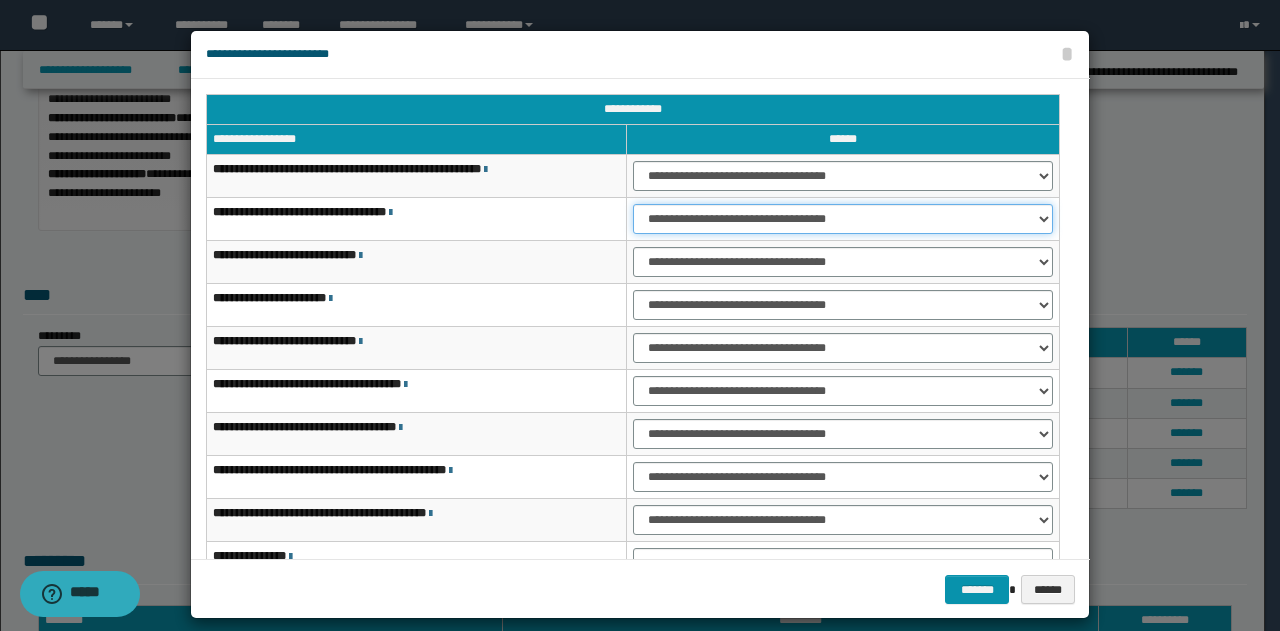click on "**********" at bounding box center [843, 219] 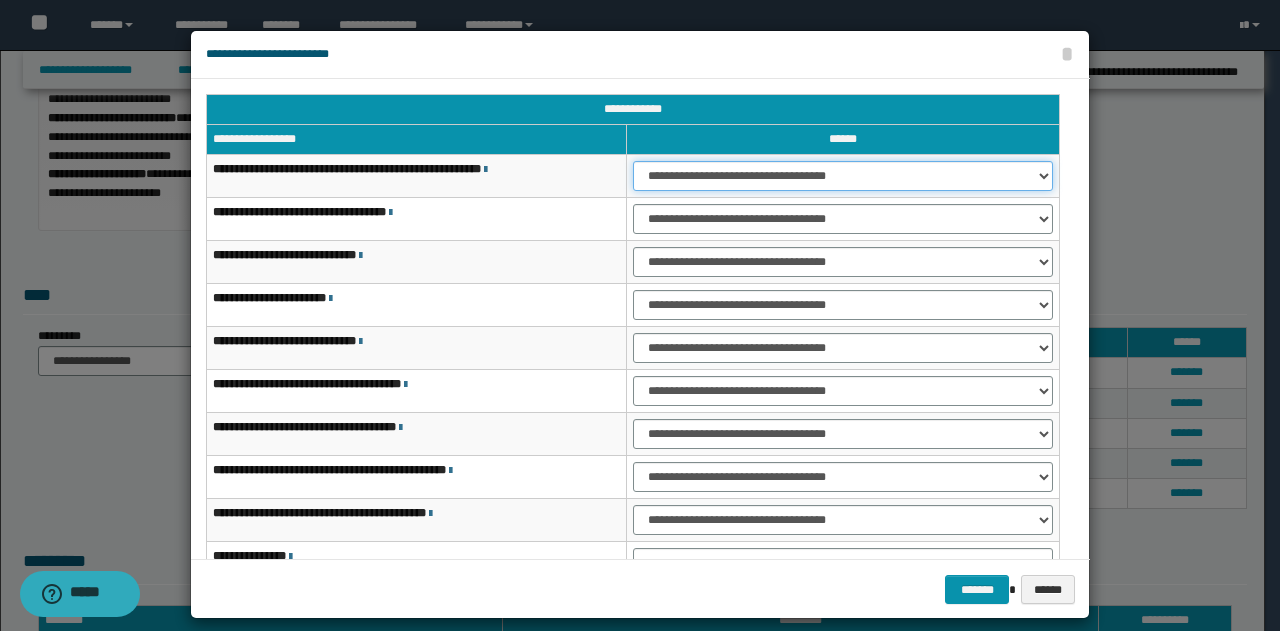 click on "**********" at bounding box center [843, 176] 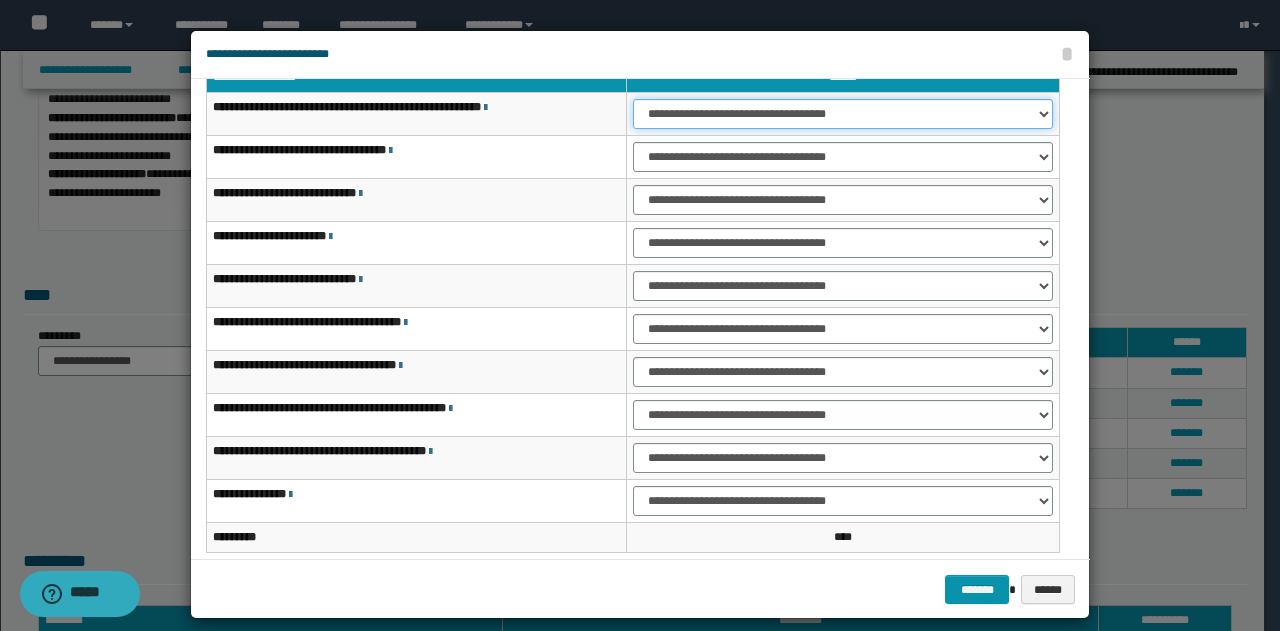 scroll, scrollTop: 116, scrollLeft: 0, axis: vertical 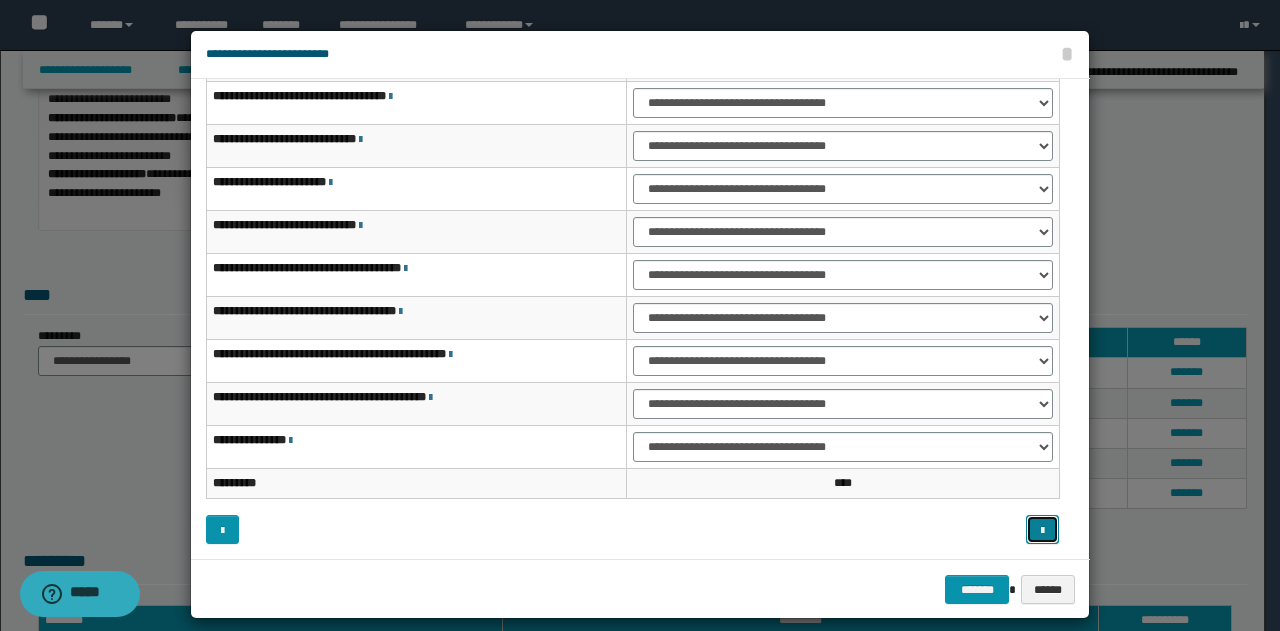 click at bounding box center [1042, 531] 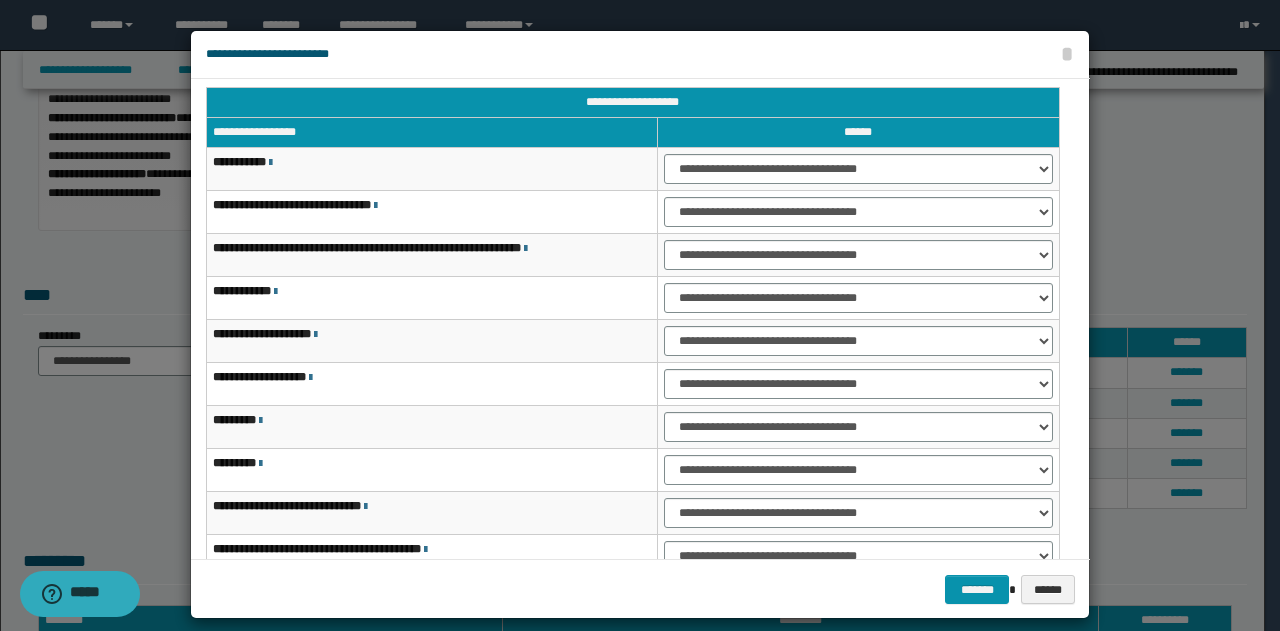 scroll, scrollTop: 0, scrollLeft: 0, axis: both 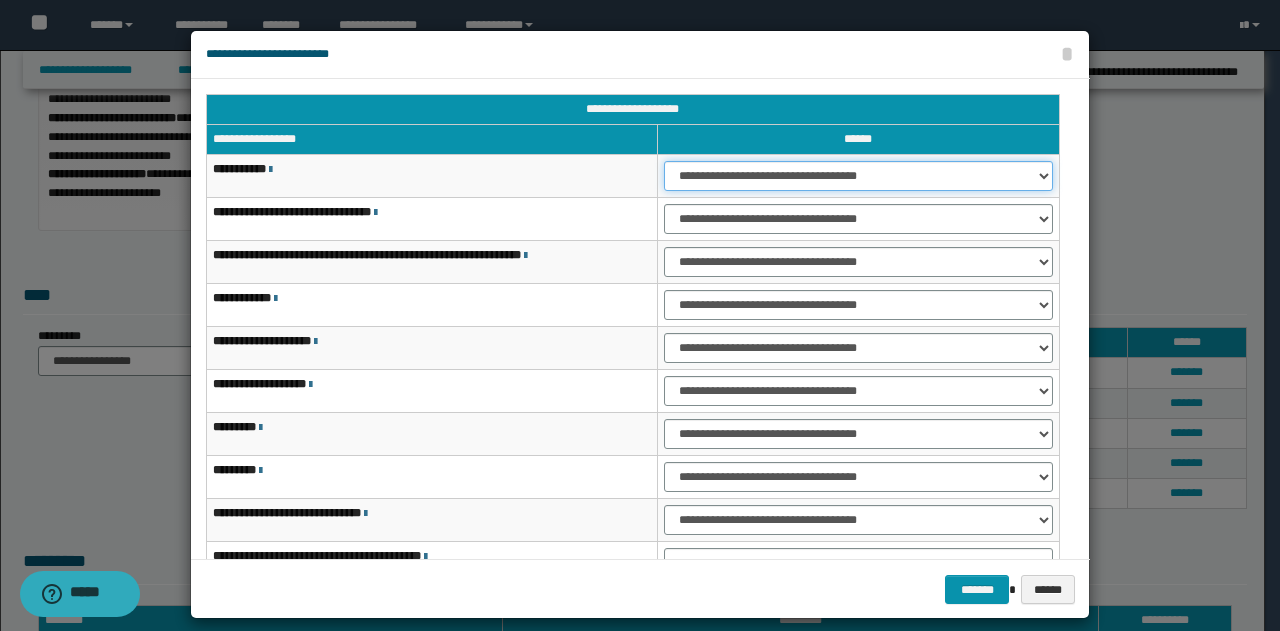 click on "**********" at bounding box center [858, 176] 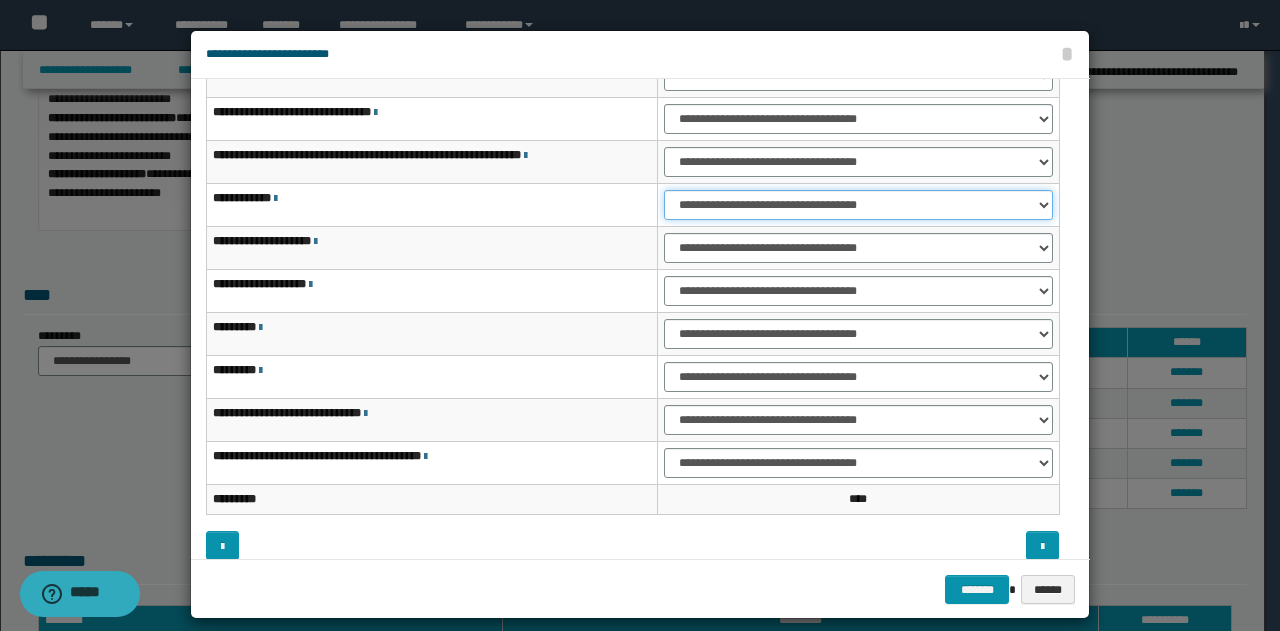 click on "**********" at bounding box center (858, 205) 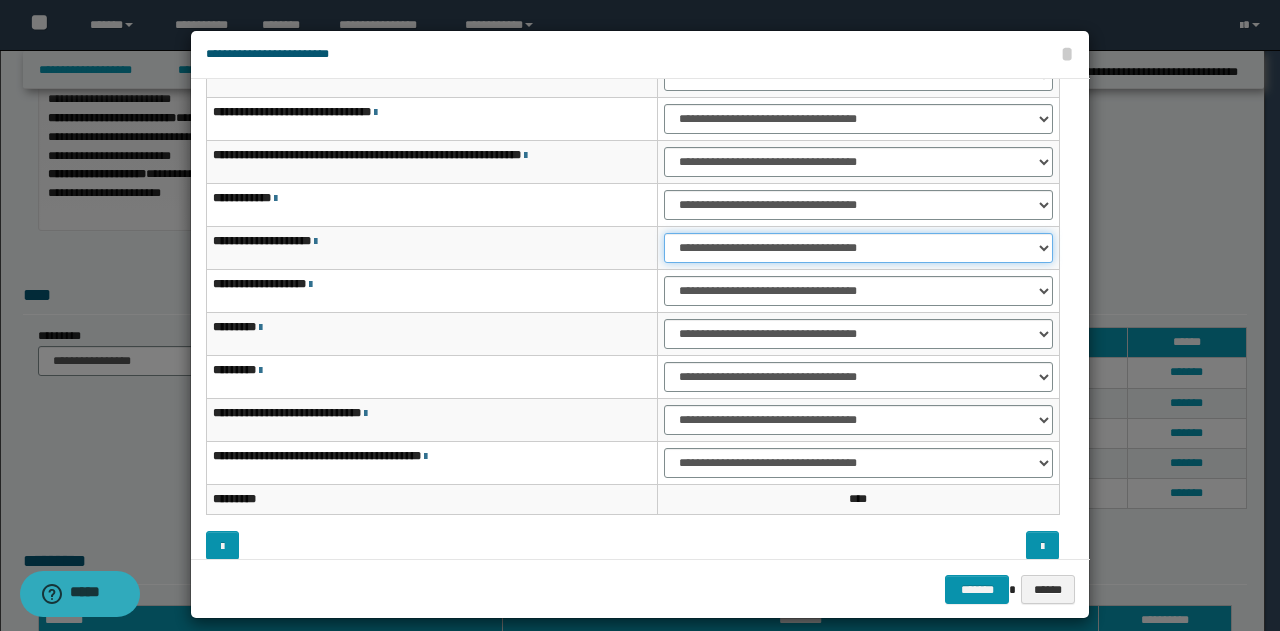 click on "**********" at bounding box center (858, 248) 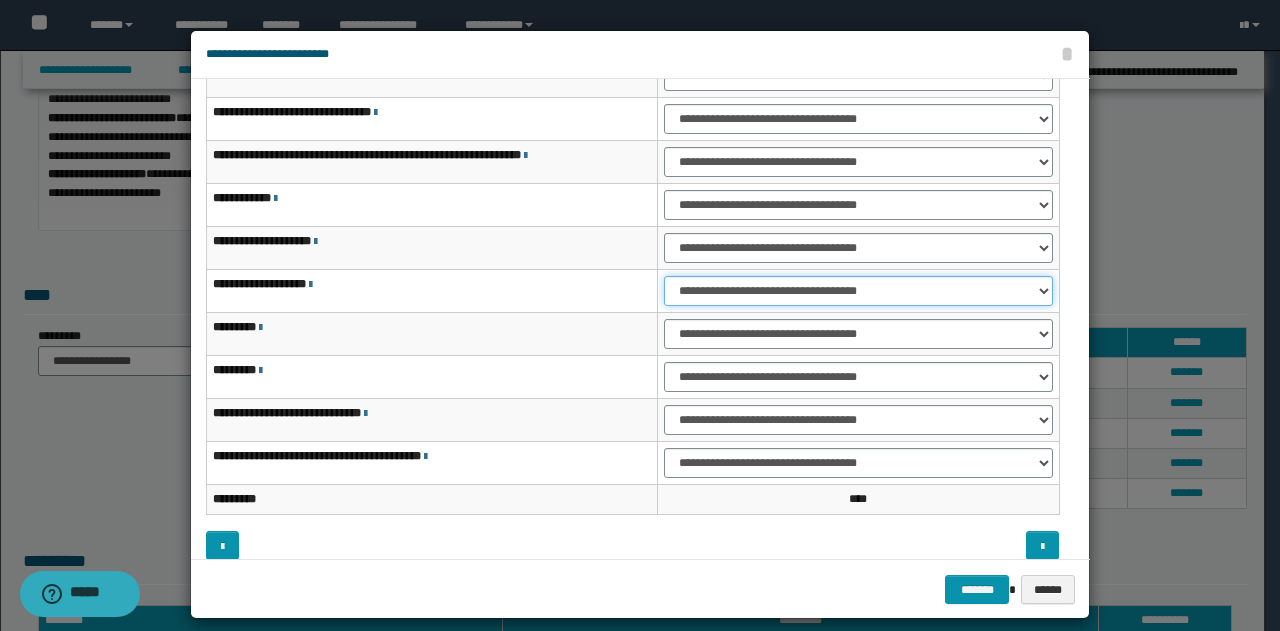 click on "**********" at bounding box center (858, 291) 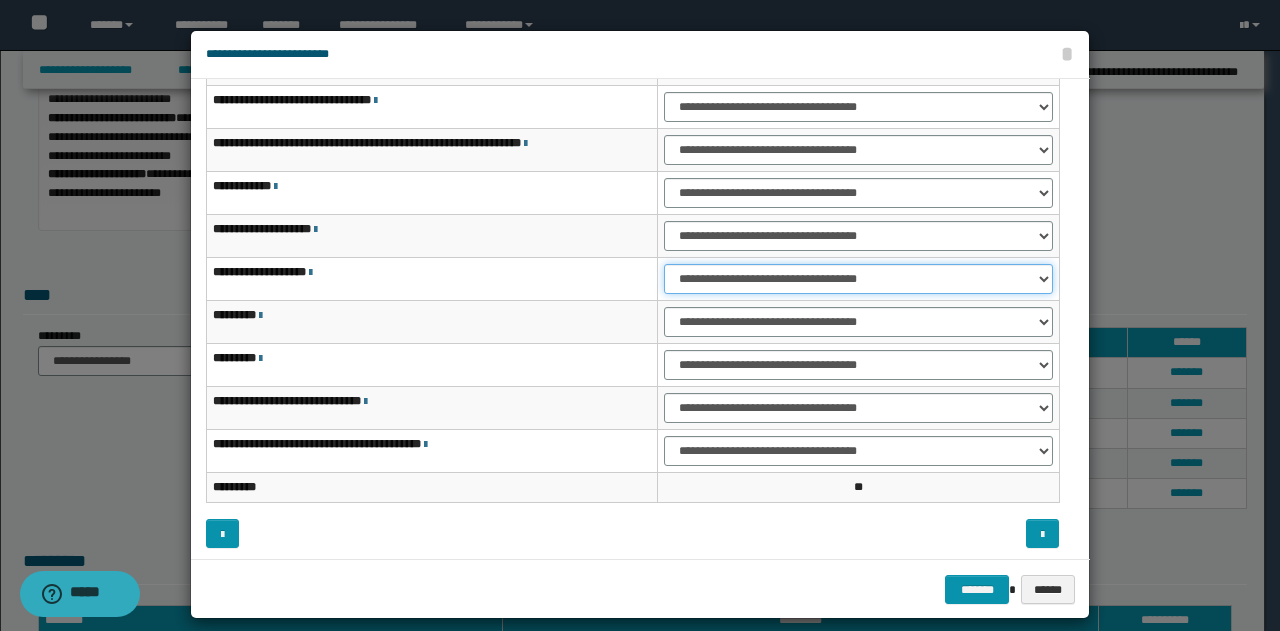 scroll, scrollTop: 116, scrollLeft: 0, axis: vertical 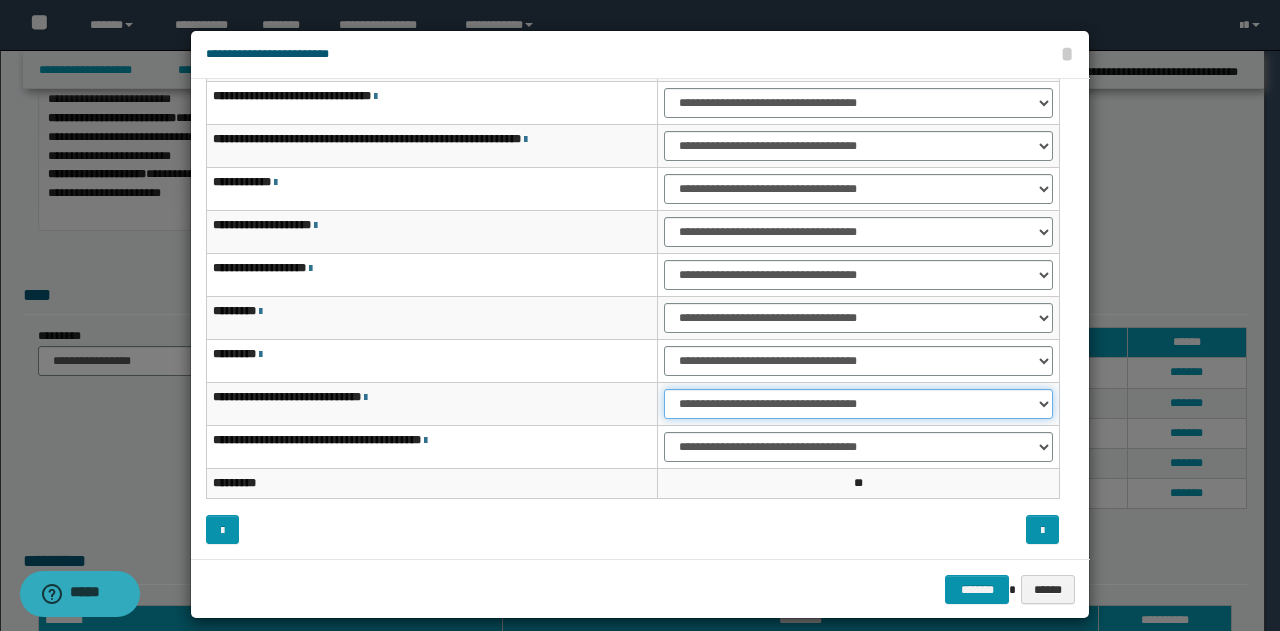 click on "**********" at bounding box center [858, 404] 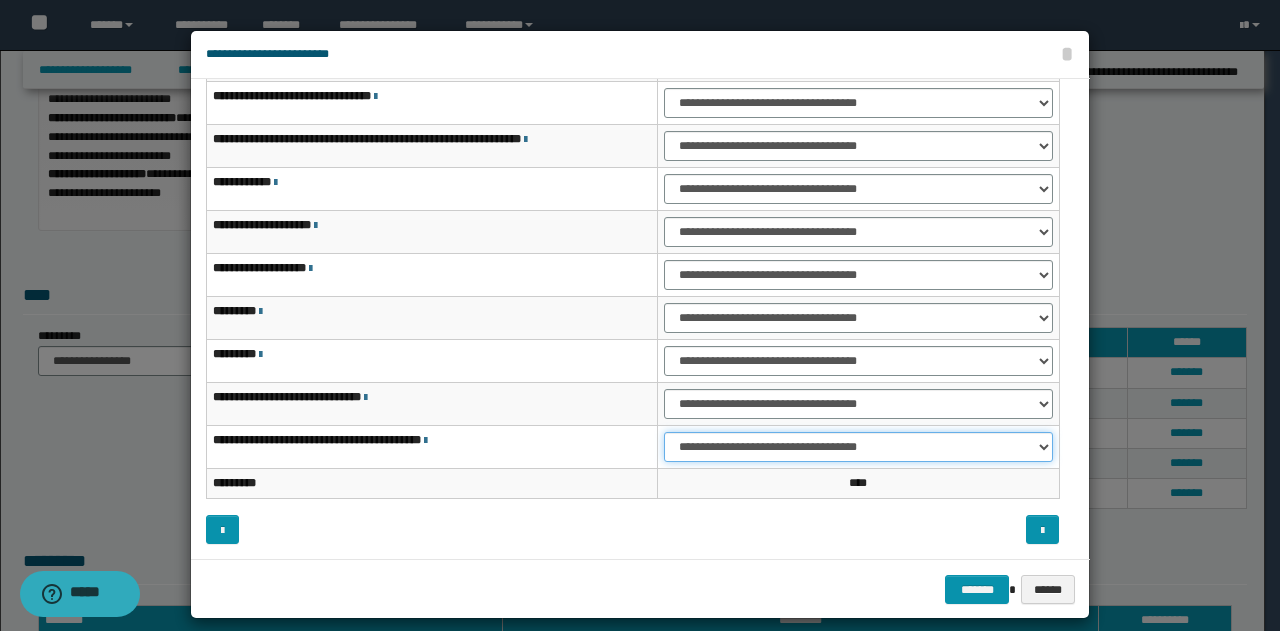click on "**********" at bounding box center (858, 447) 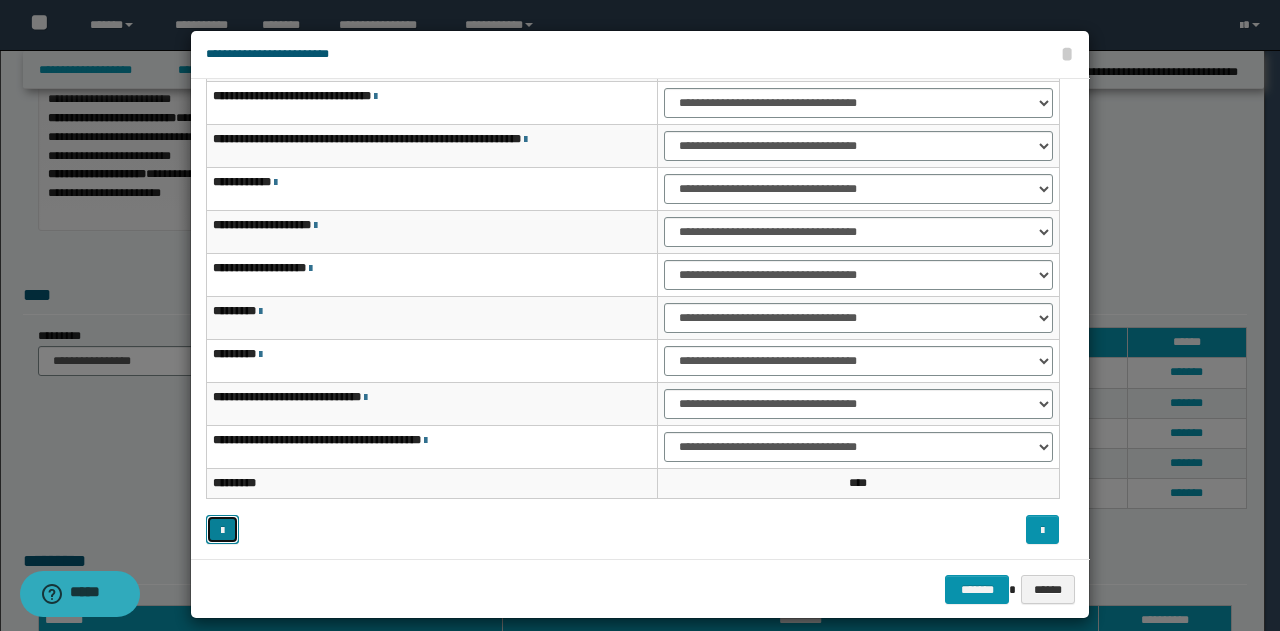 click at bounding box center [222, 531] 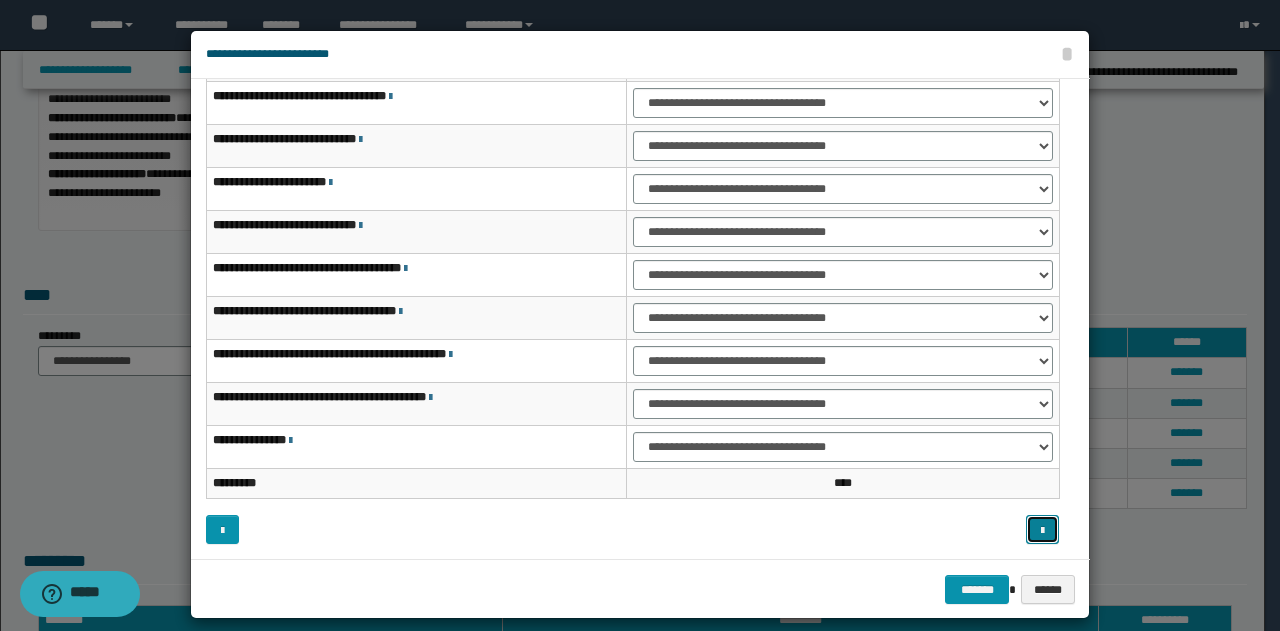 click at bounding box center (1042, 531) 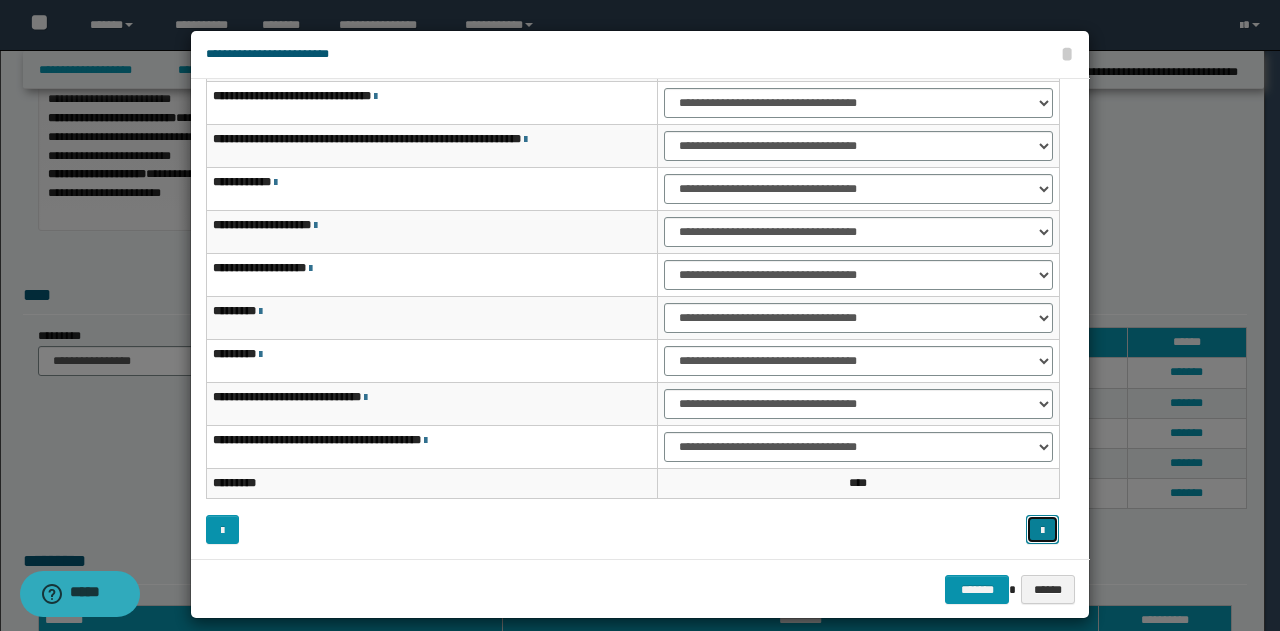 click at bounding box center (1042, 531) 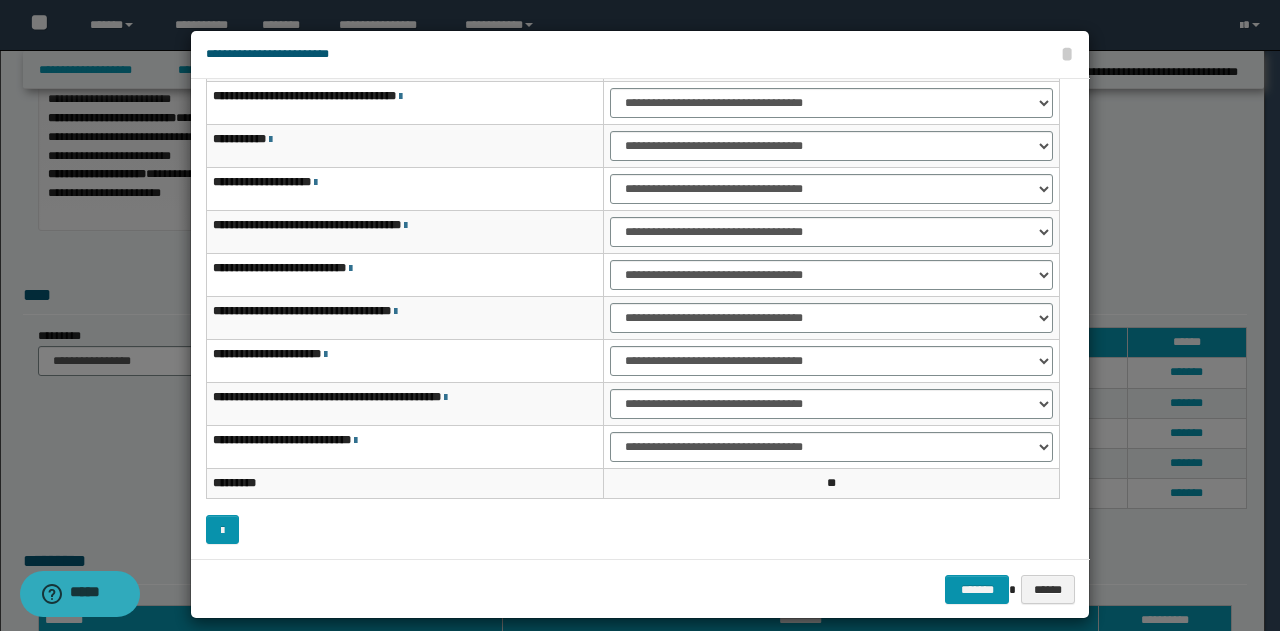scroll, scrollTop: 16, scrollLeft: 0, axis: vertical 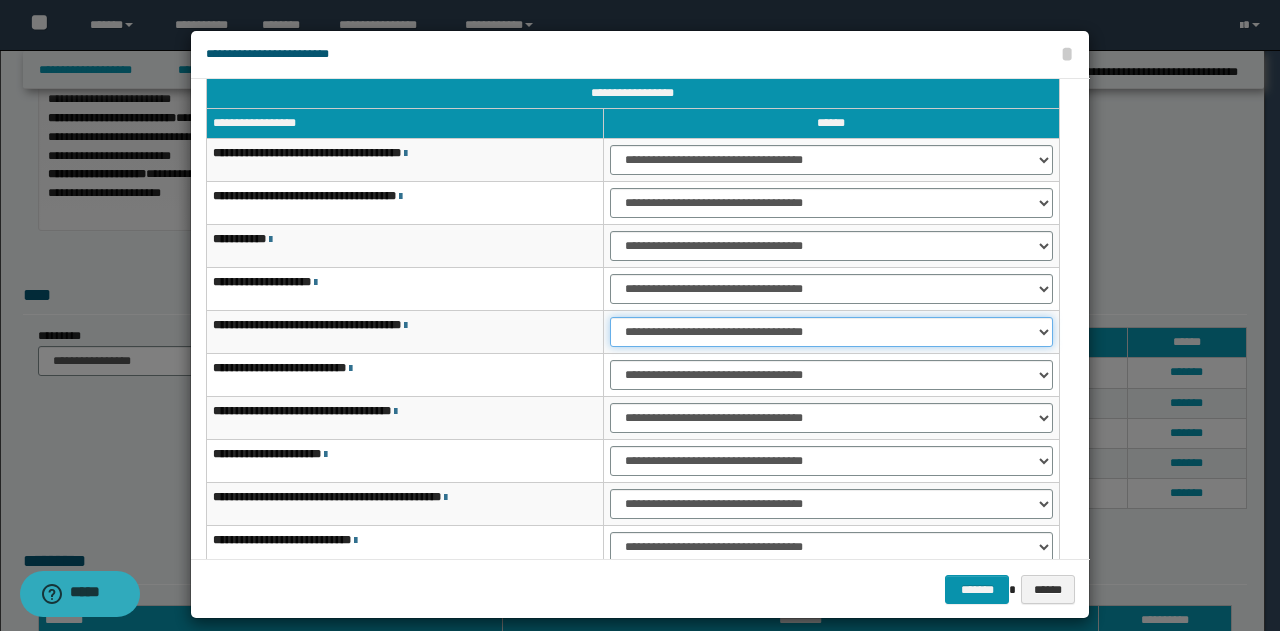 click on "**********" at bounding box center (831, 332) 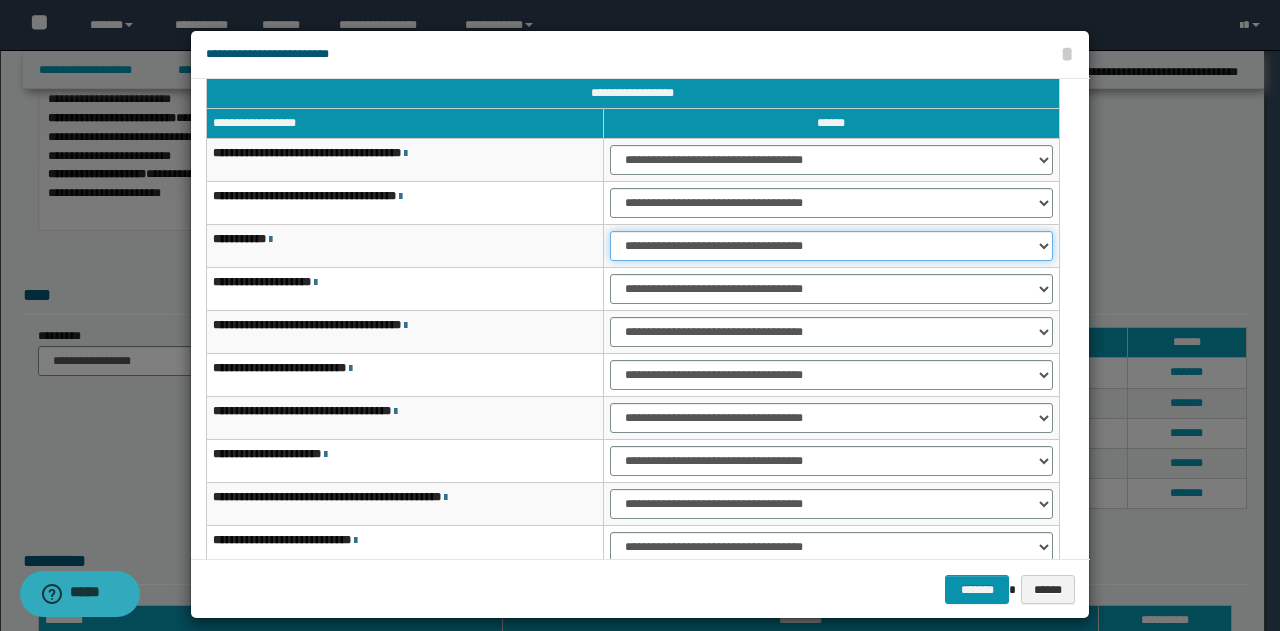 click on "**********" at bounding box center (831, 246) 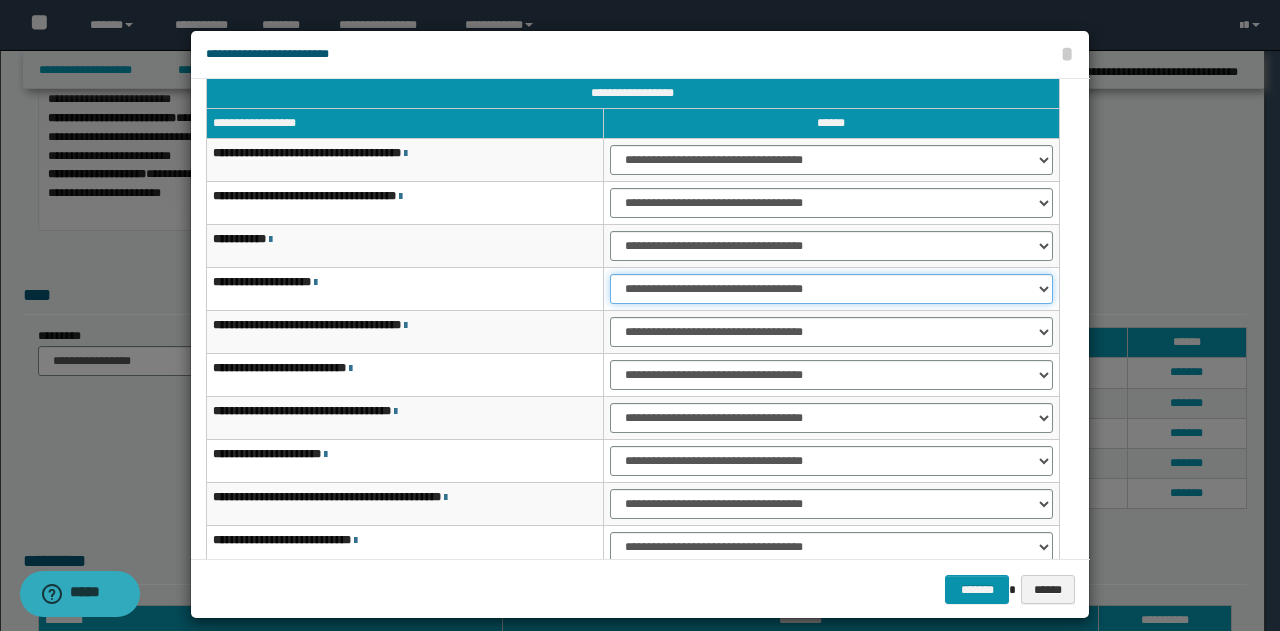 click on "**********" at bounding box center [831, 289] 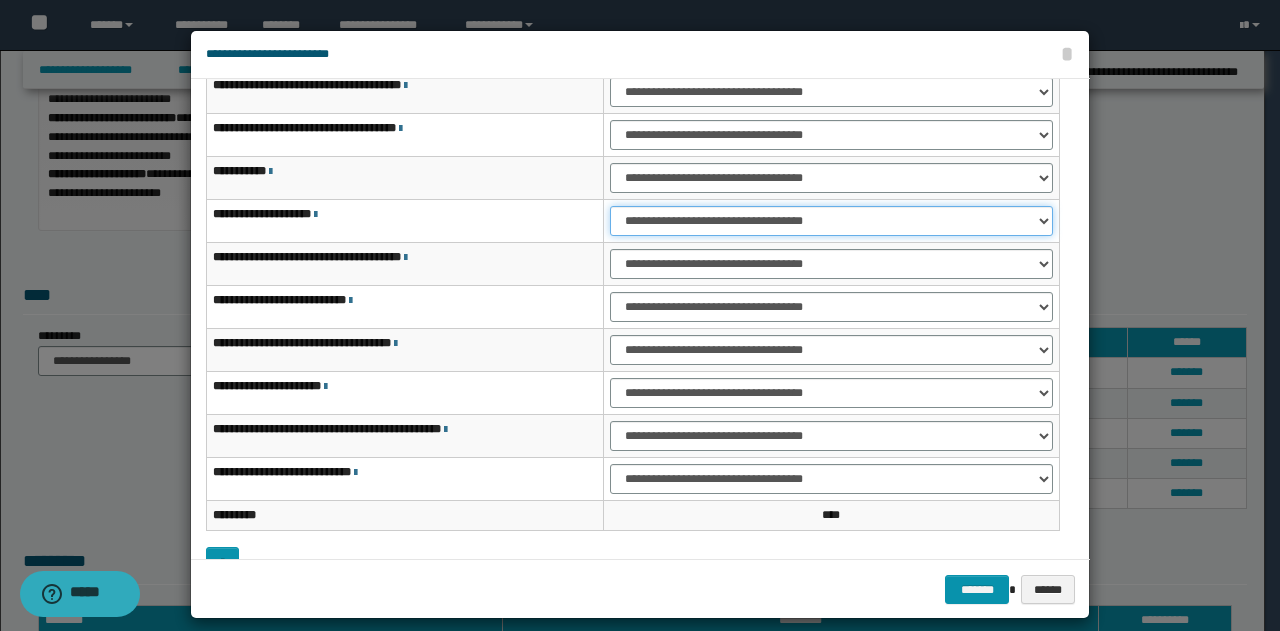 scroll, scrollTop: 116, scrollLeft: 0, axis: vertical 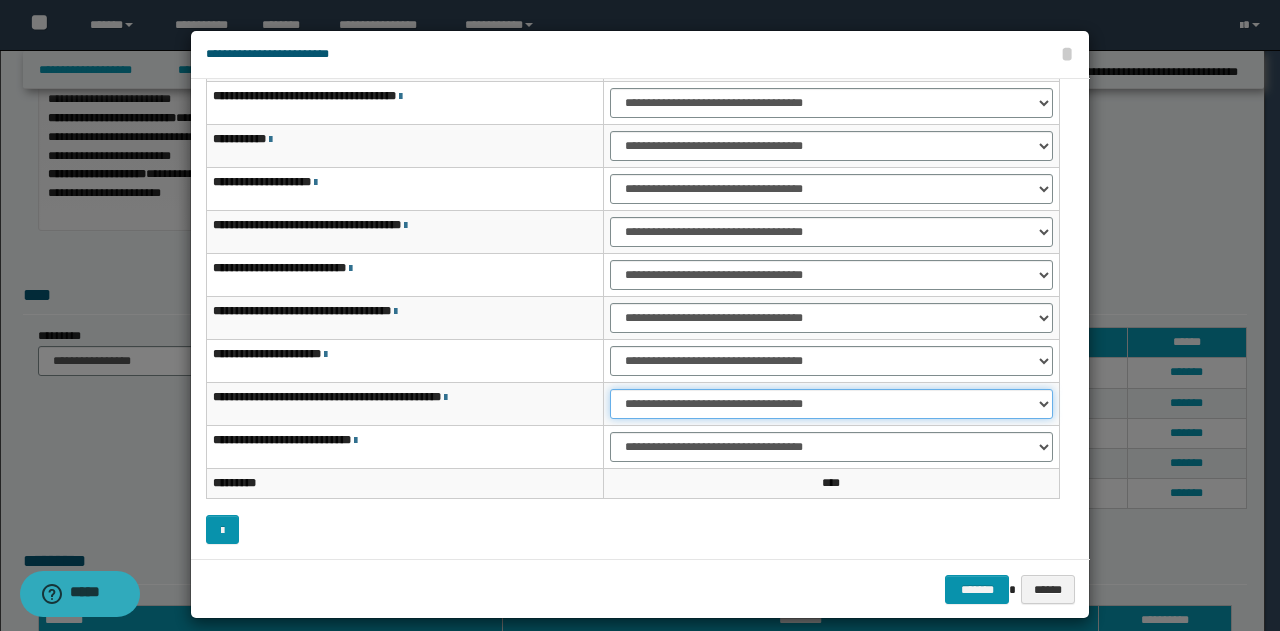 click on "**********" at bounding box center [831, 404] 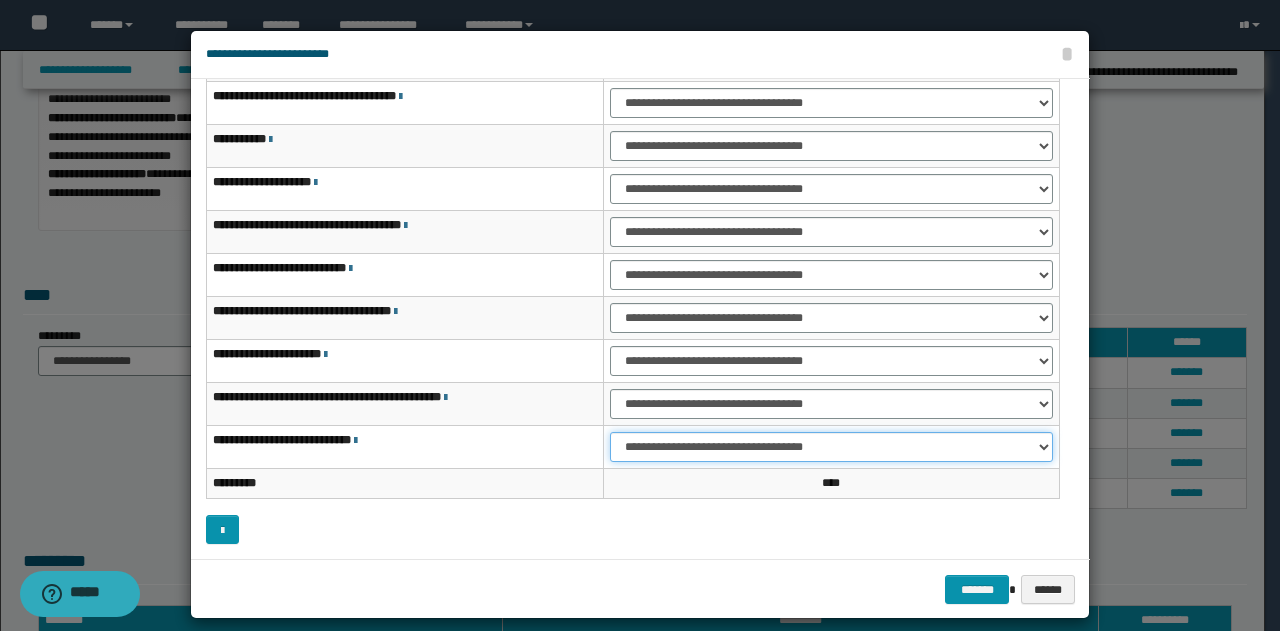 click on "**********" at bounding box center (831, 447) 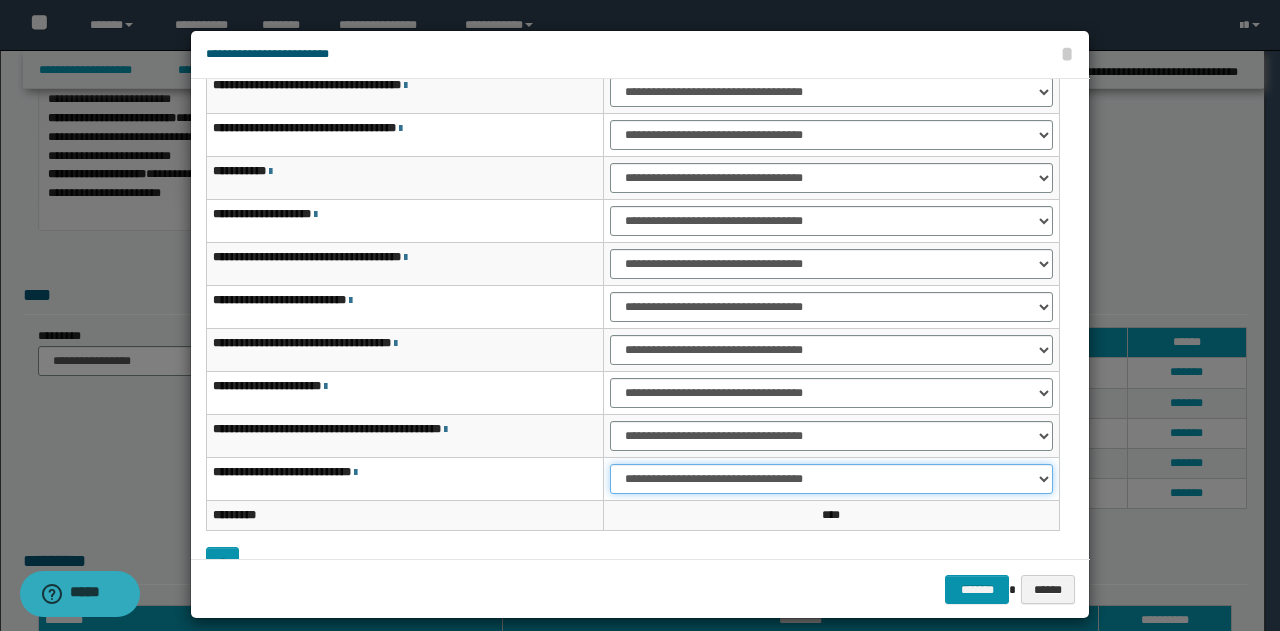 scroll, scrollTop: 116, scrollLeft: 0, axis: vertical 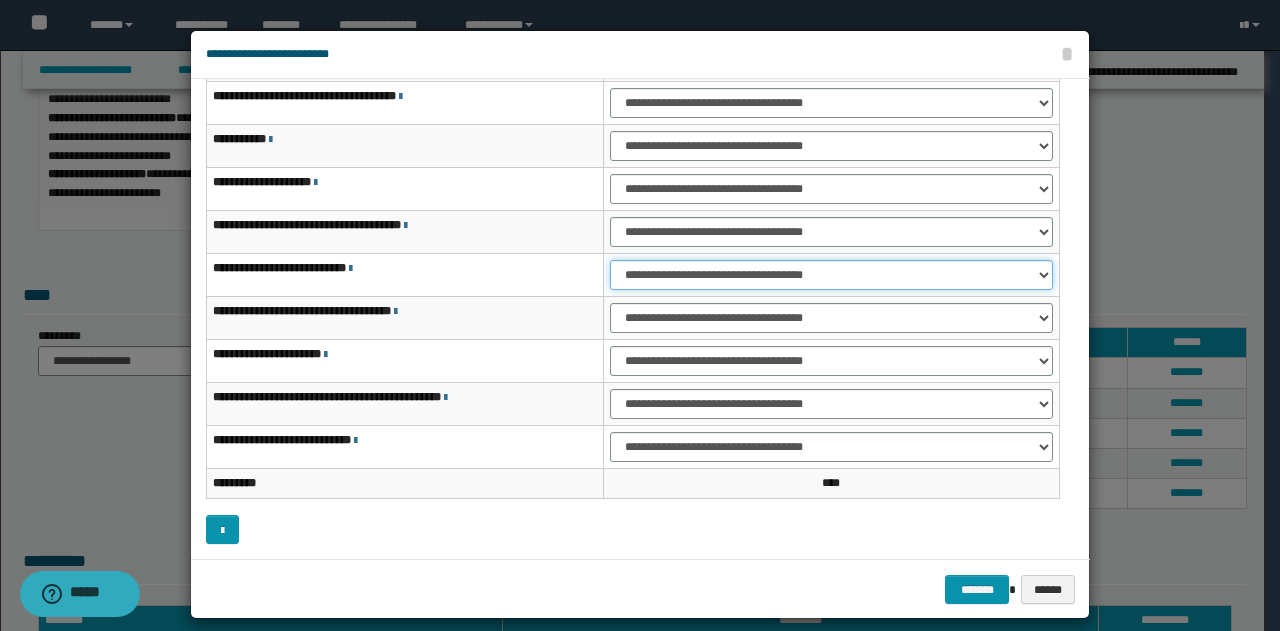click on "**********" at bounding box center (831, 275) 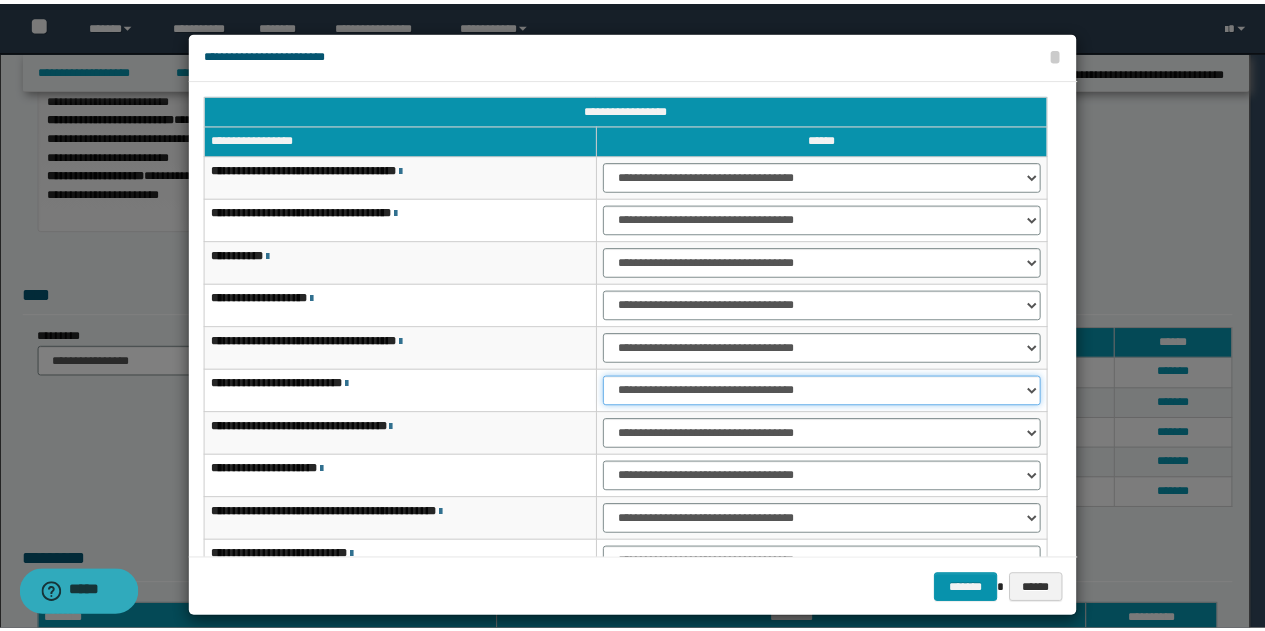 scroll, scrollTop: 100, scrollLeft: 0, axis: vertical 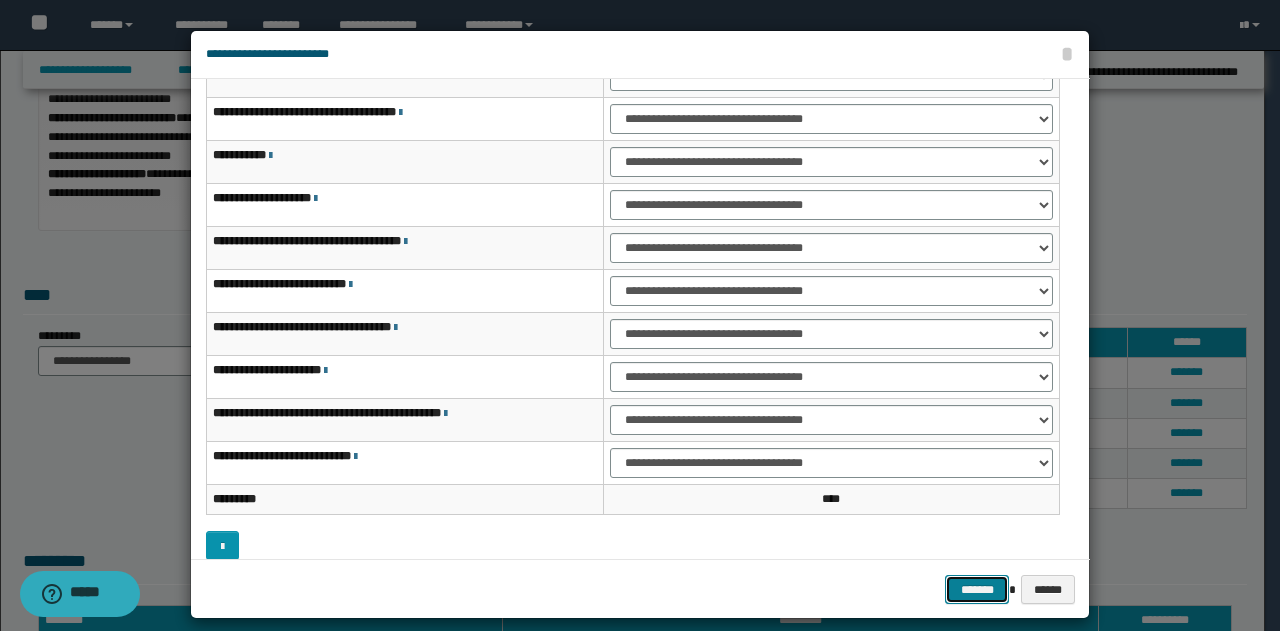 click on "*******" at bounding box center (977, 589) 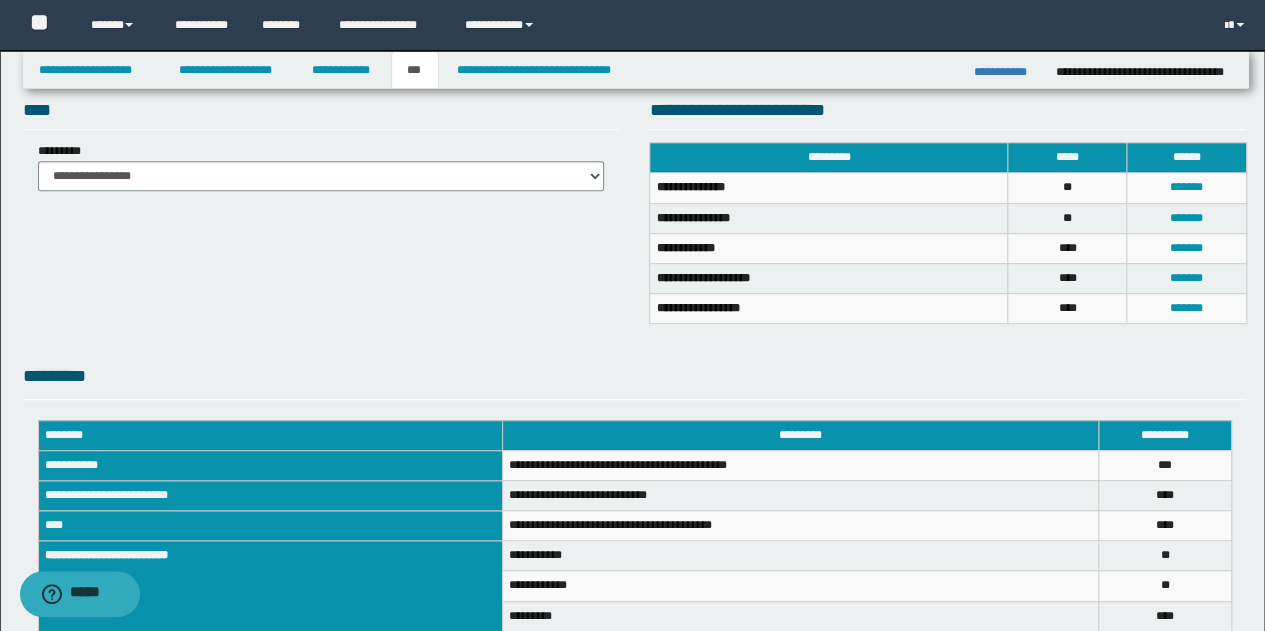scroll, scrollTop: 367, scrollLeft: 0, axis: vertical 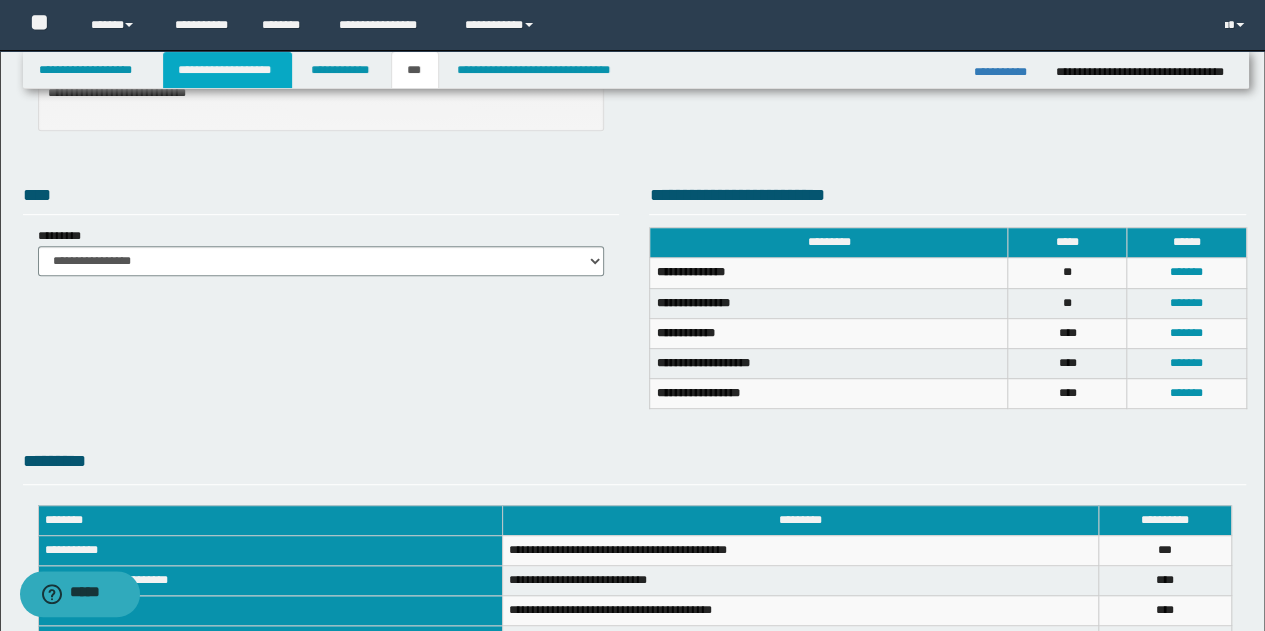 click on "**********" at bounding box center [227, 70] 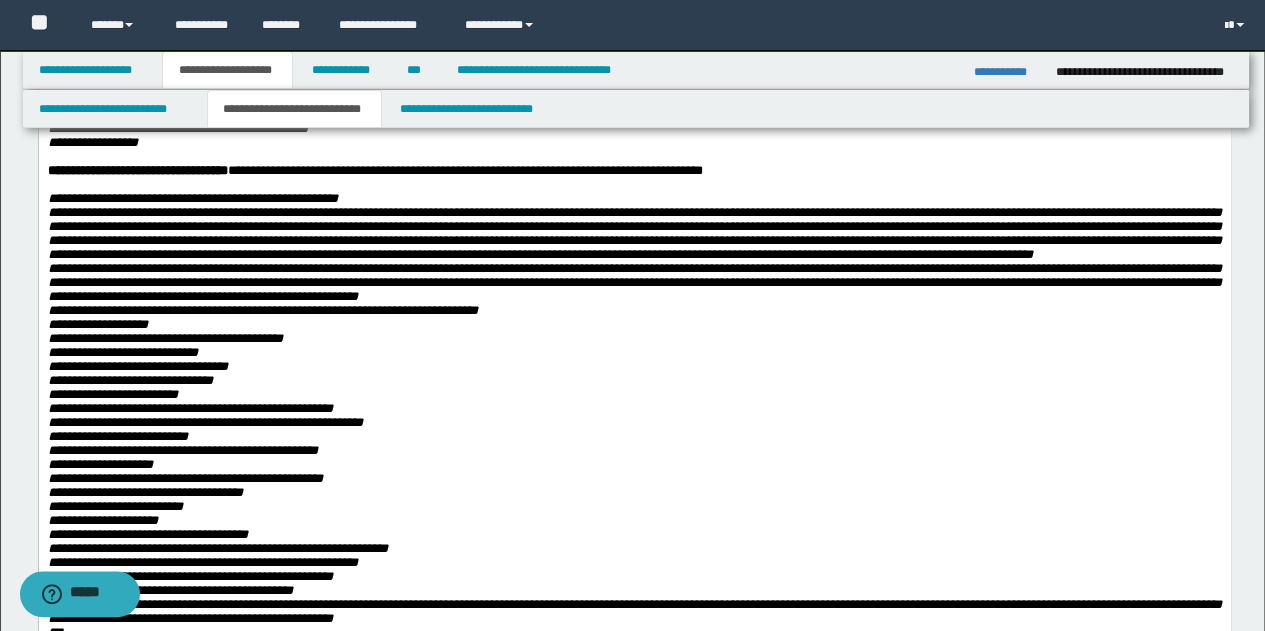 scroll, scrollTop: 0, scrollLeft: 0, axis: both 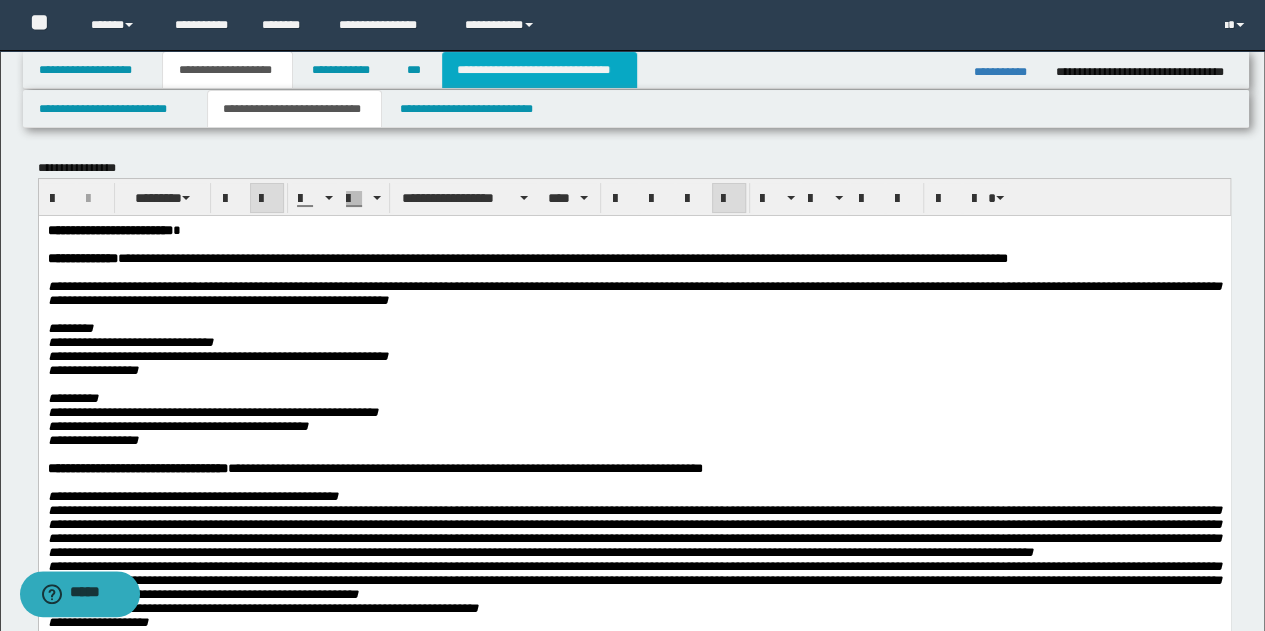 click on "**********" at bounding box center [539, 70] 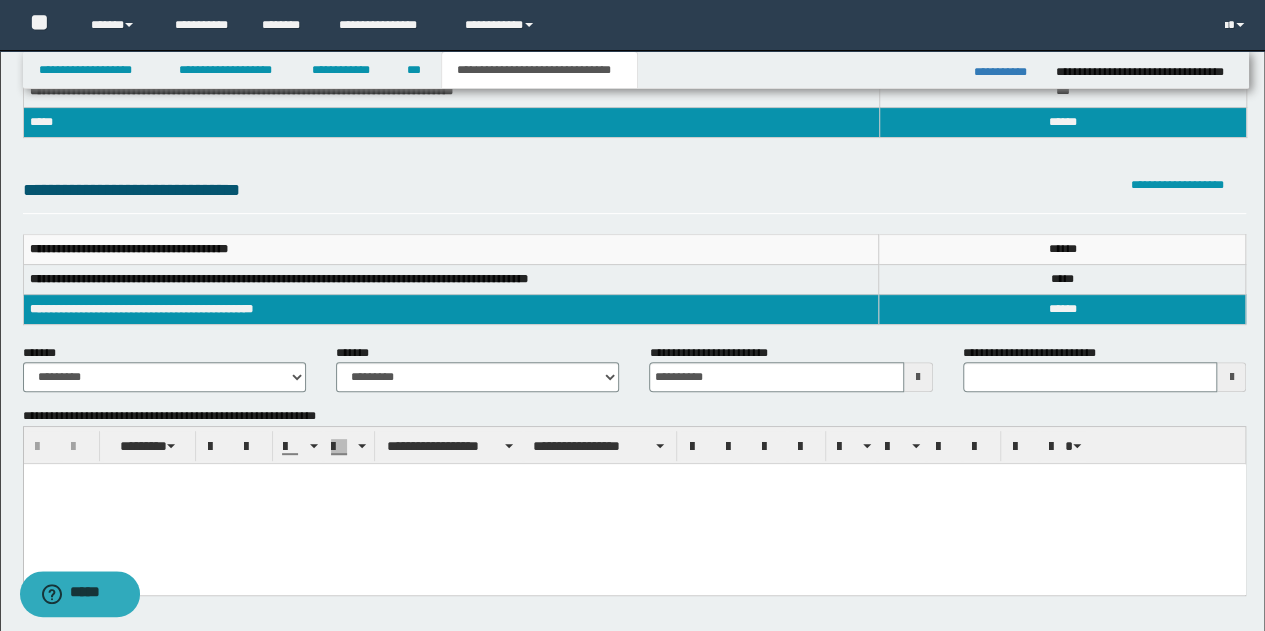 scroll, scrollTop: 100, scrollLeft: 0, axis: vertical 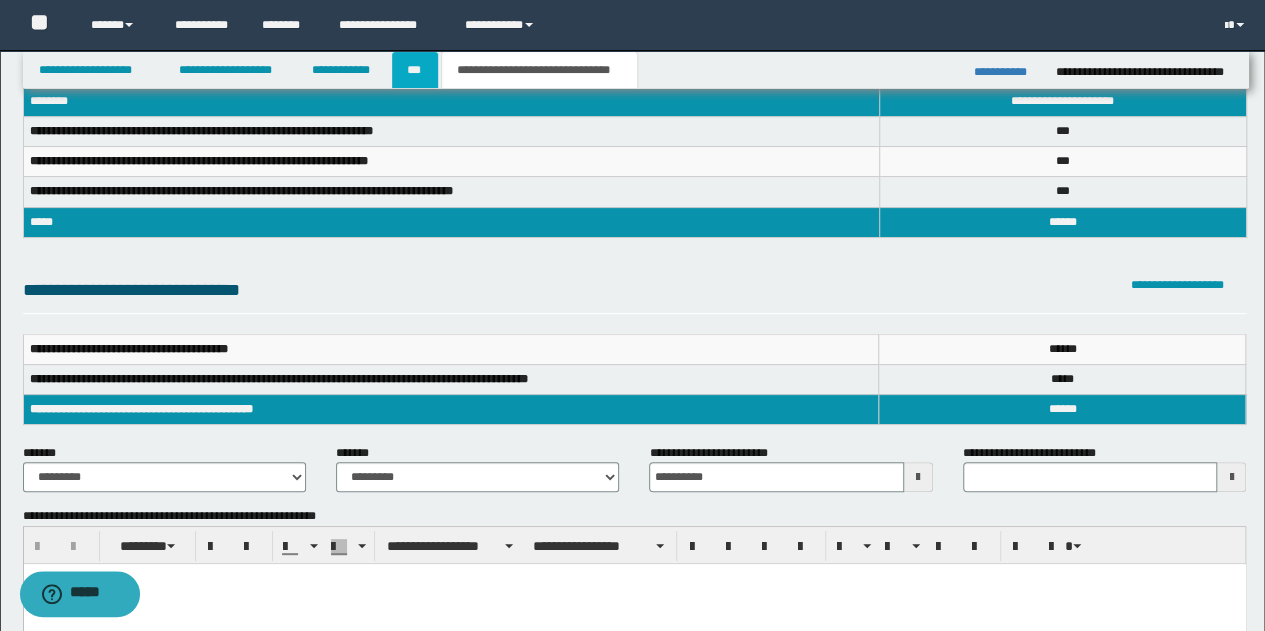 click on "***" at bounding box center (415, 70) 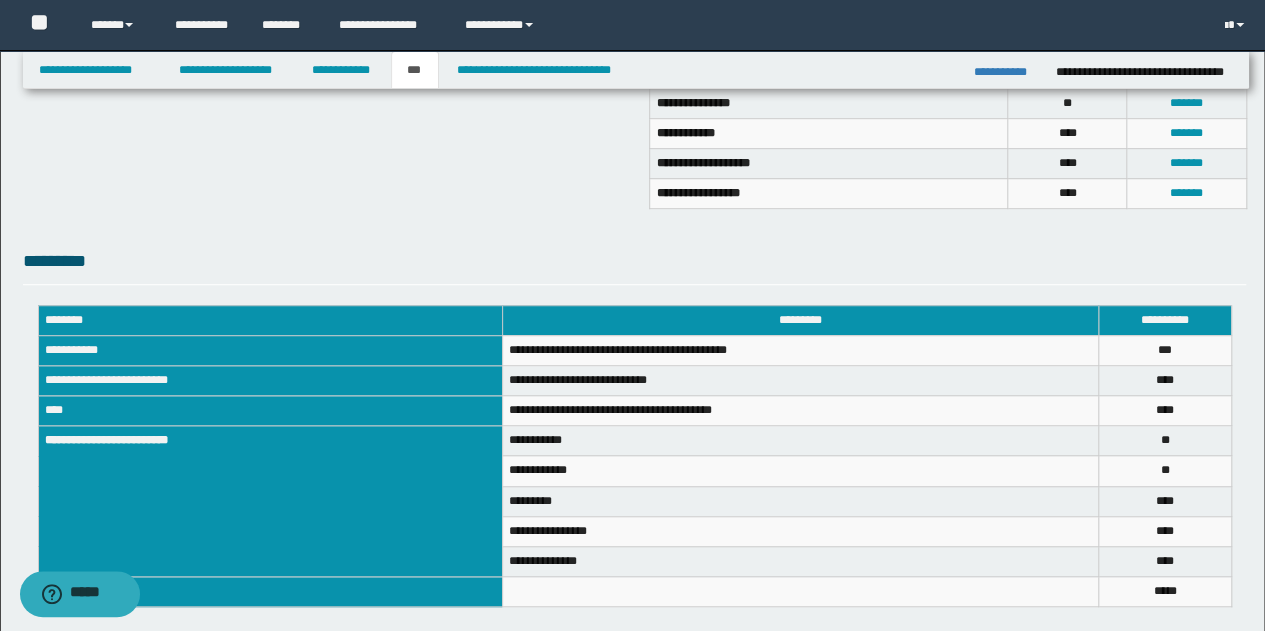 scroll, scrollTop: 667, scrollLeft: 0, axis: vertical 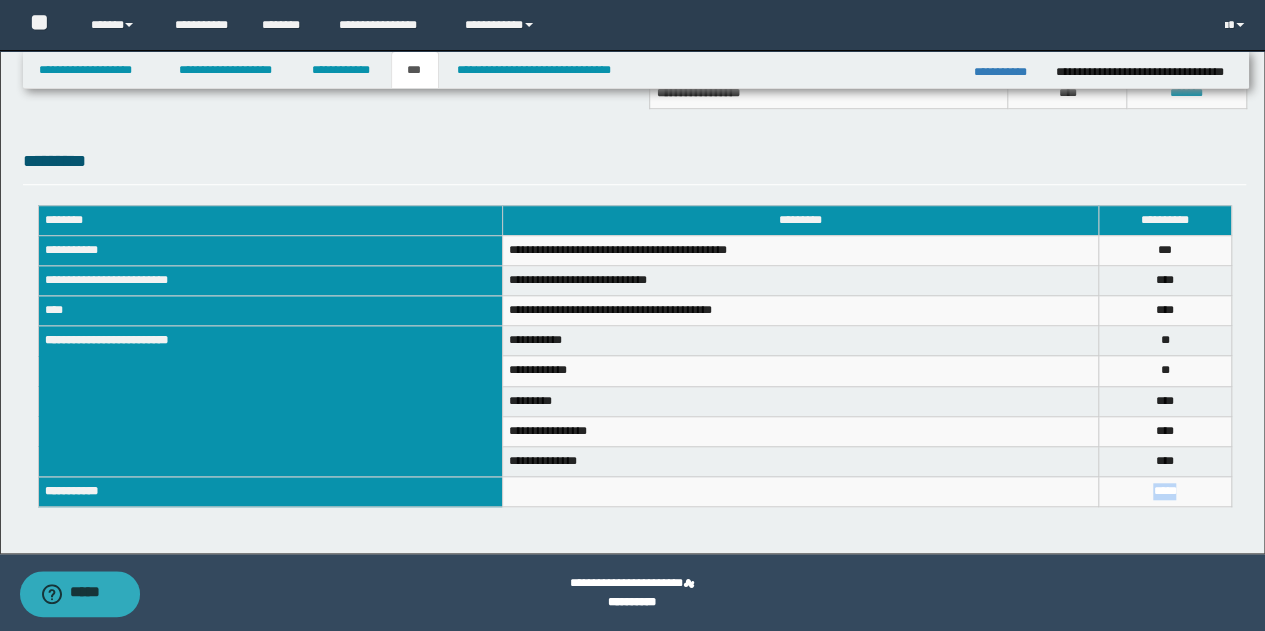 drag, startPoint x: 1210, startPoint y: 486, endPoint x: 1116, endPoint y: 486, distance: 94 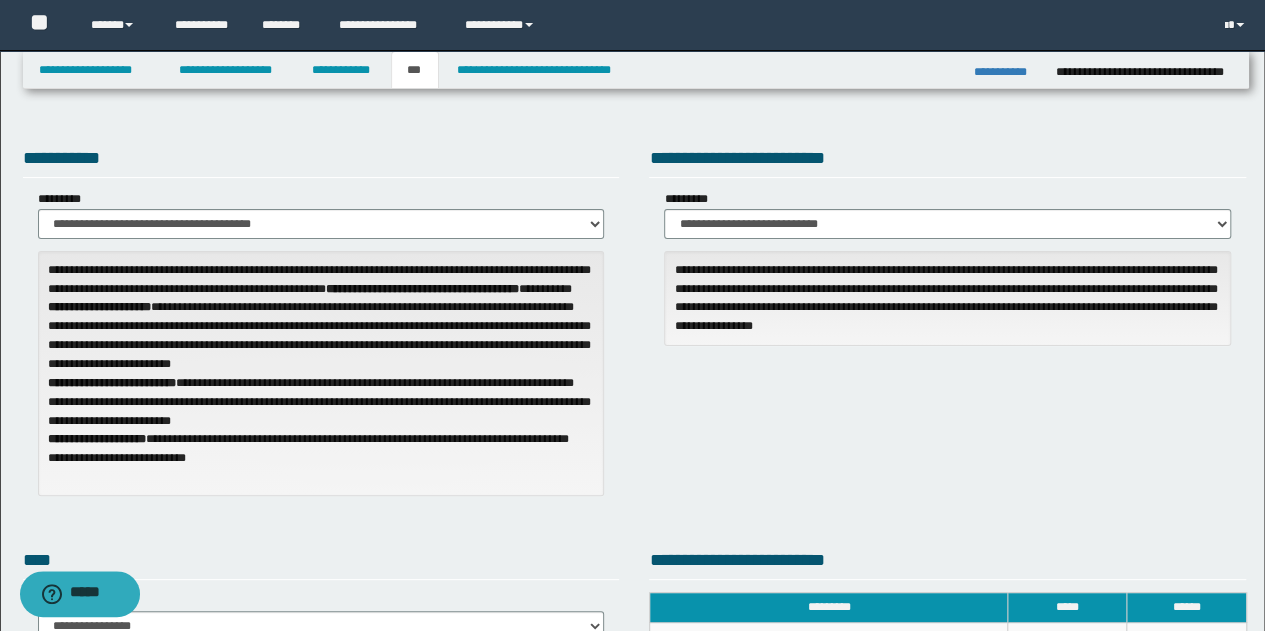 scroll, scrollTop: 0, scrollLeft: 0, axis: both 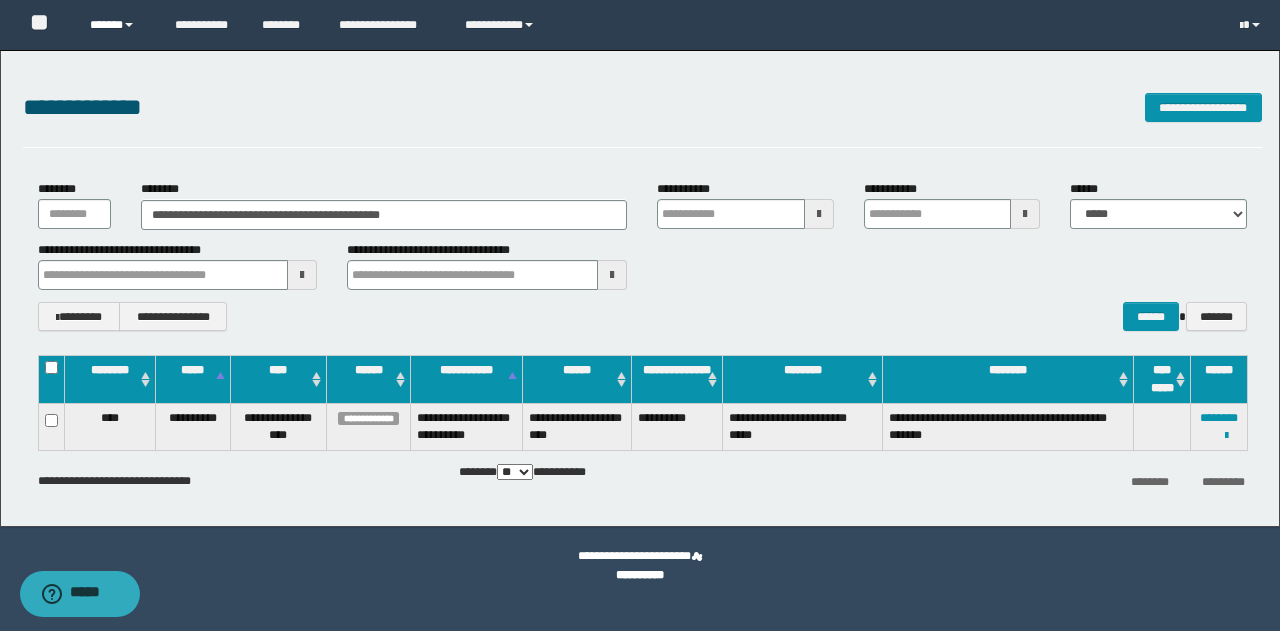 click on "******" at bounding box center (117, 25) 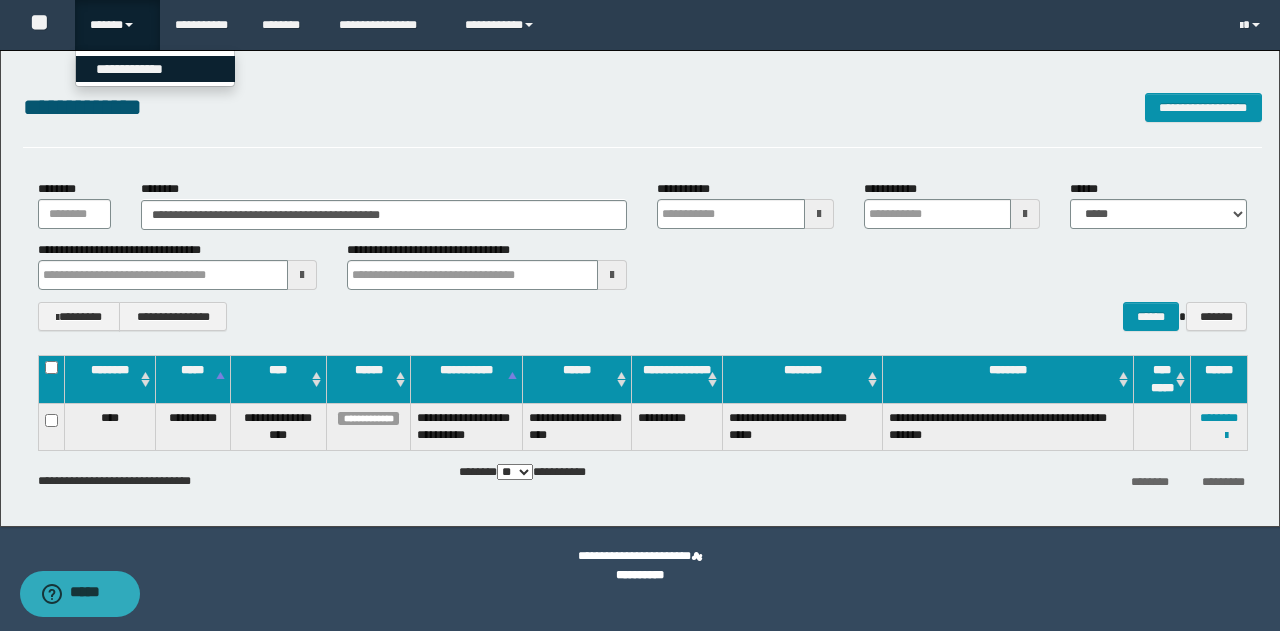 click on "**********" at bounding box center [155, 69] 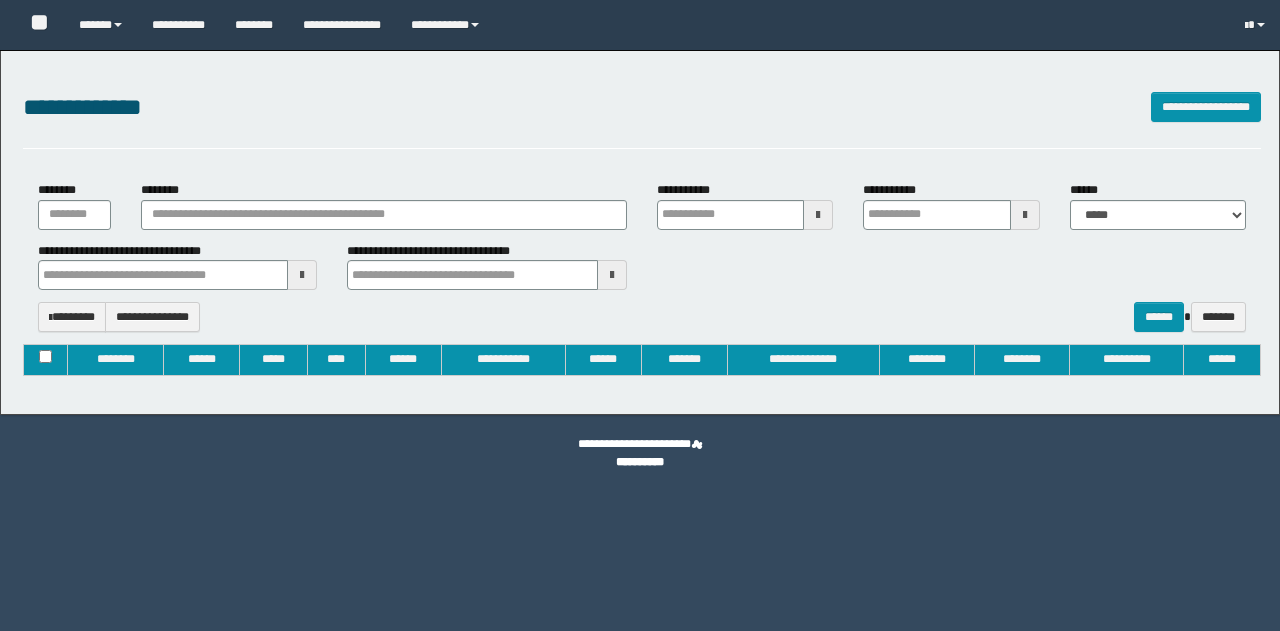type on "**********" 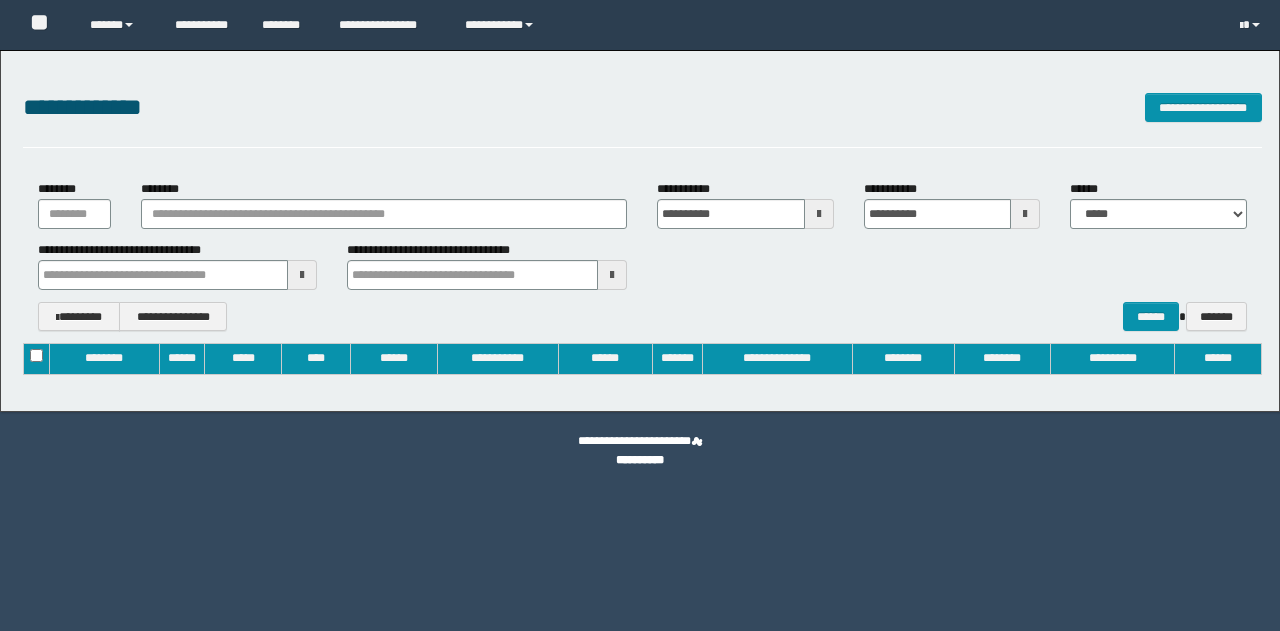 scroll, scrollTop: 0, scrollLeft: 0, axis: both 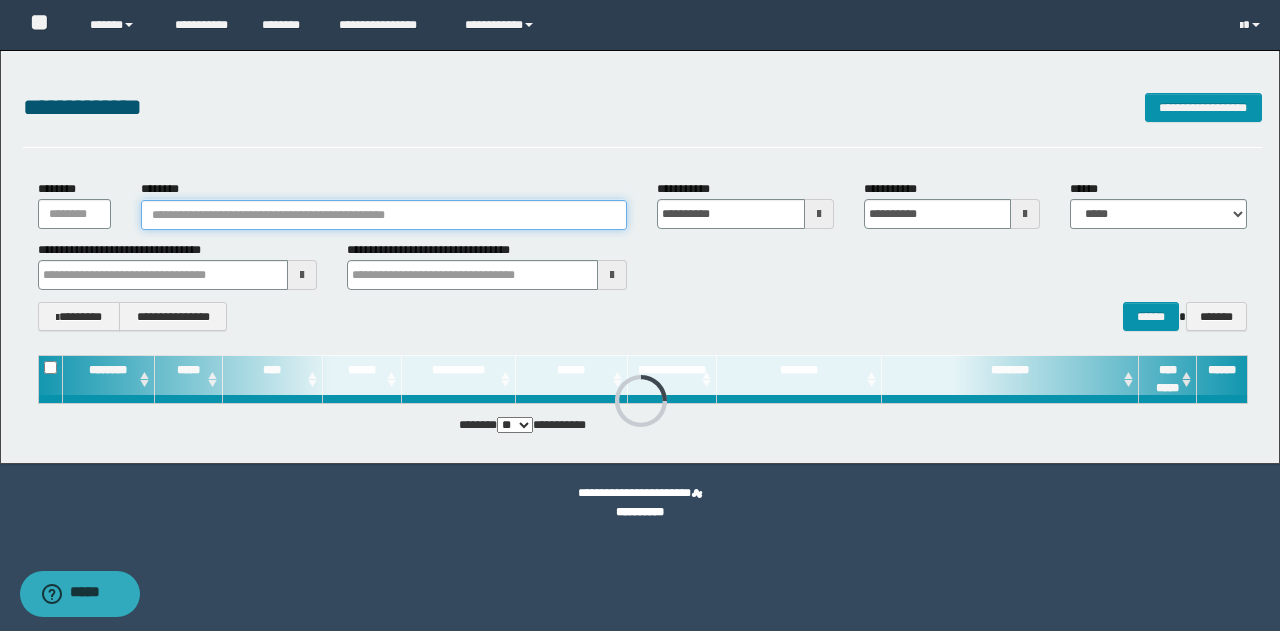 click on "********" at bounding box center [384, 215] 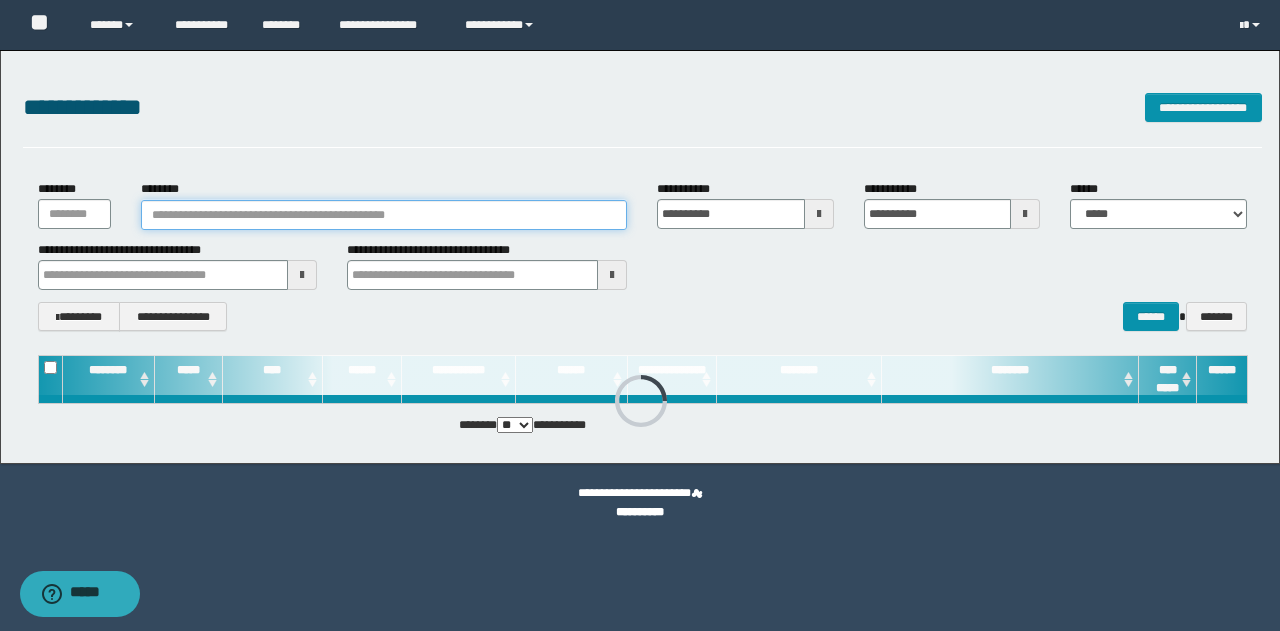 paste on "********" 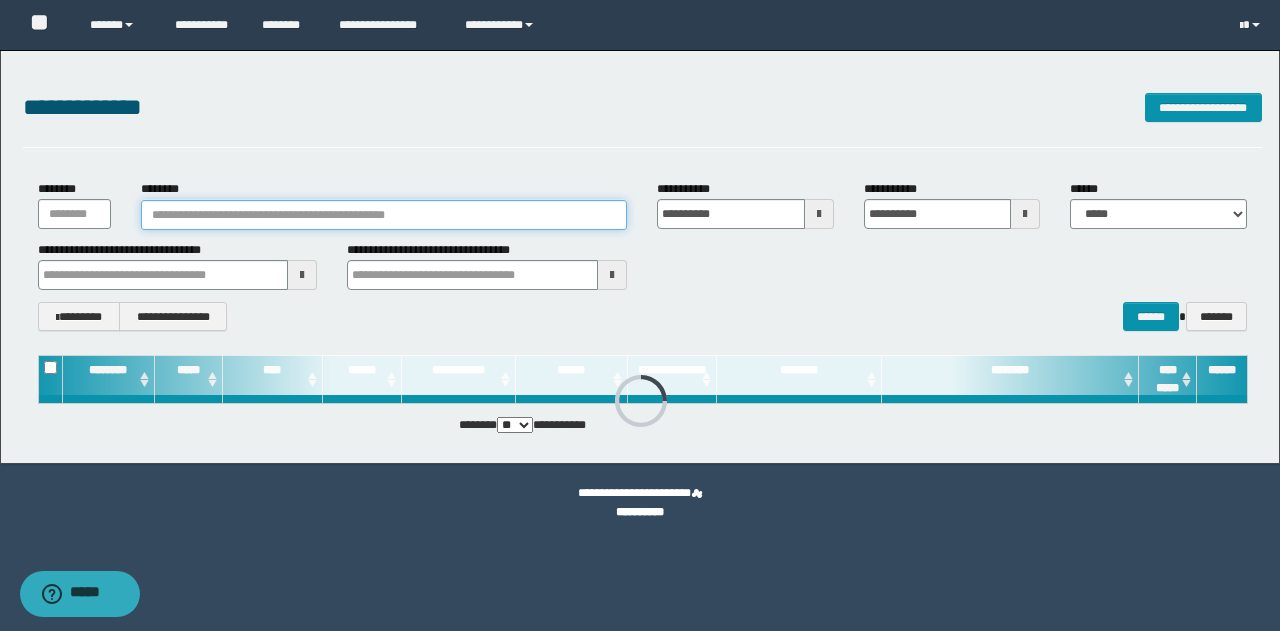 type on "********" 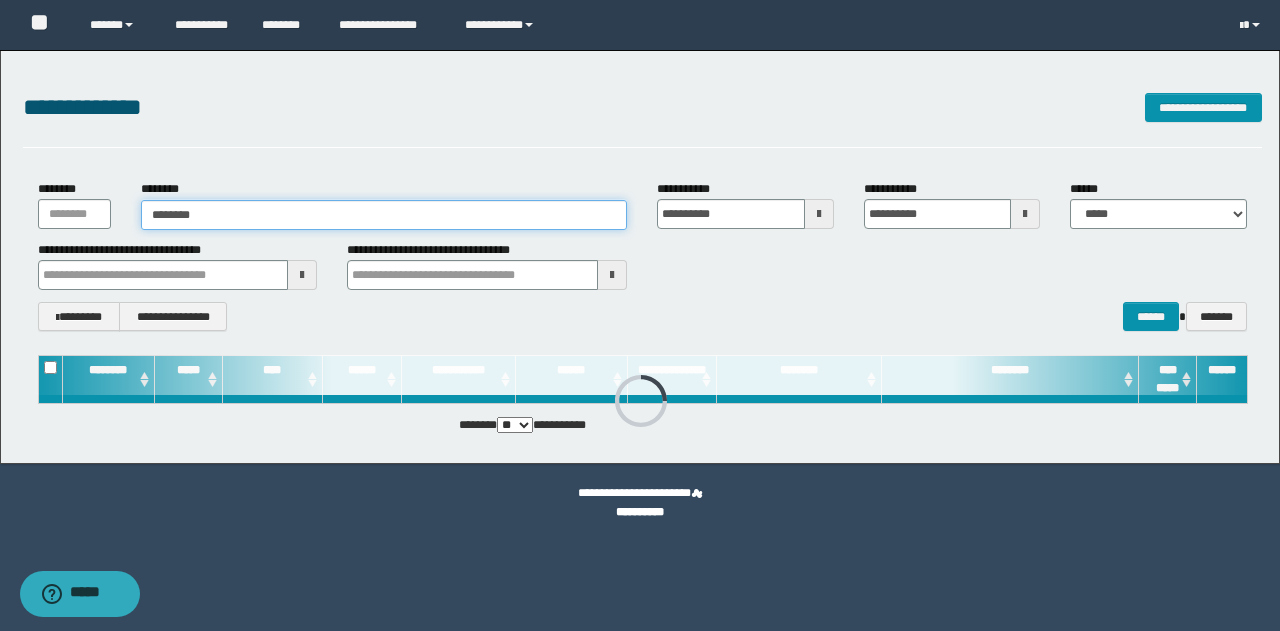 type 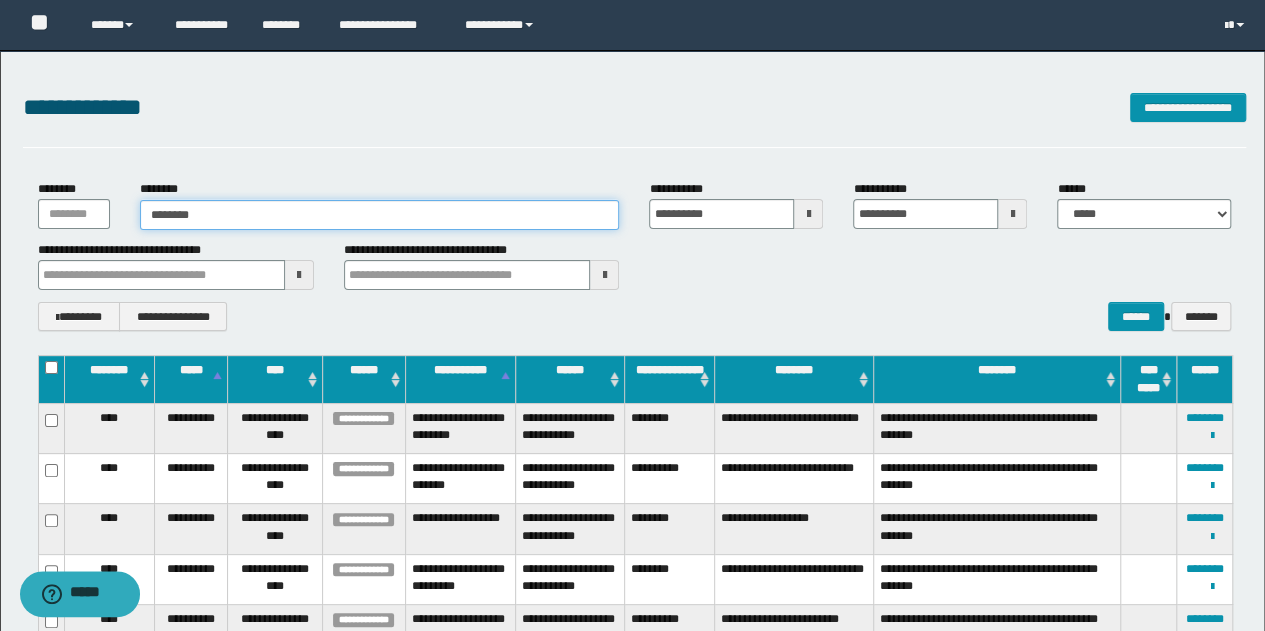 type on "********" 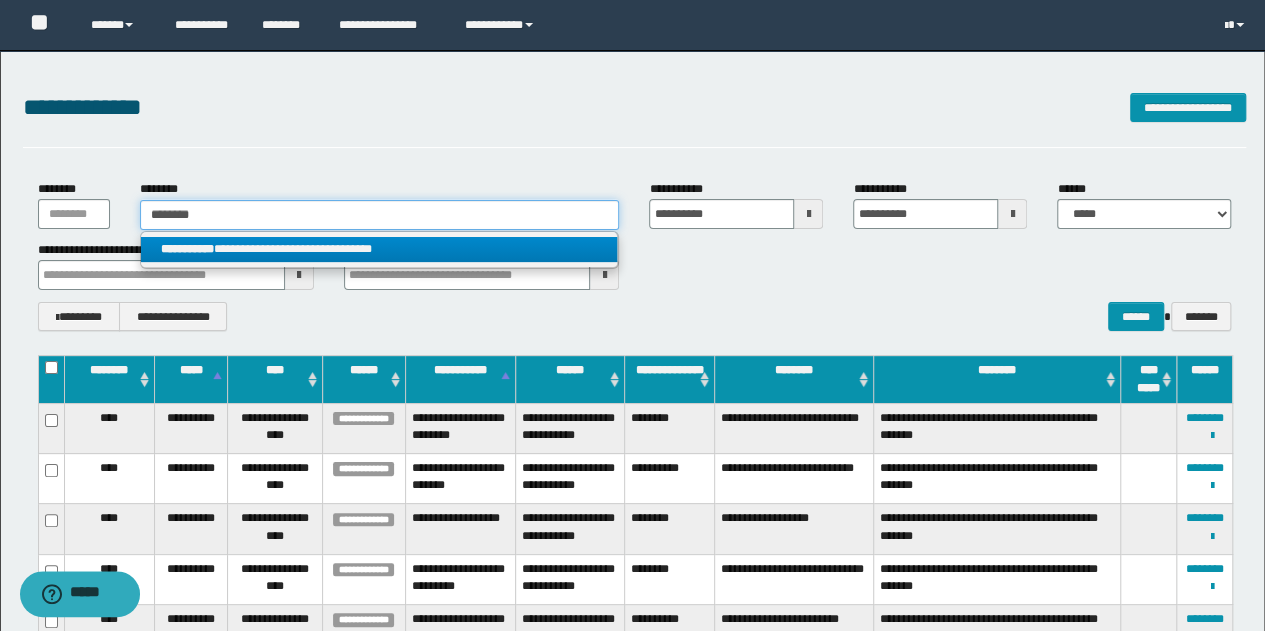 type on "********" 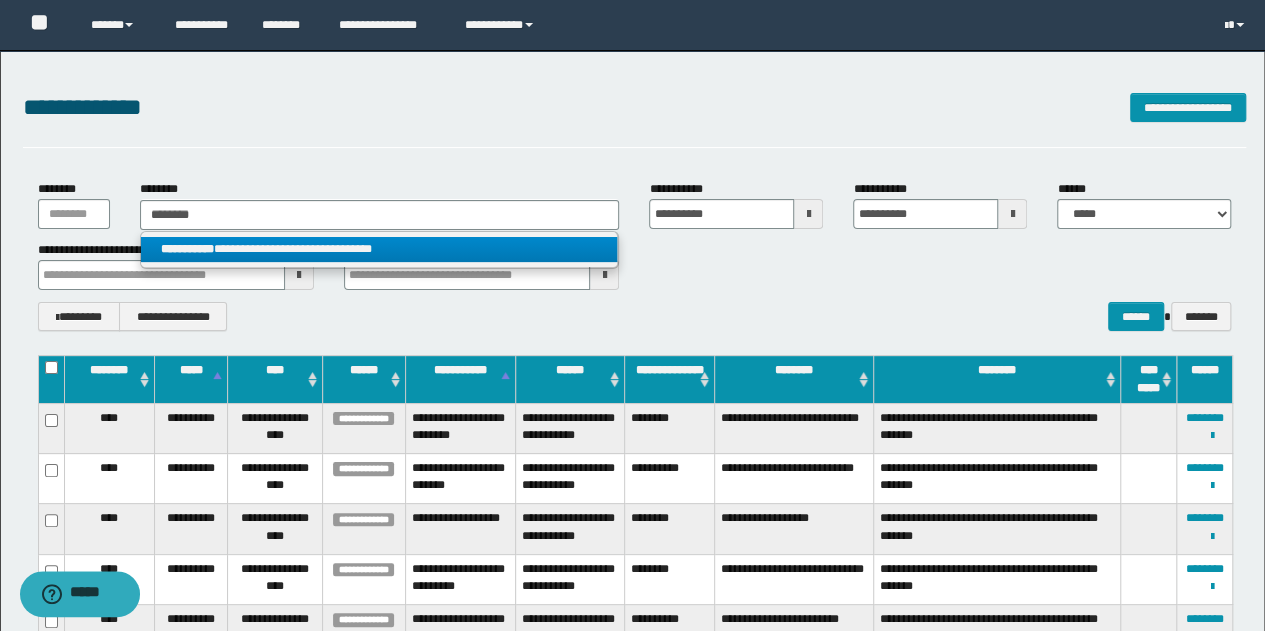 click on "**********" at bounding box center (379, 249) 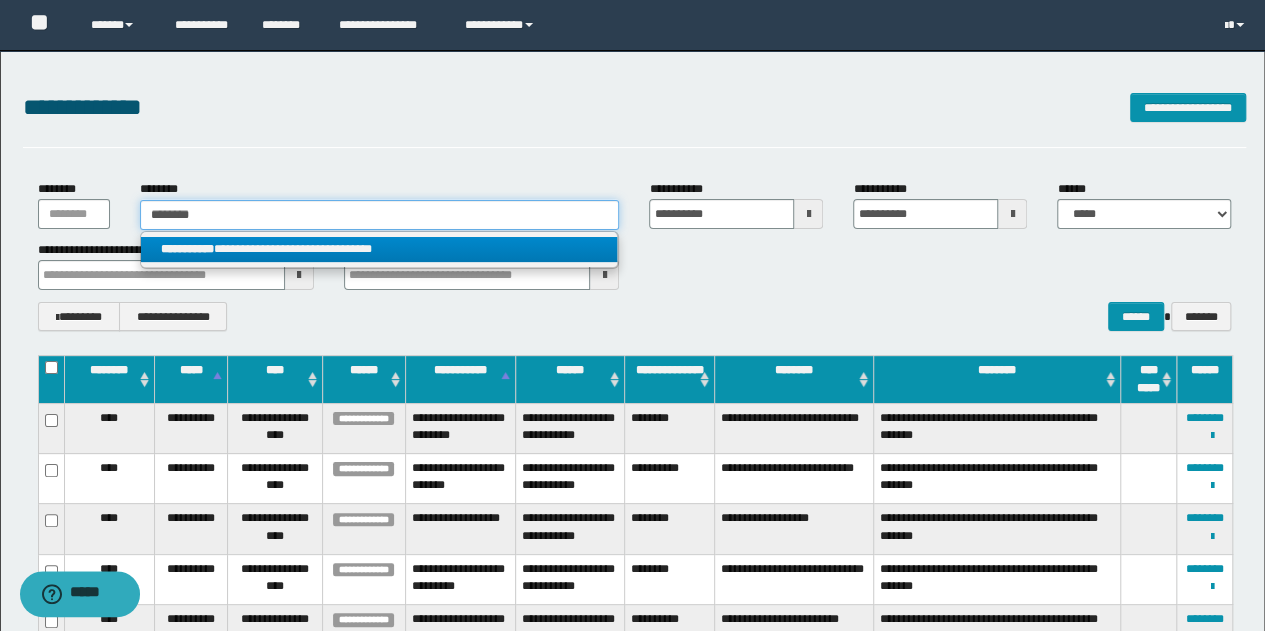 type 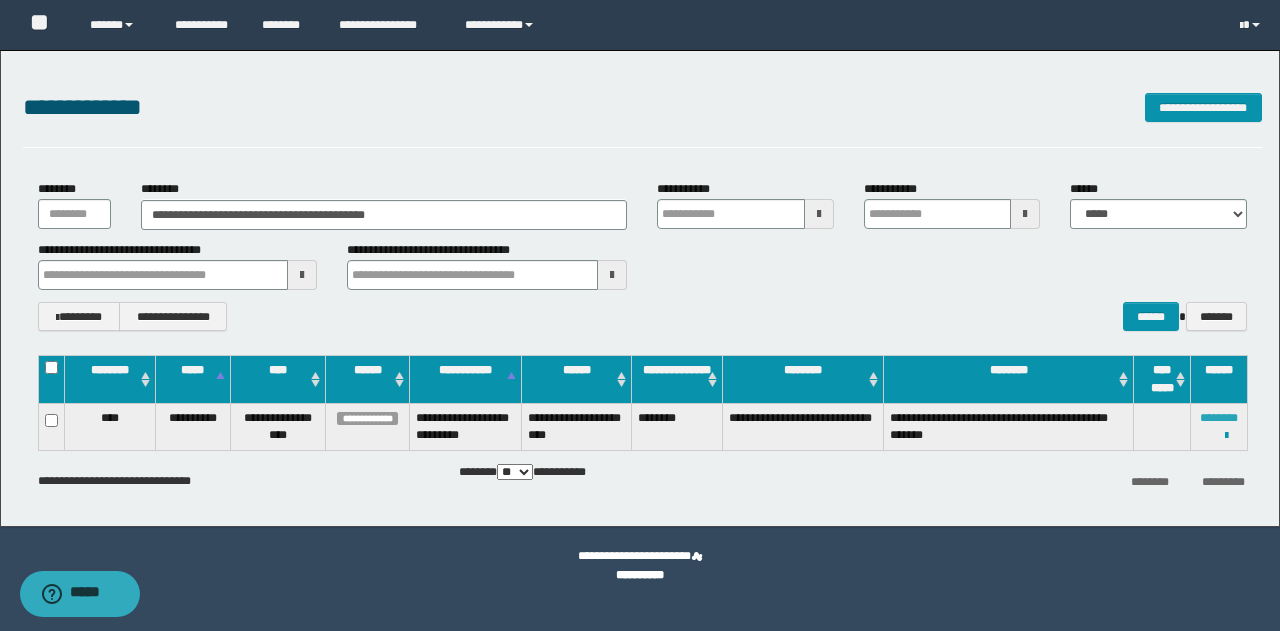 click on "********" at bounding box center (1219, 418) 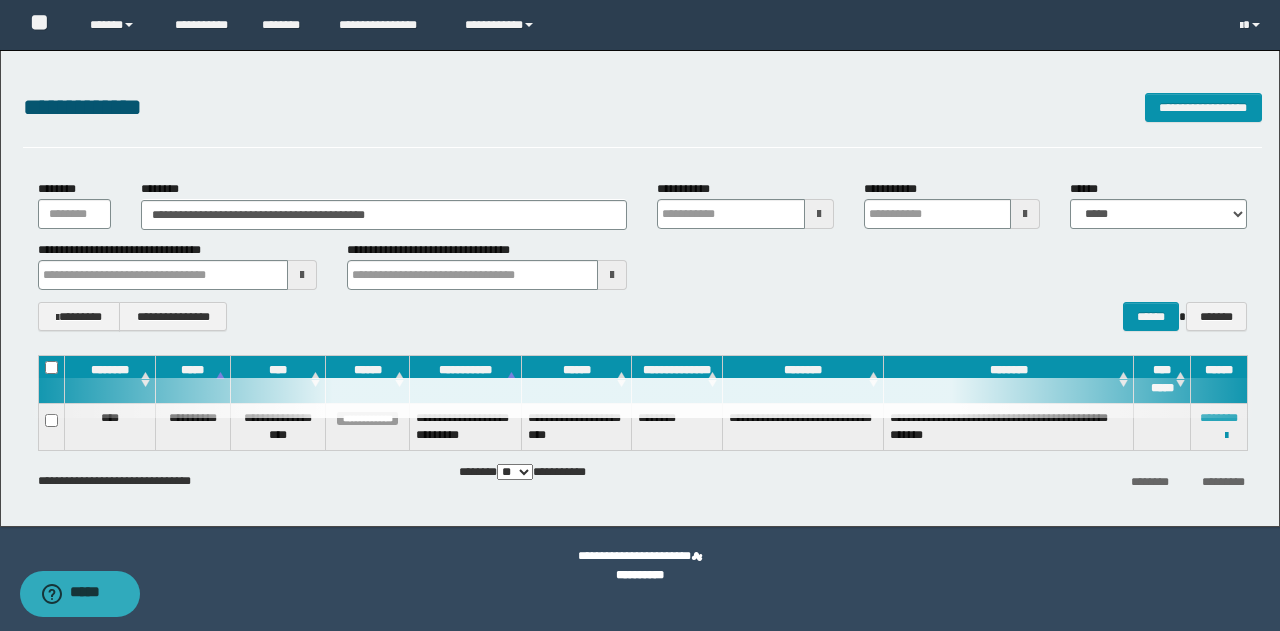 type 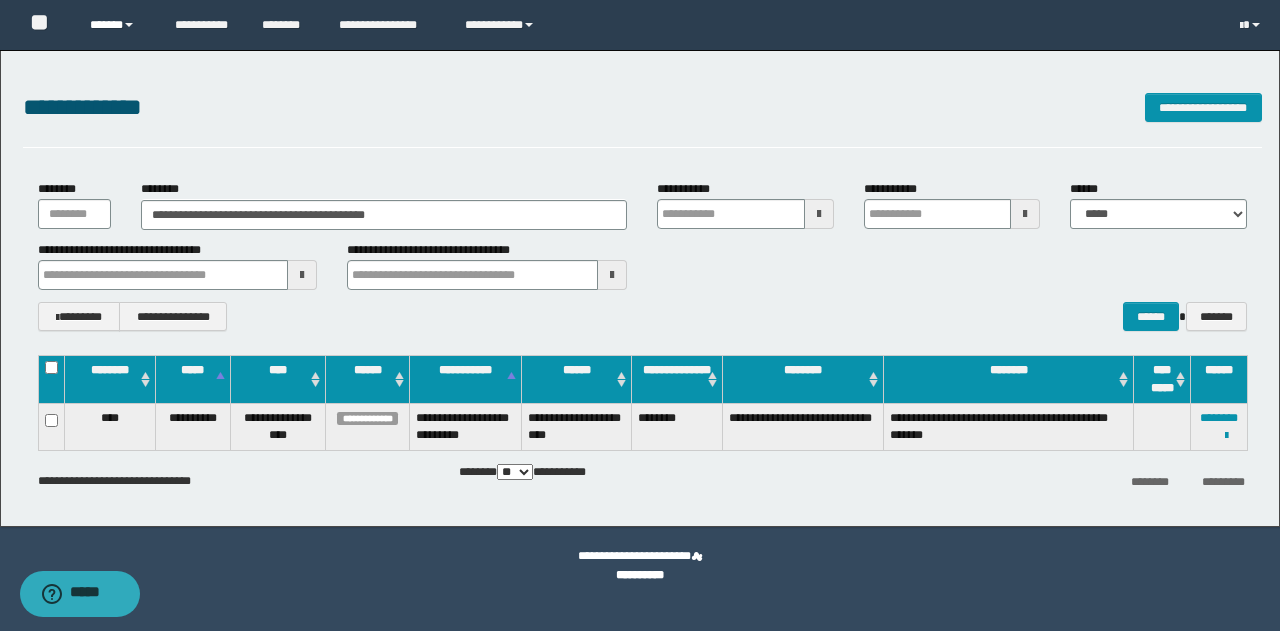 click on "******" at bounding box center [117, 25] 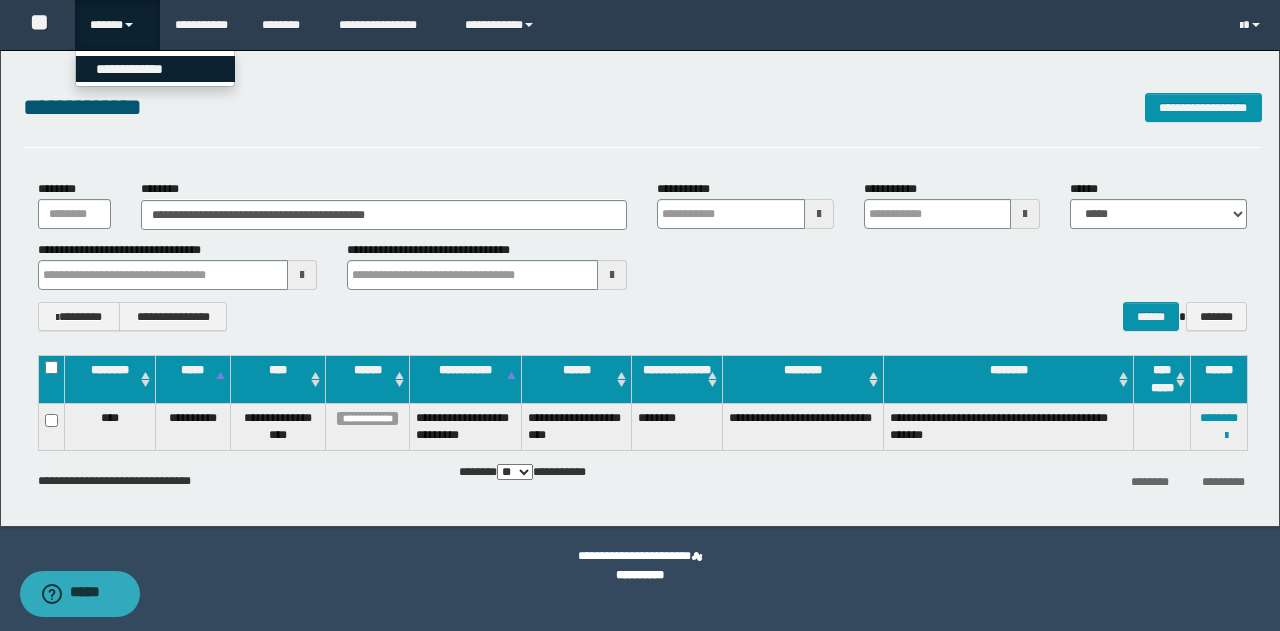 click on "**********" at bounding box center (155, 69) 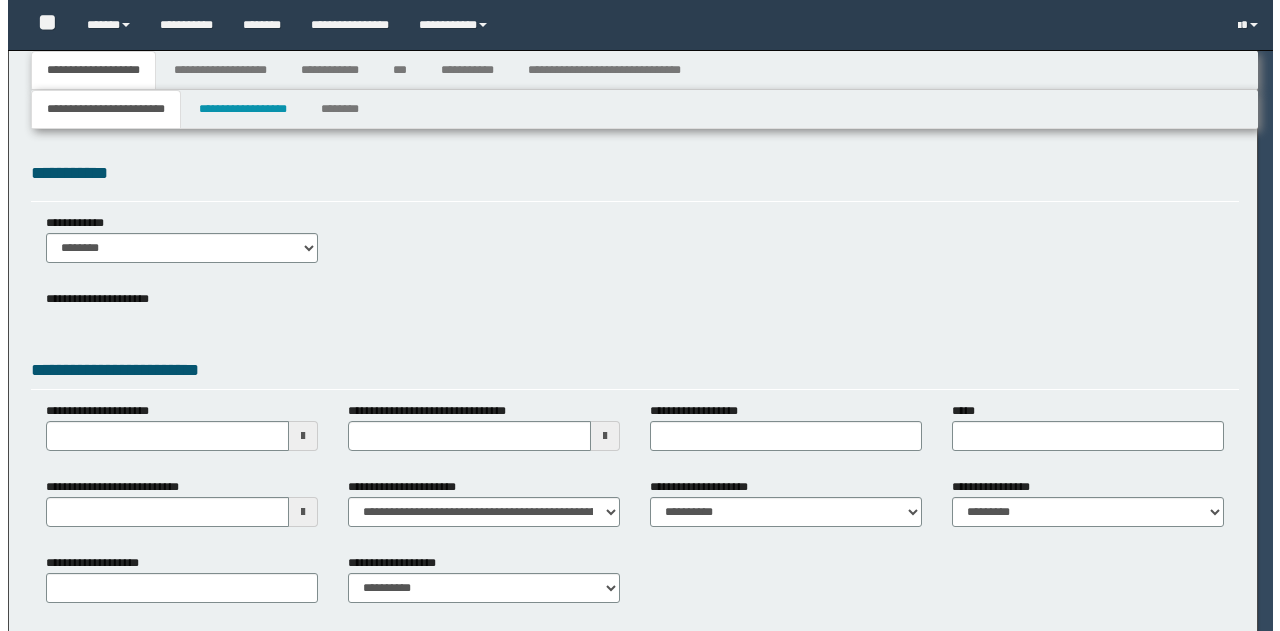 scroll, scrollTop: 0, scrollLeft: 0, axis: both 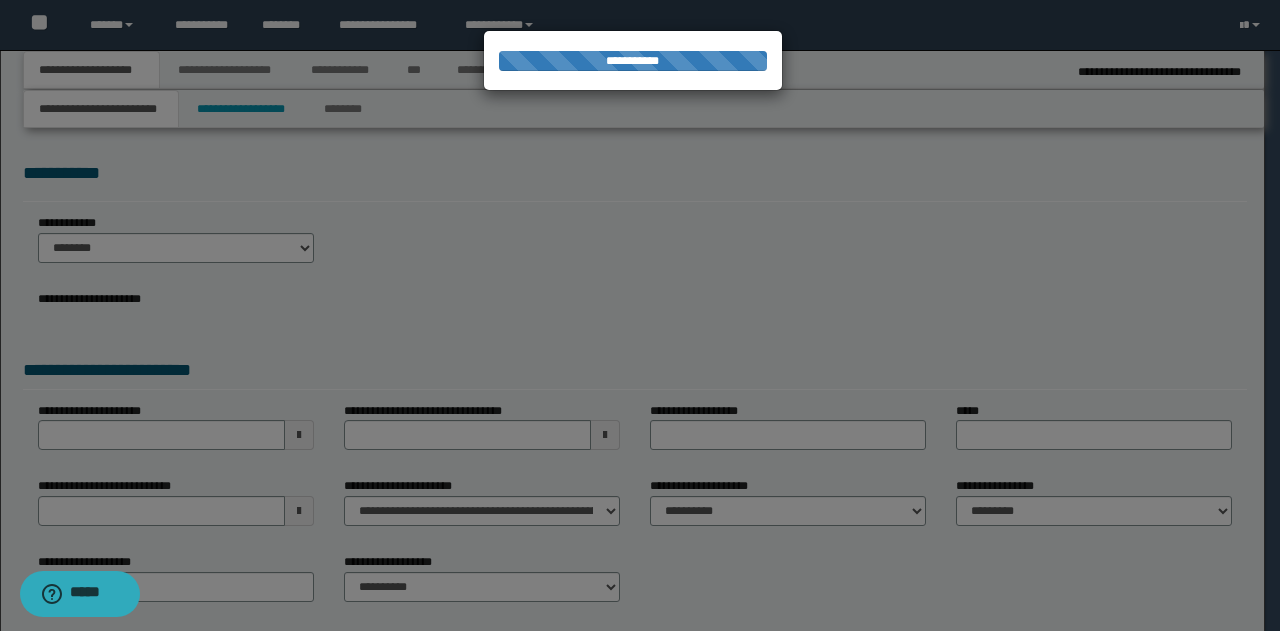 type on "********" 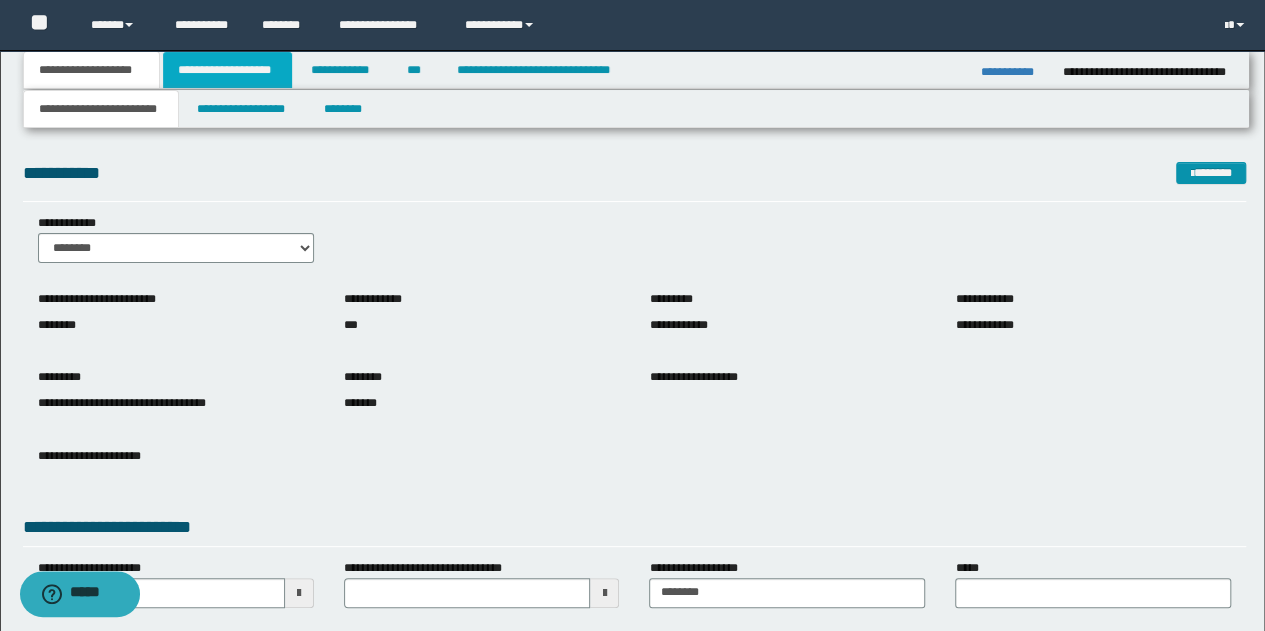 click on "**********" at bounding box center [227, 70] 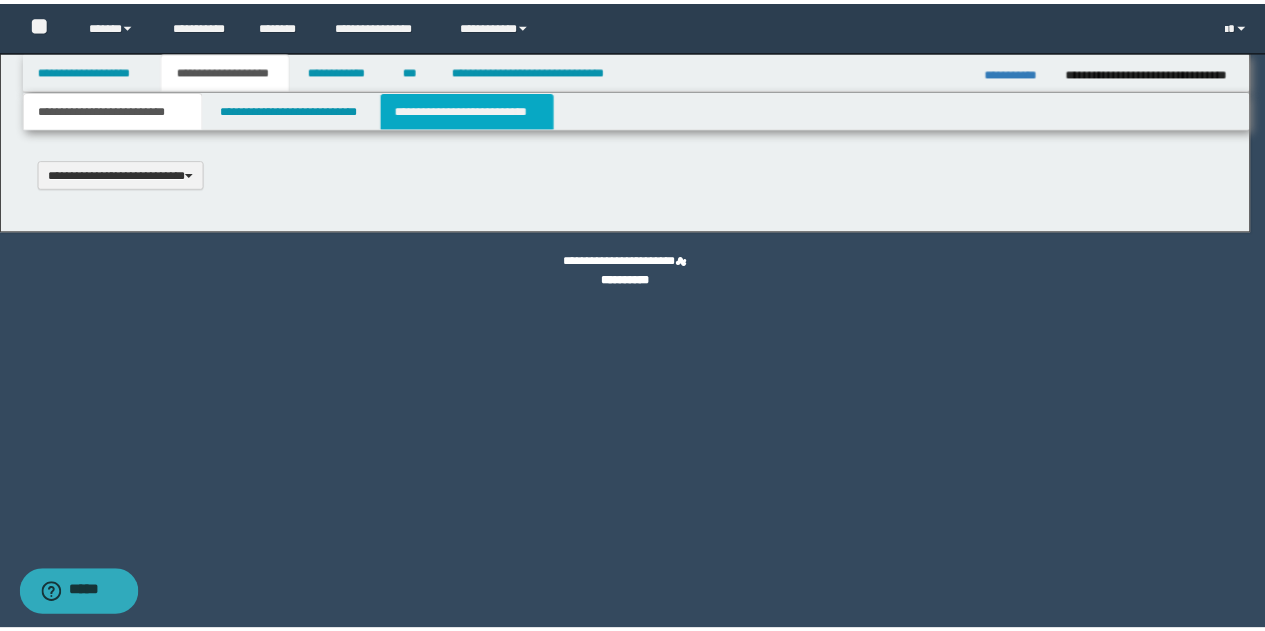 scroll, scrollTop: 0, scrollLeft: 0, axis: both 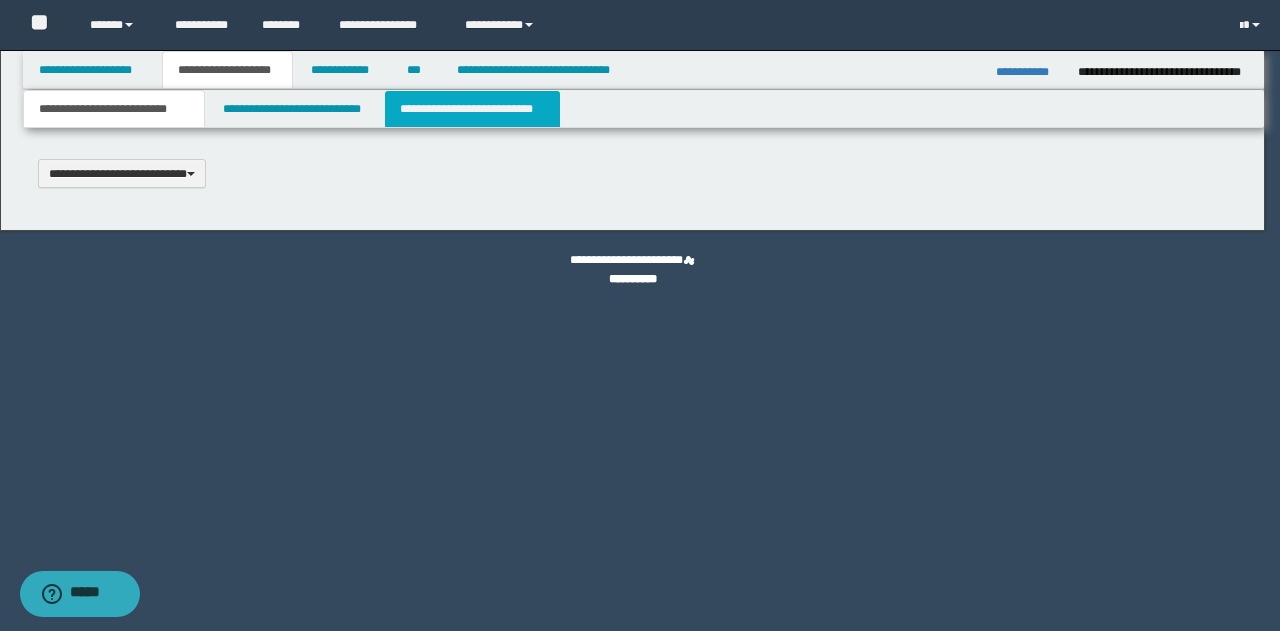 type 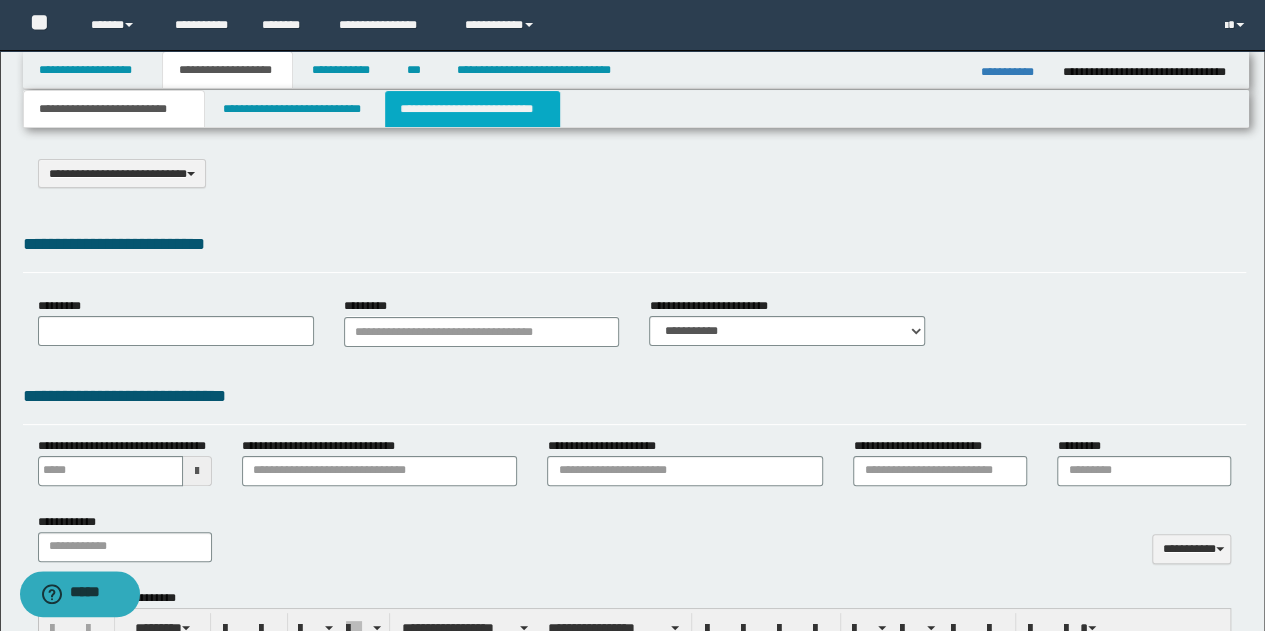 select on "*" 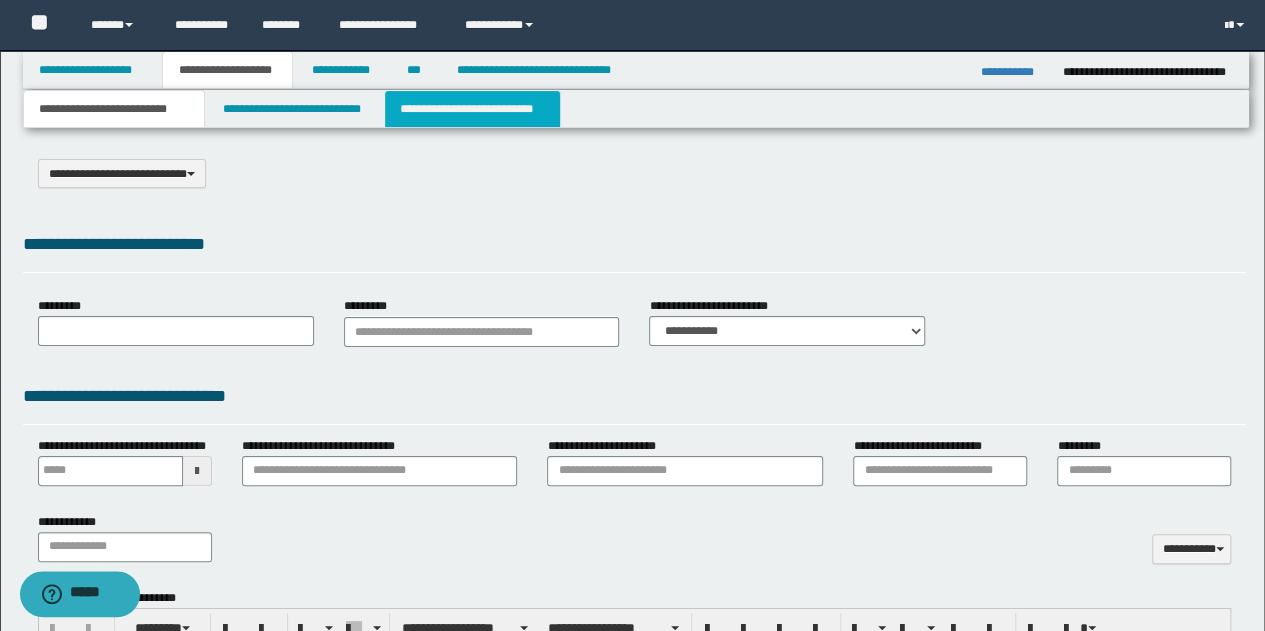 type 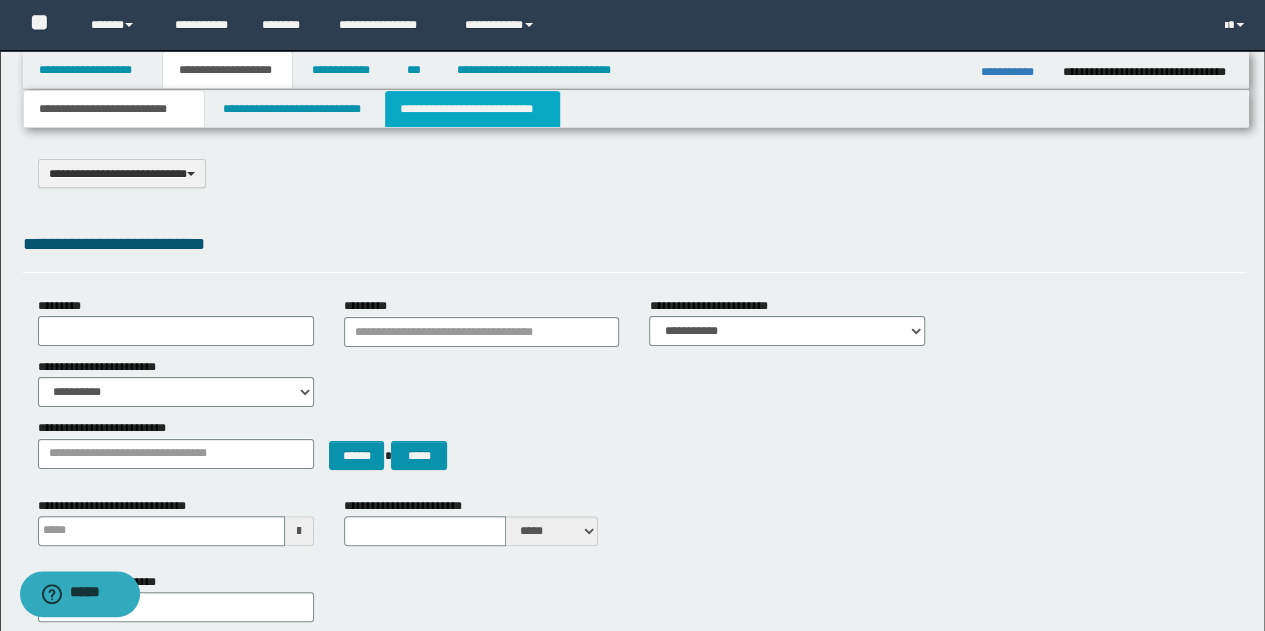 click on "**********" at bounding box center (472, 109) 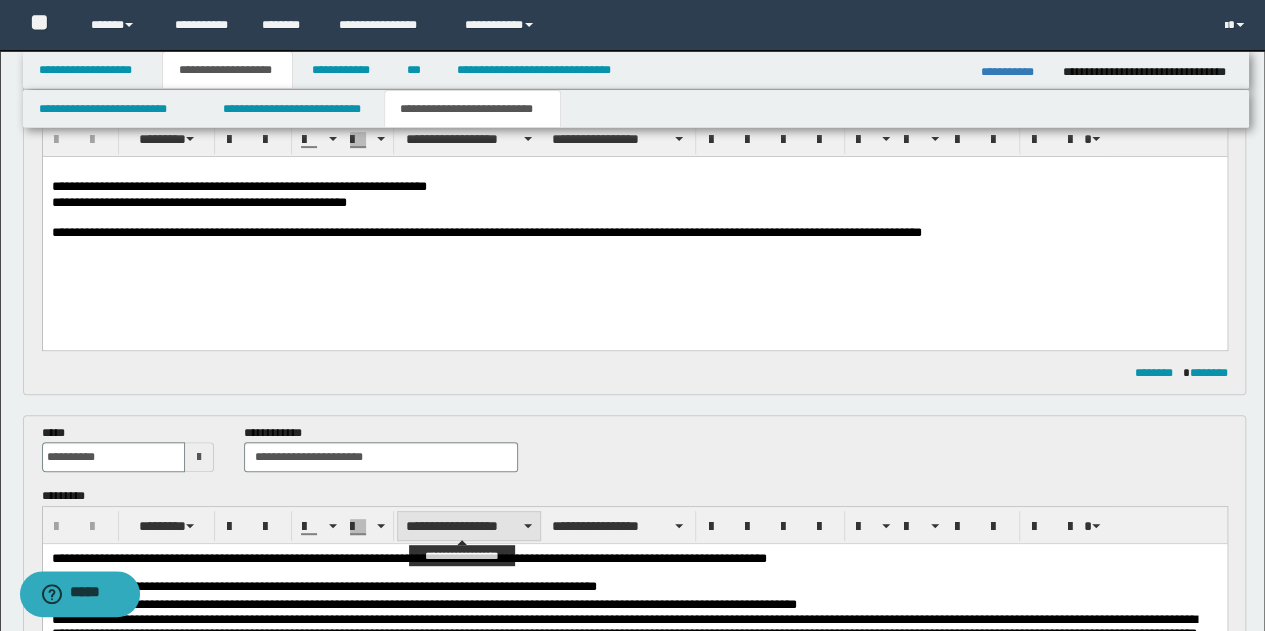 scroll, scrollTop: 100, scrollLeft: 0, axis: vertical 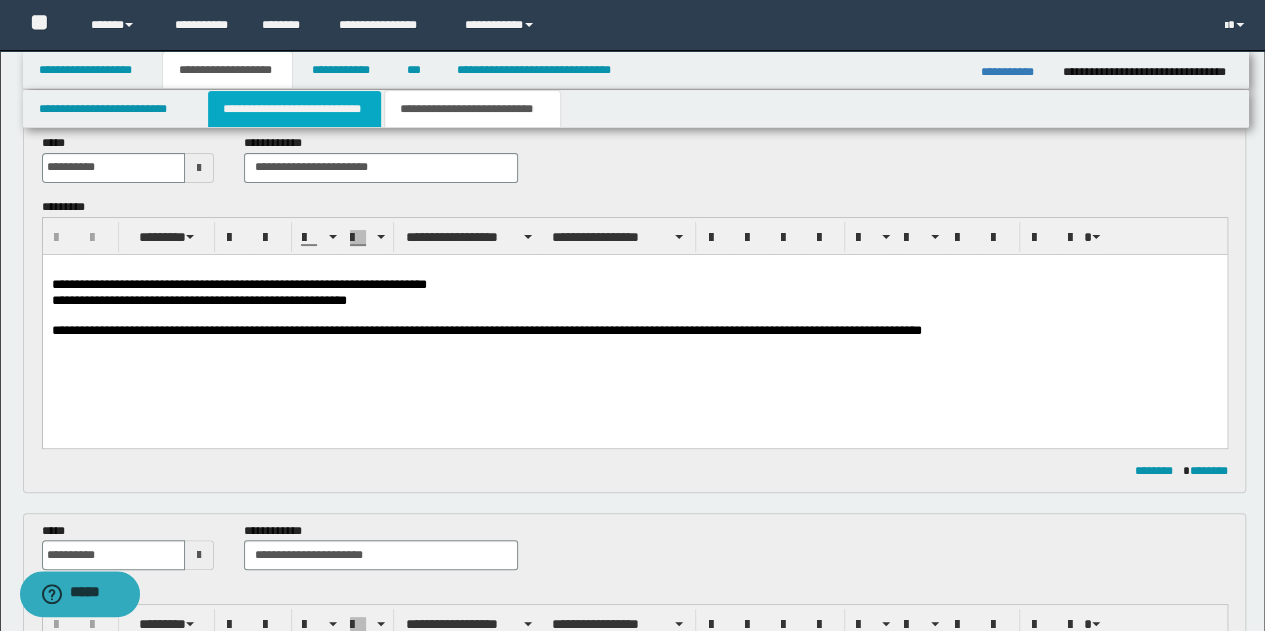 click on "**********" at bounding box center [294, 109] 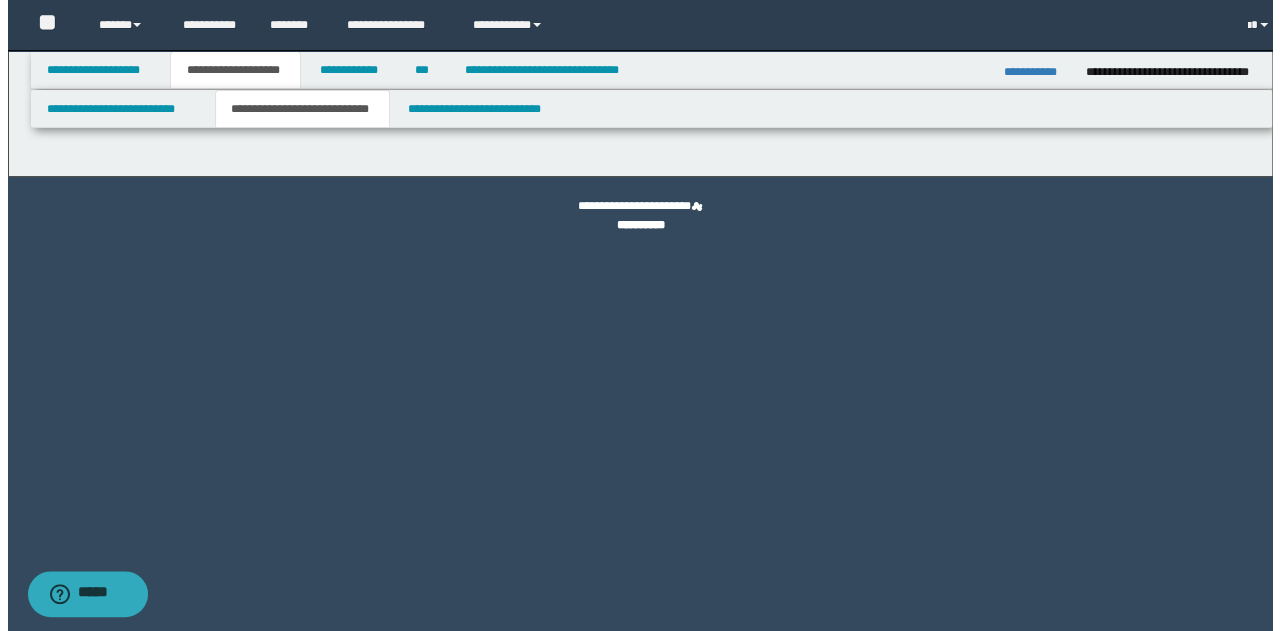 scroll, scrollTop: 0, scrollLeft: 0, axis: both 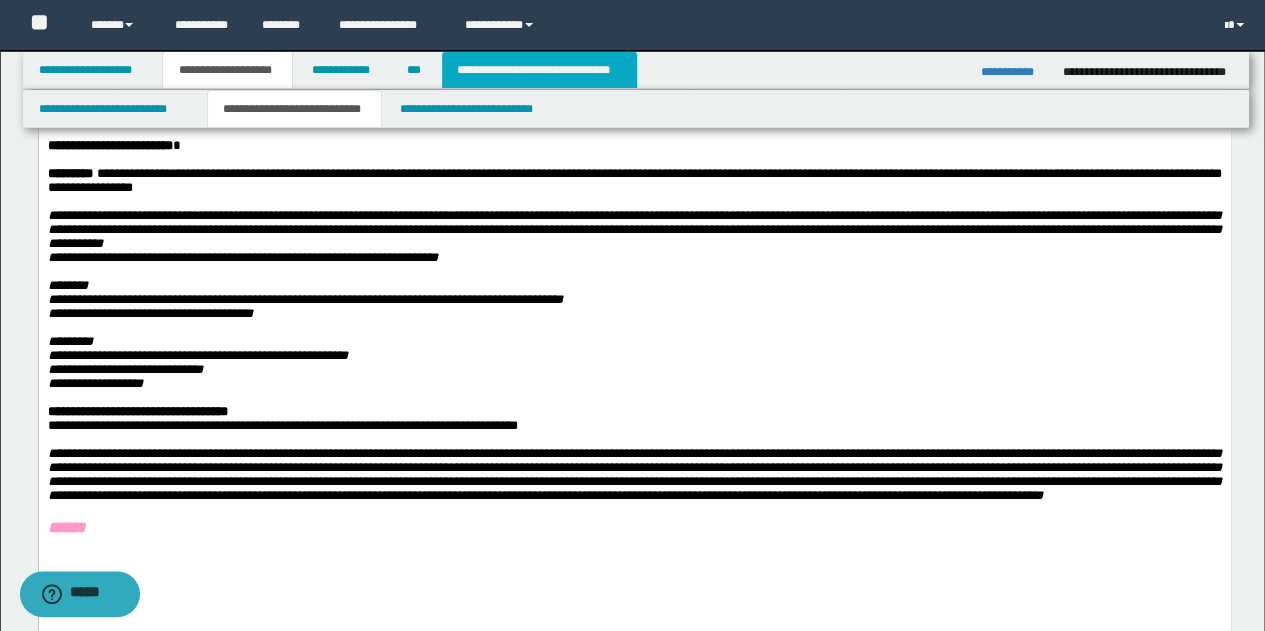 click on "**********" at bounding box center (539, 70) 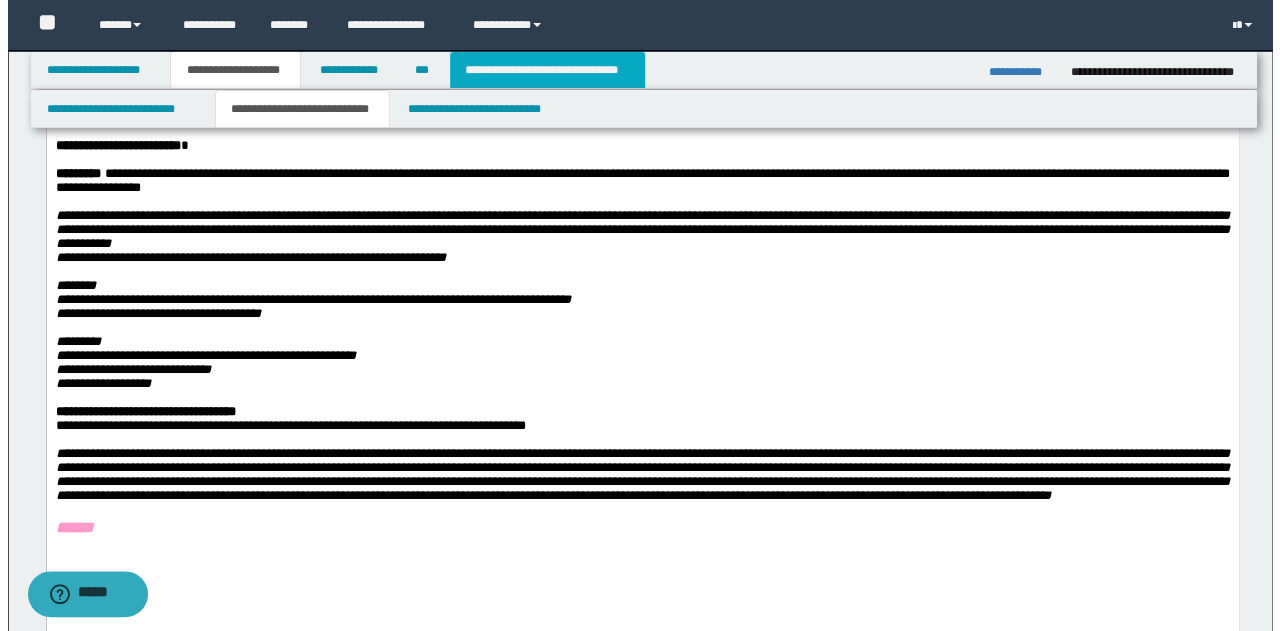 scroll, scrollTop: 0, scrollLeft: 0, axis: both 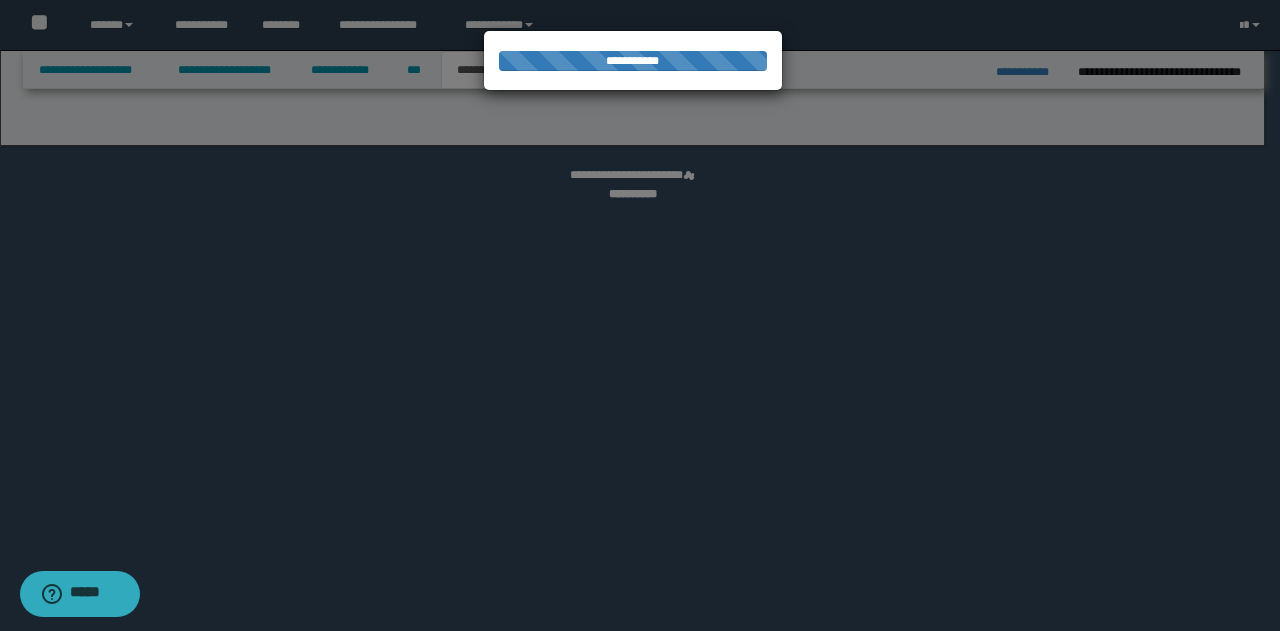 select on "*" 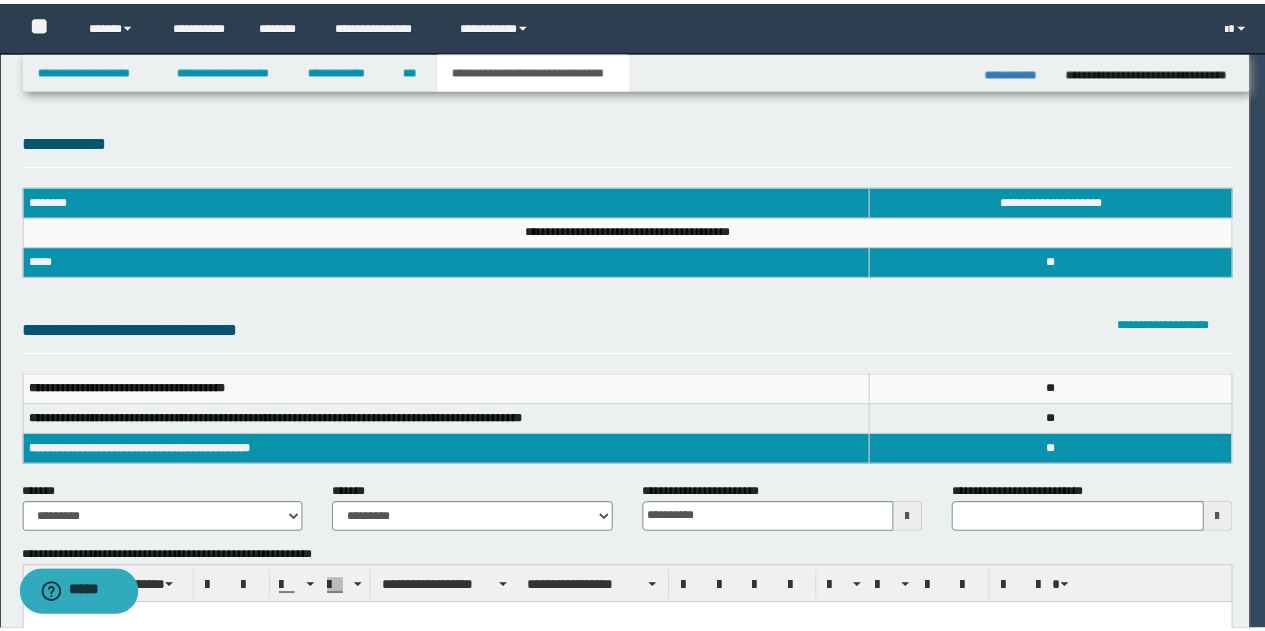 scroll, scrollTop: 0, scrollLeft: 0, axis: both 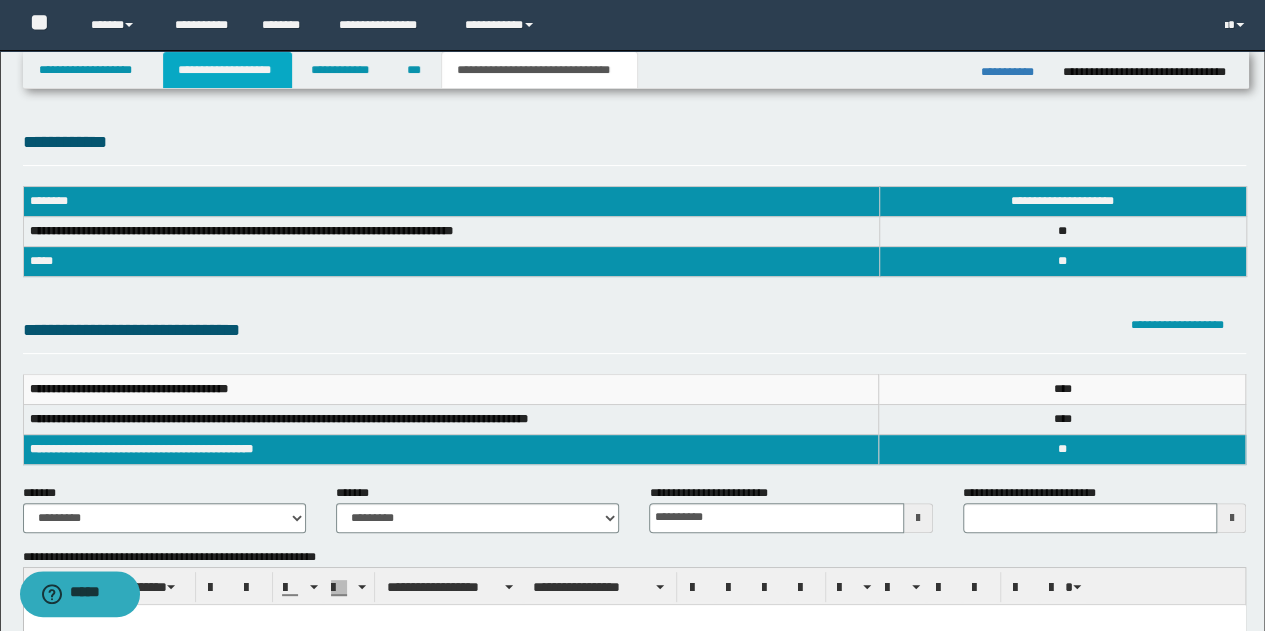 click on "**********" at bounding box center [227, 70] 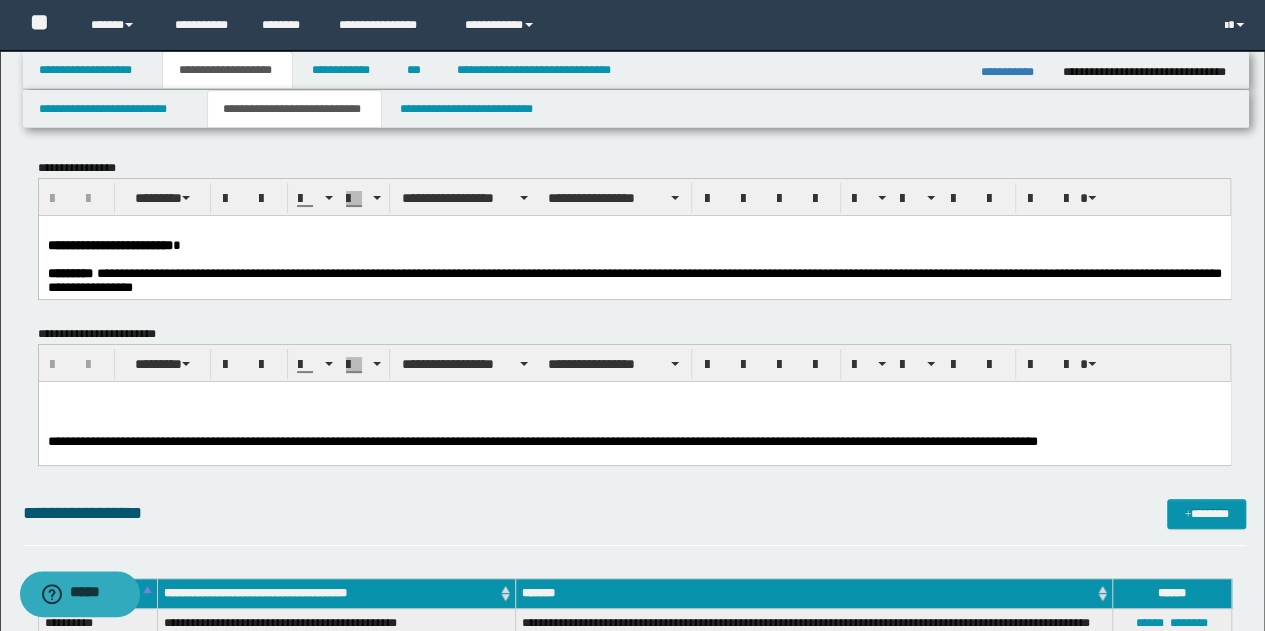 click on "**********" at bounding box center (634, 245) 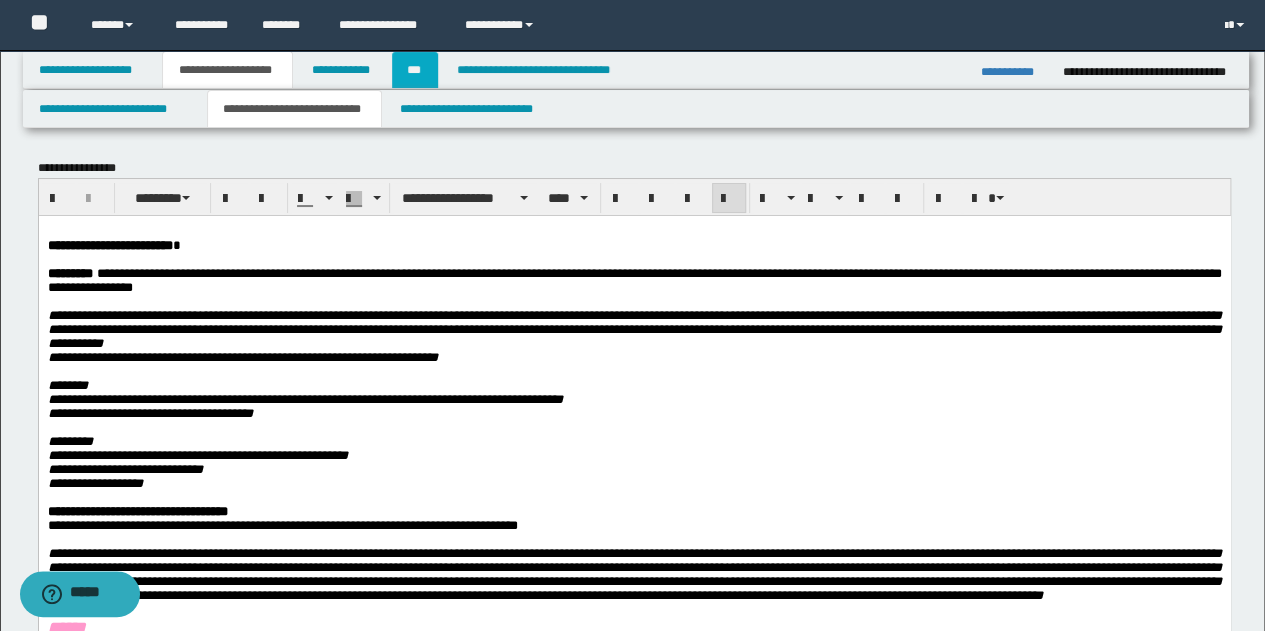 click on "***" at bounding box center [415, 70] 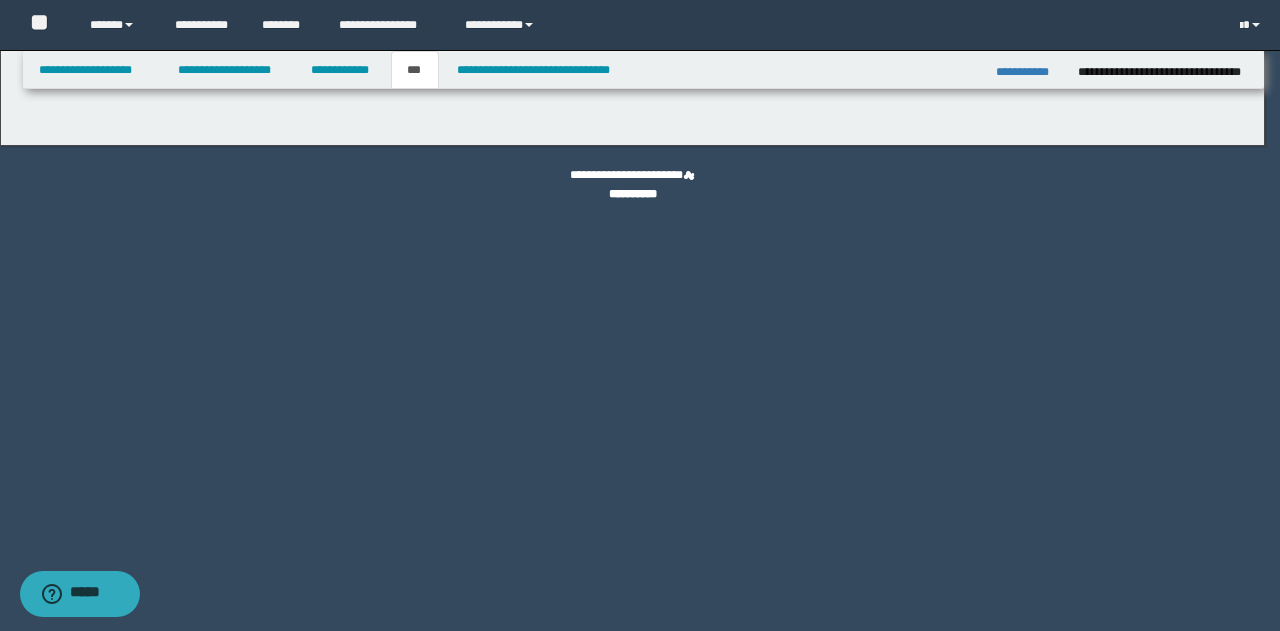 select on "***" 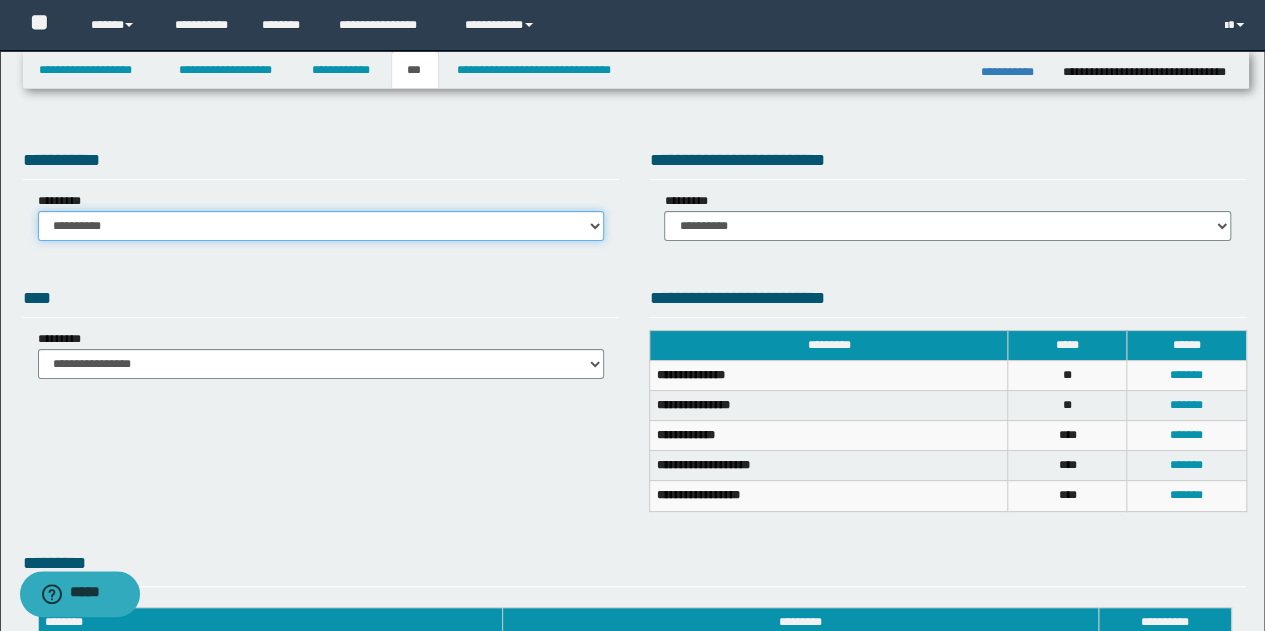 click on "**********" at bounding box center [321, 226] 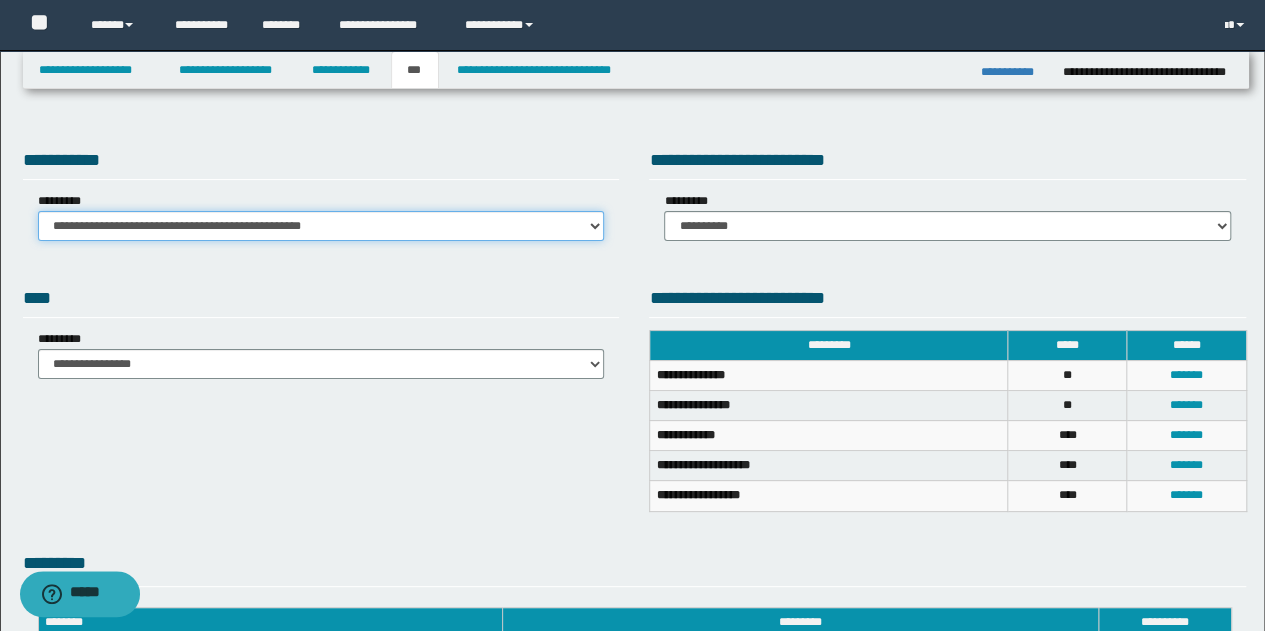 click on "**********" at bounding box center (321, 226) 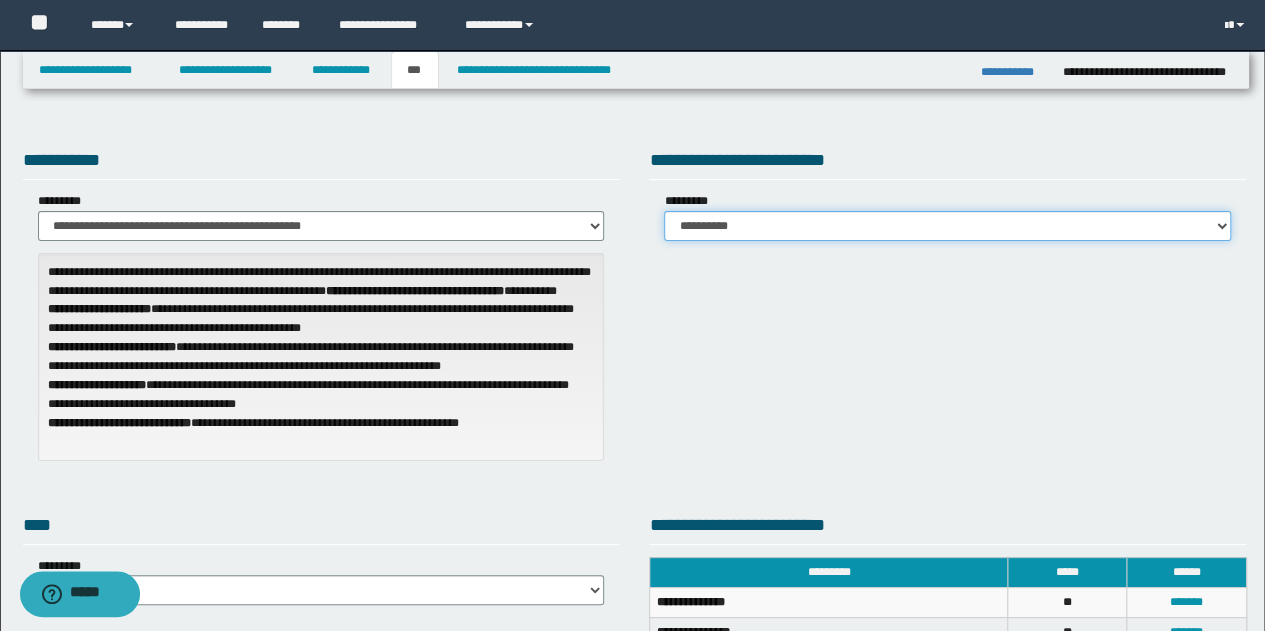 click on "**********" at bounding box center (947, 226) 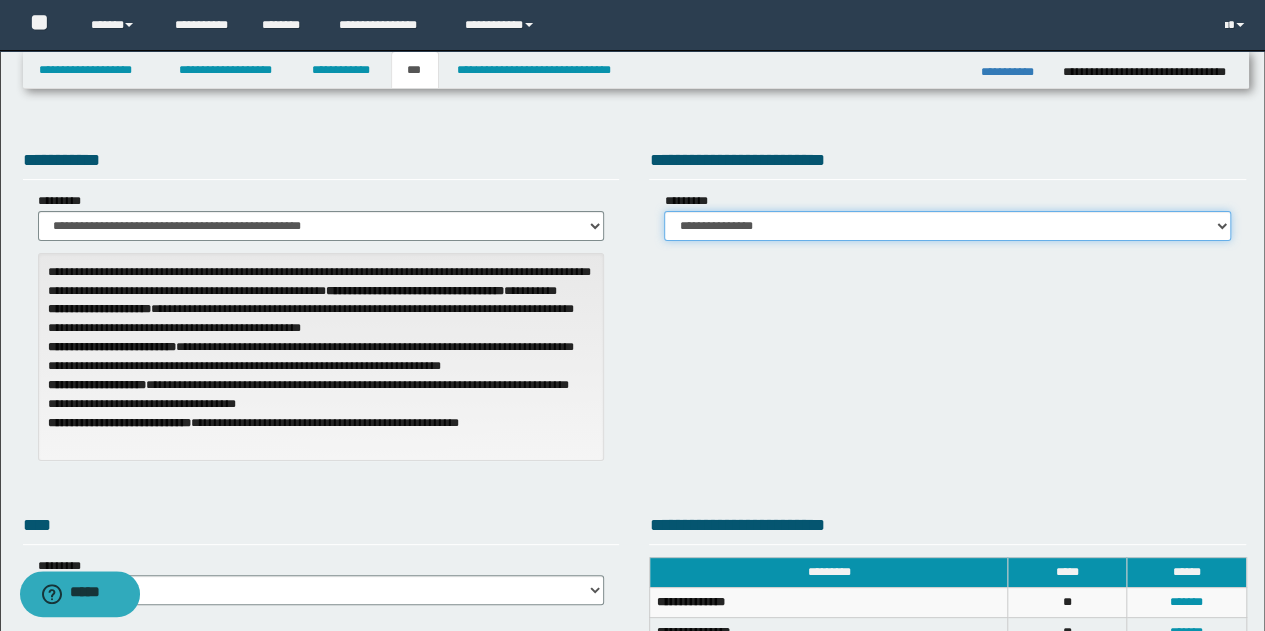 click on "**********" at bounding box center [947, 226] 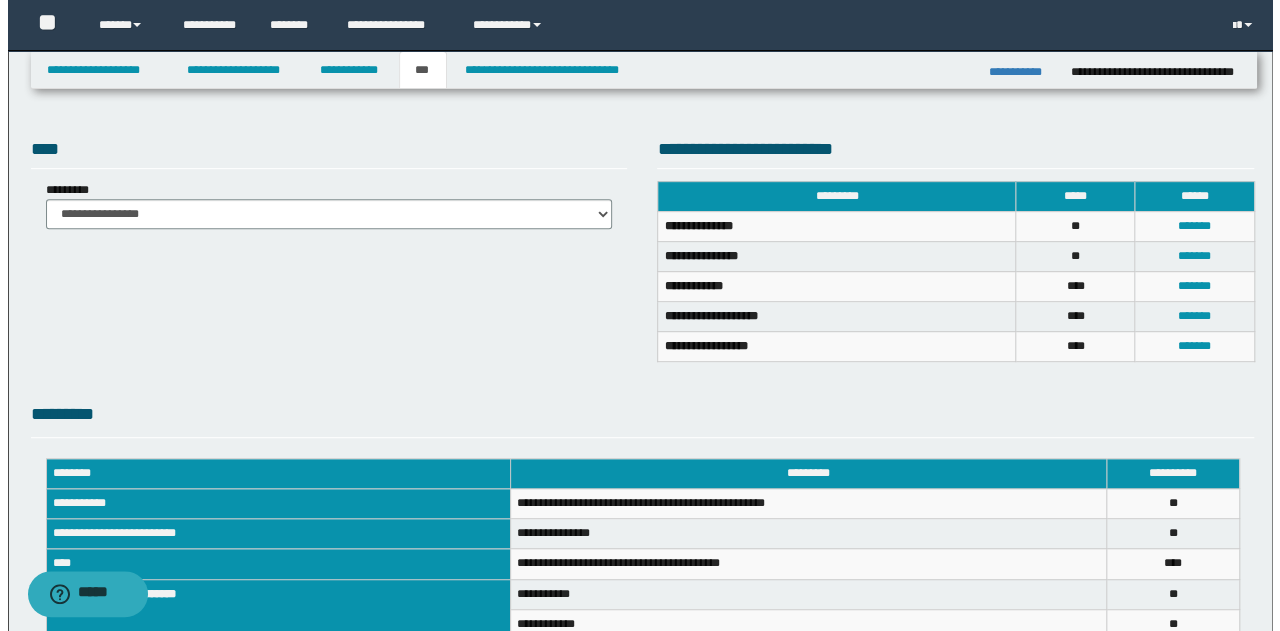 scroll, scrollTop: 329, scrollLeft: 0, axis: vertical 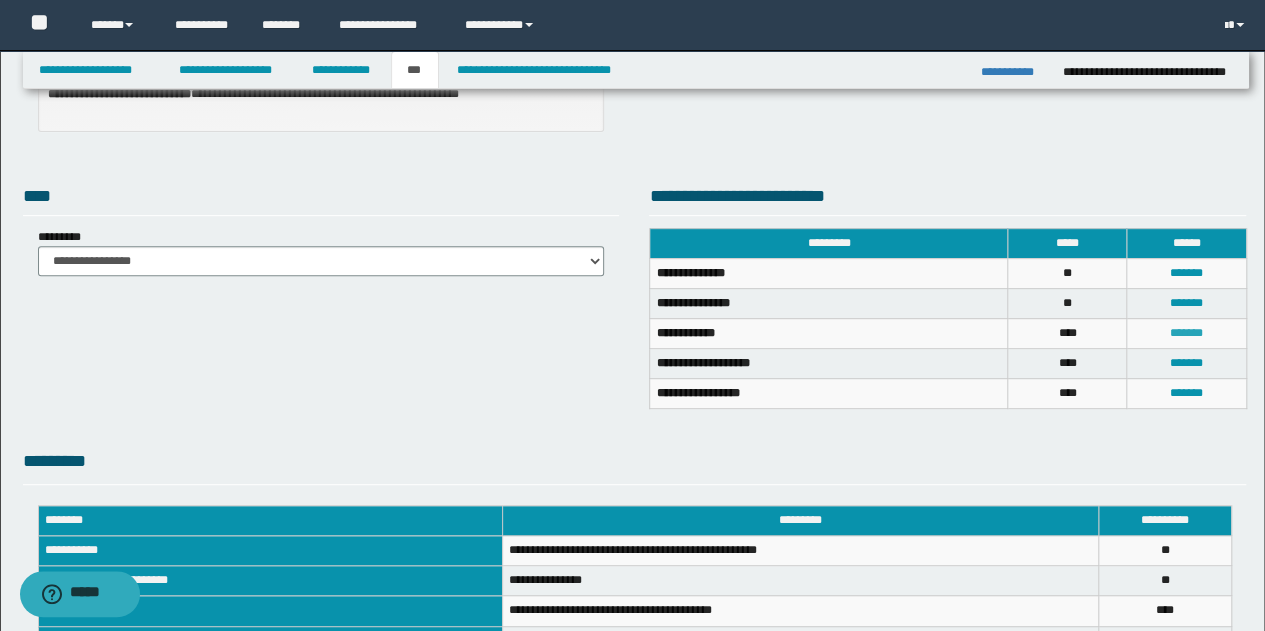 click on "*******" at bounding box center (1186, 333) 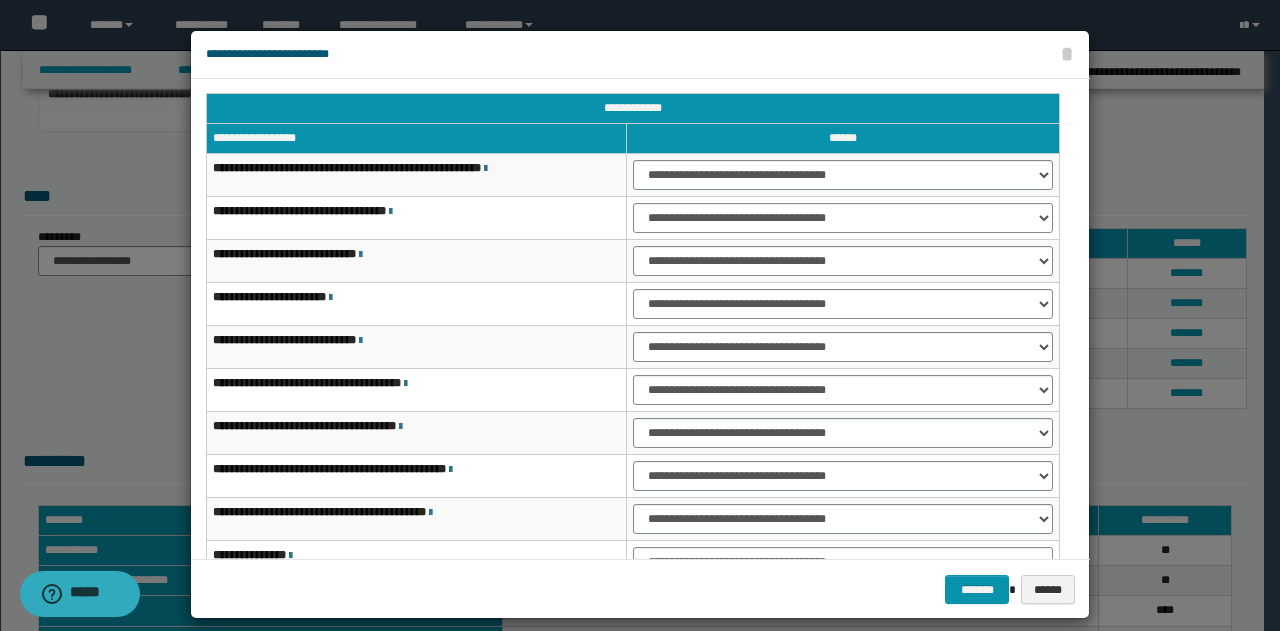 scroll, scrollTop: 0, scrollLeft: 0, axis: both 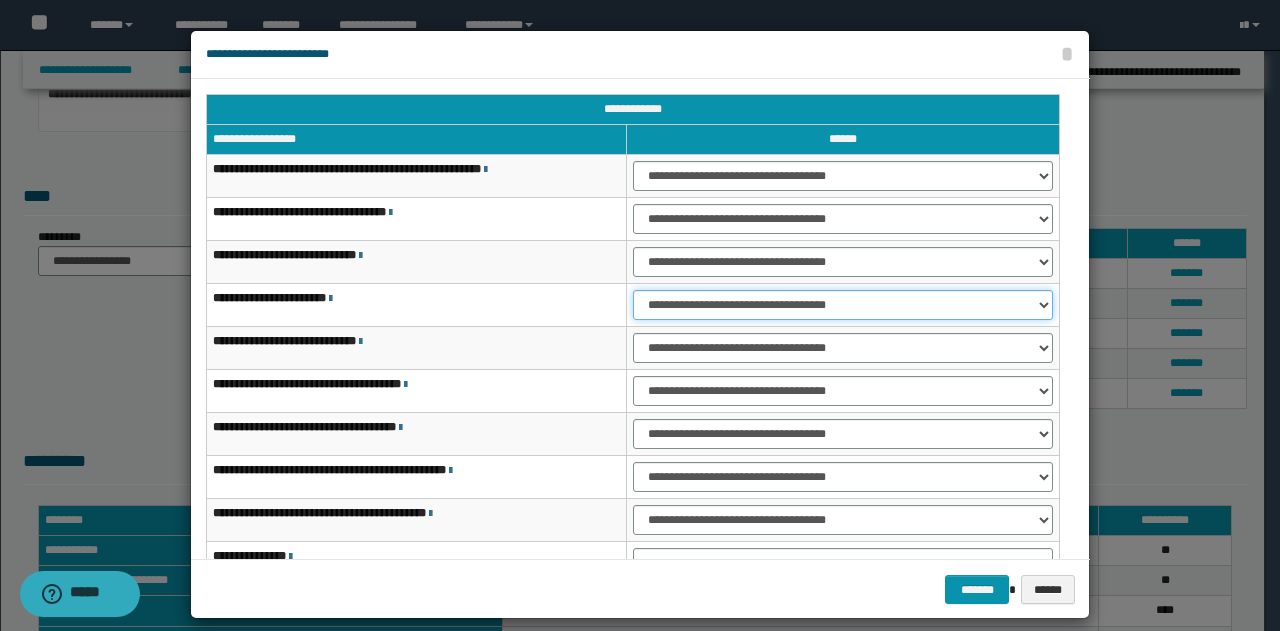 click on "**********" at bounding box center (843, 305) 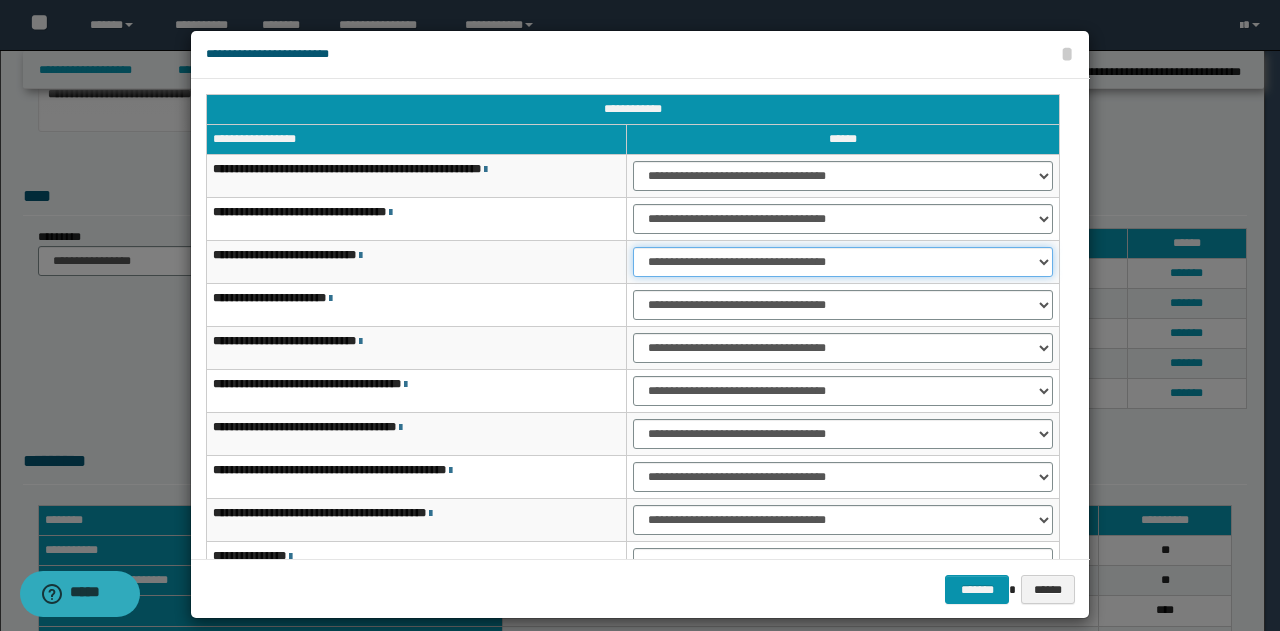 click on "**********" at bounding box center (843, 262) 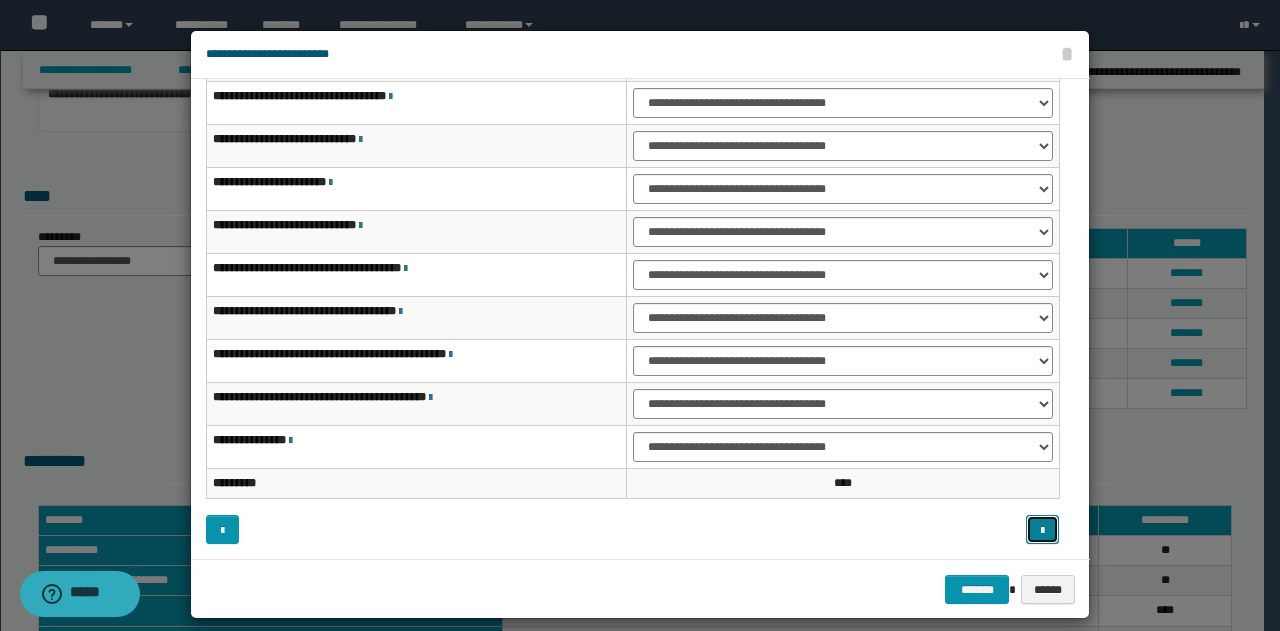 click at bounding box center [1042, 529] 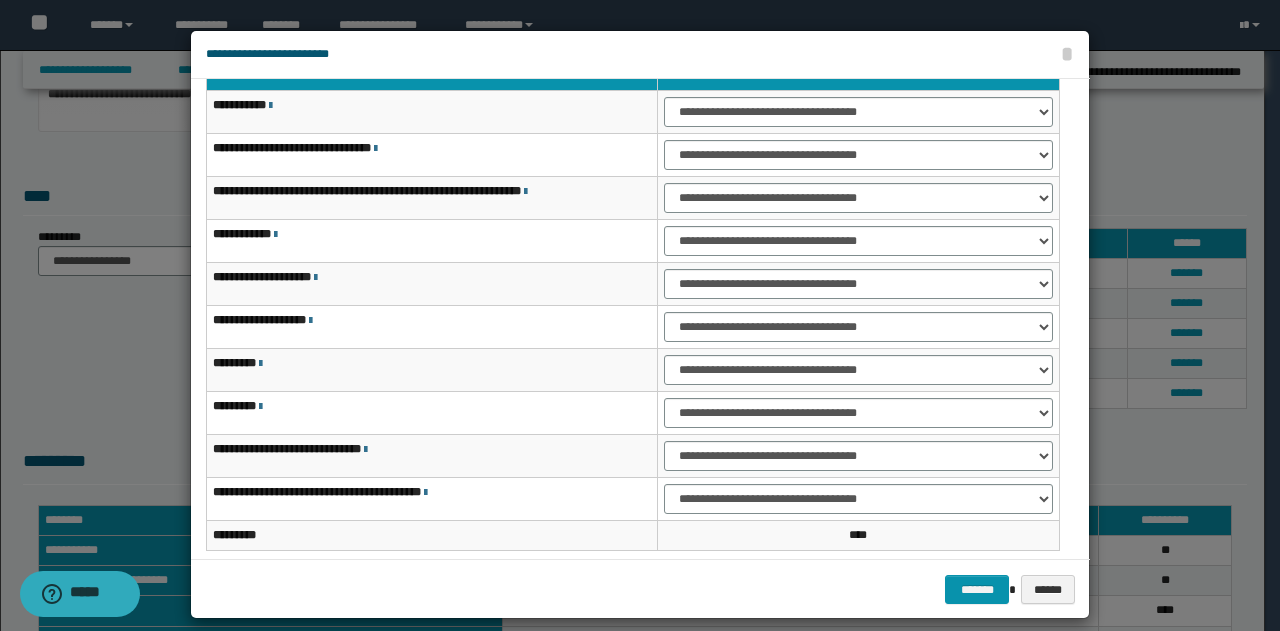 scroll, scrollTop: 116, scrollLeft: 0, axis: vertical 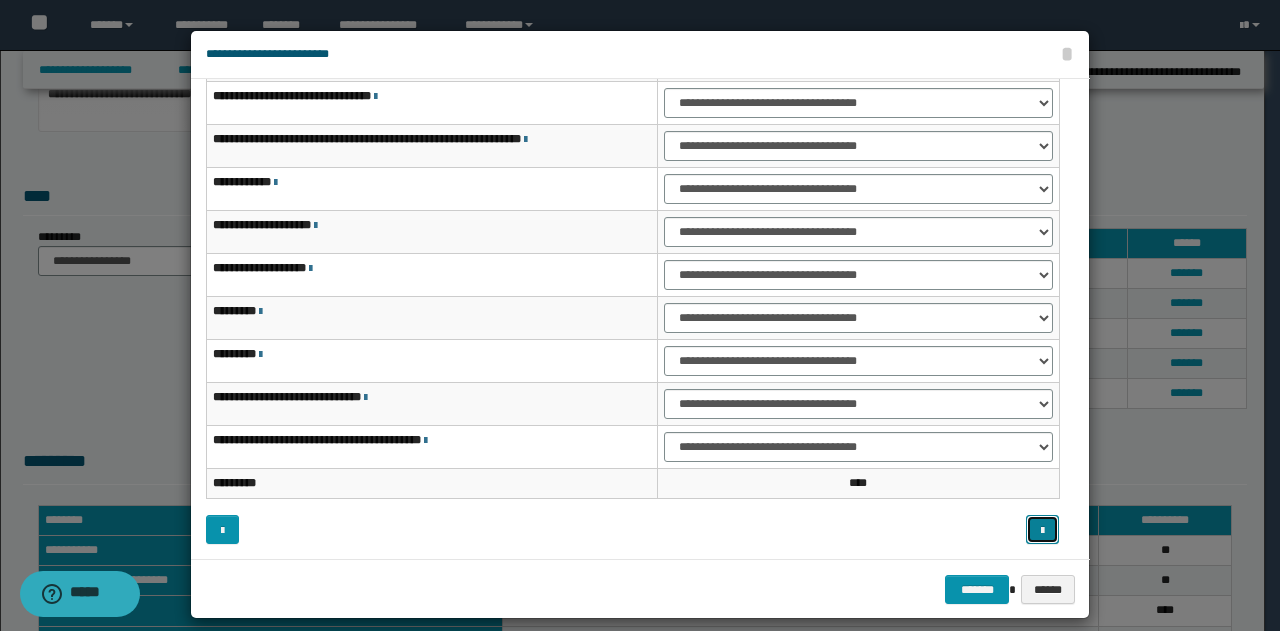 click at bounding box center (1042, 531) 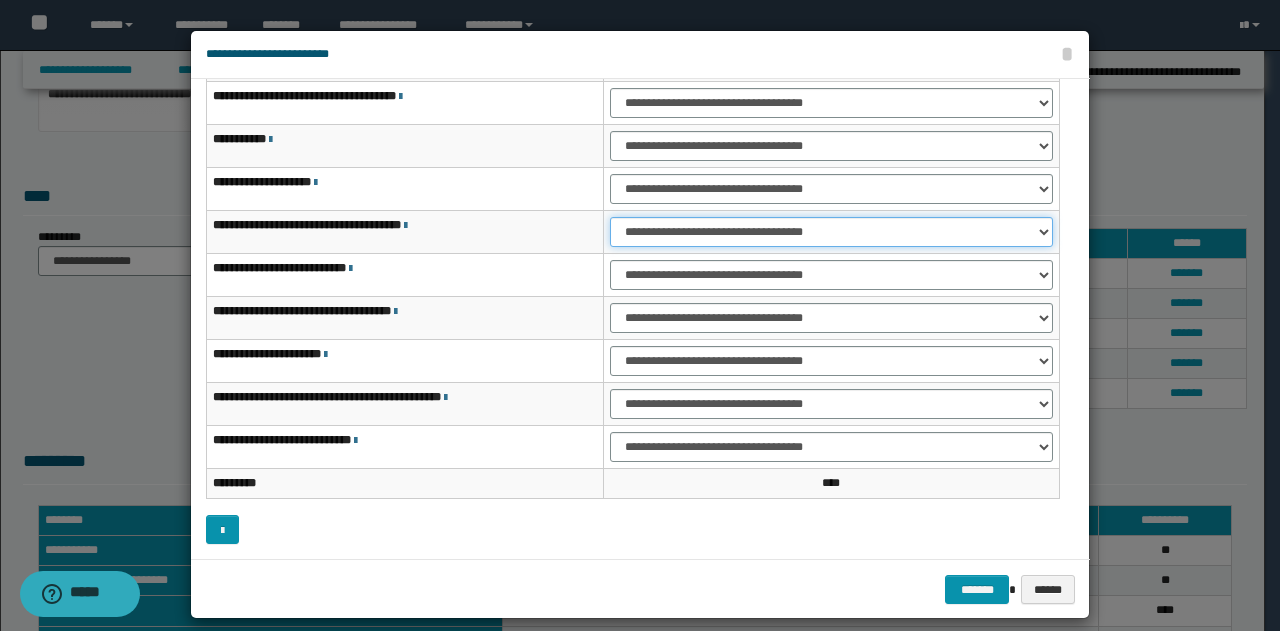 click on "**********" at bounding box center [831, 232] 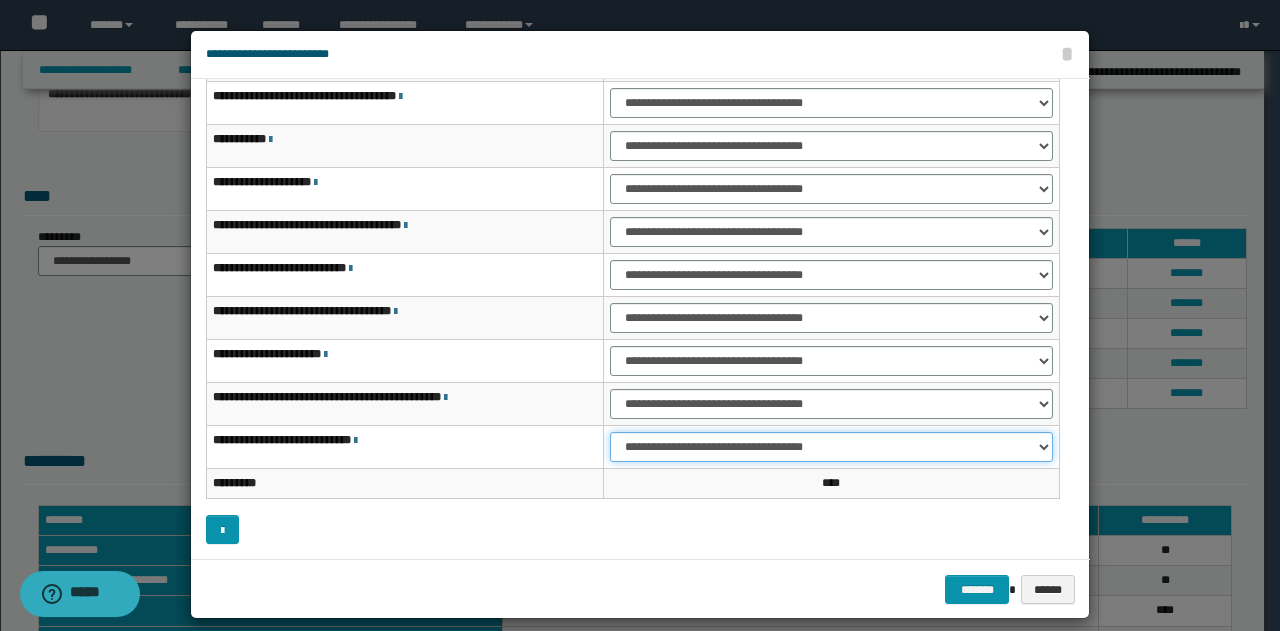 click on "**********" at bounding box center (831, 447) 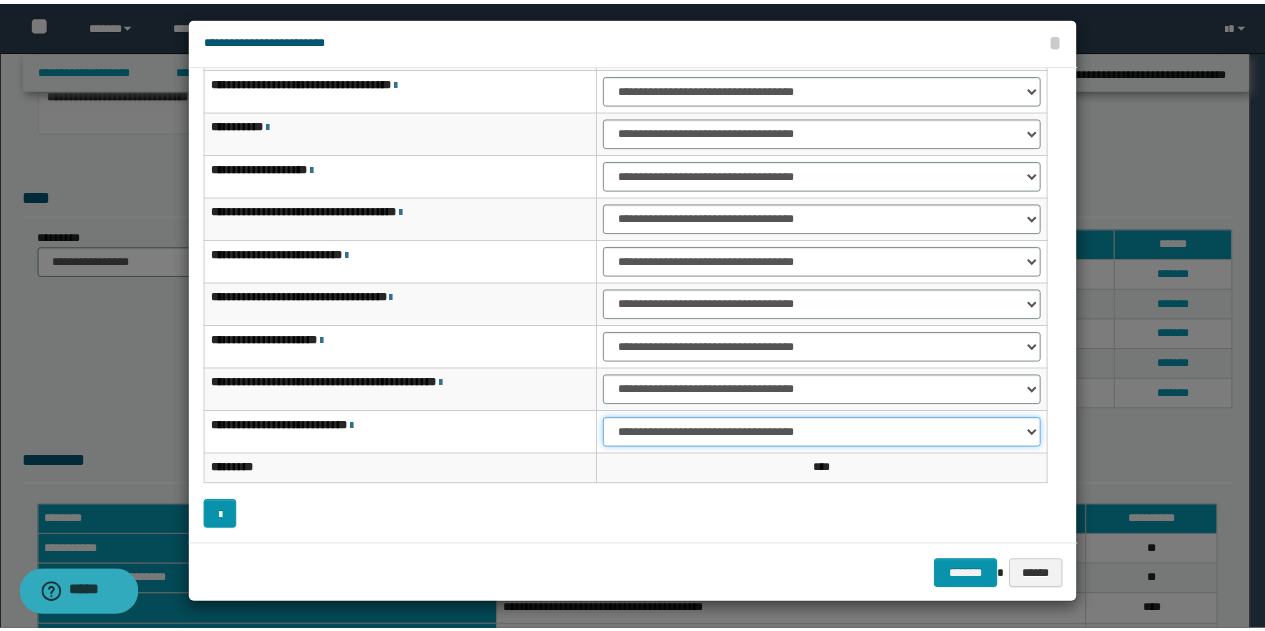 scroll, scrollTop: 18, scrollLeft: 0, axis: vertical 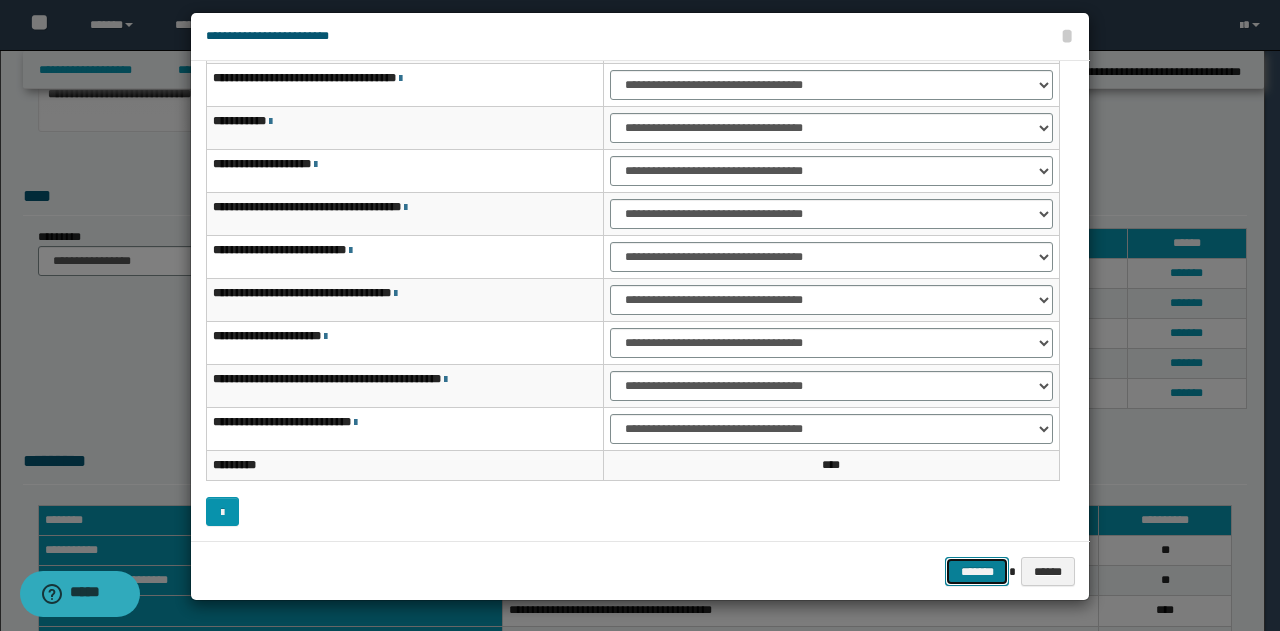 click on "*******" at bounding box center (977, 571) 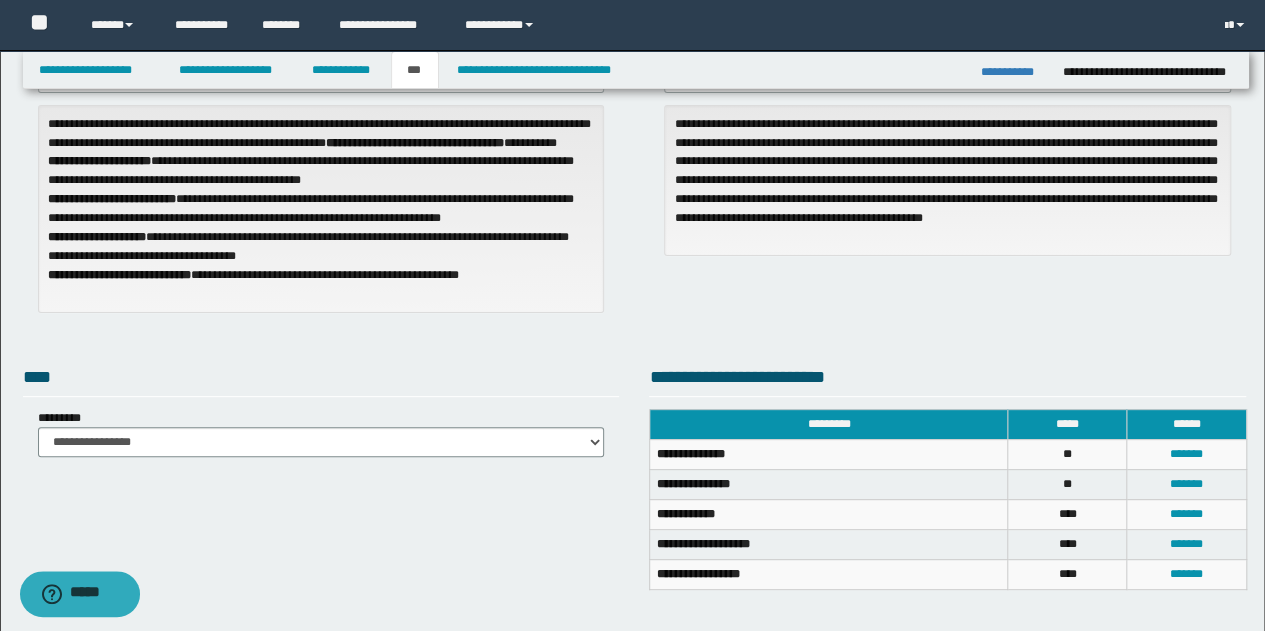 scroll, scrollTop: 129, scrollLeft: 0, axis: vertical 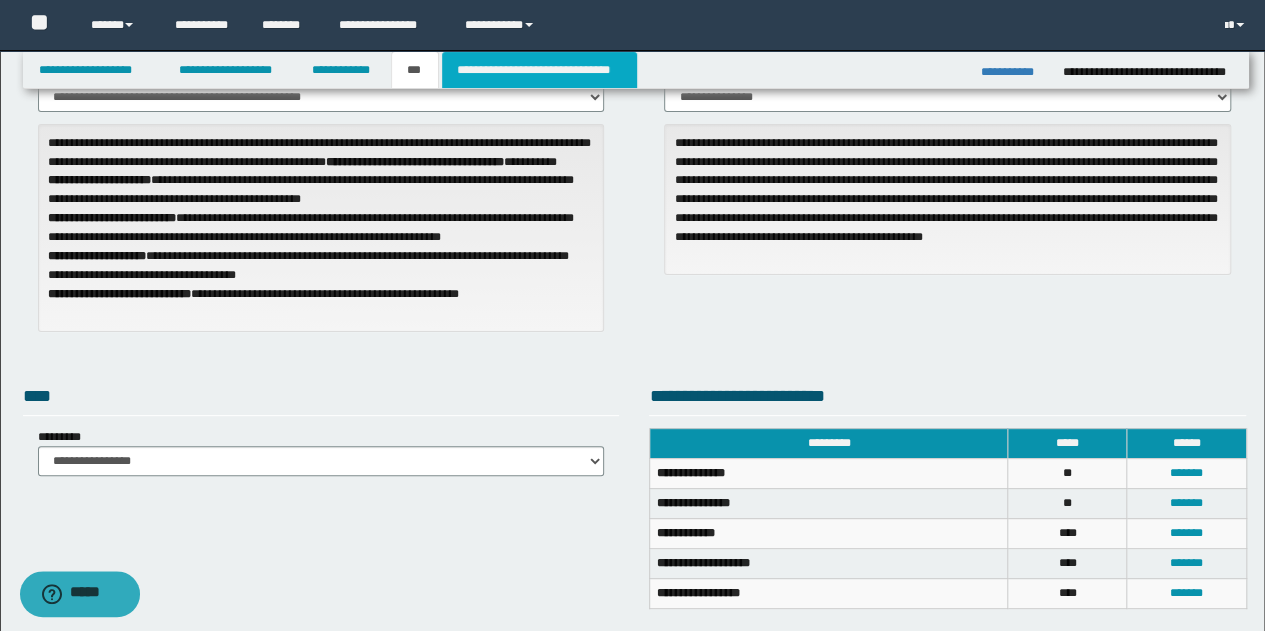 click on "**********" at bounding box center (539, 70) 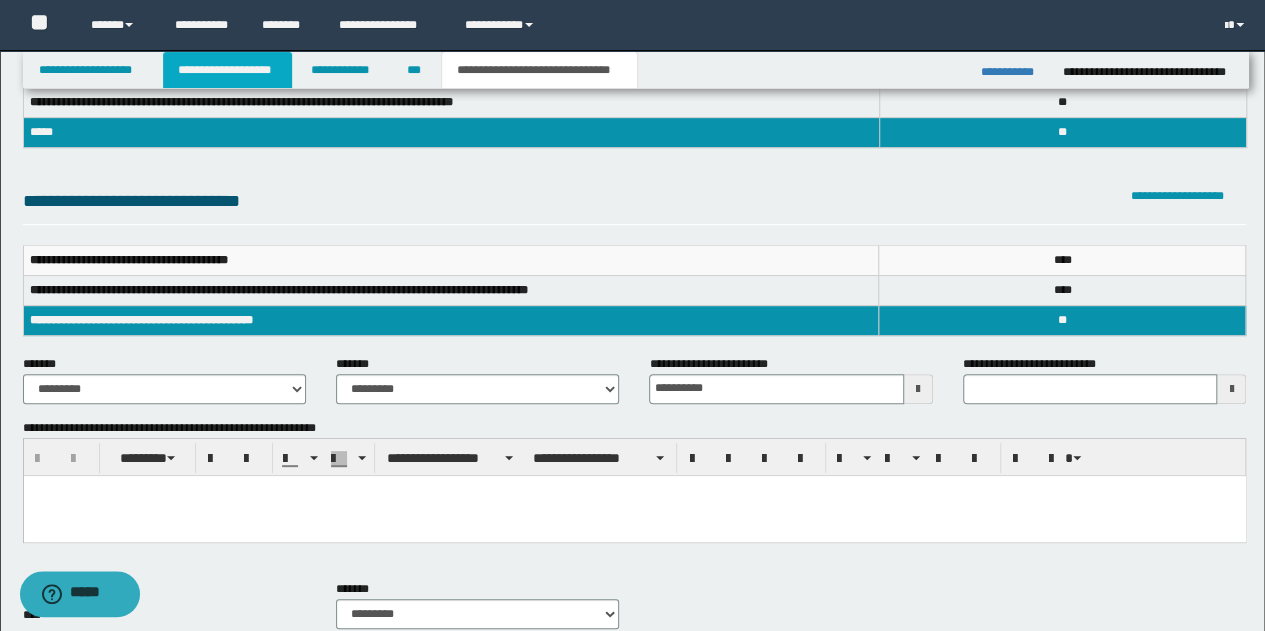 click on "**********" at bounding box center (227, 70) 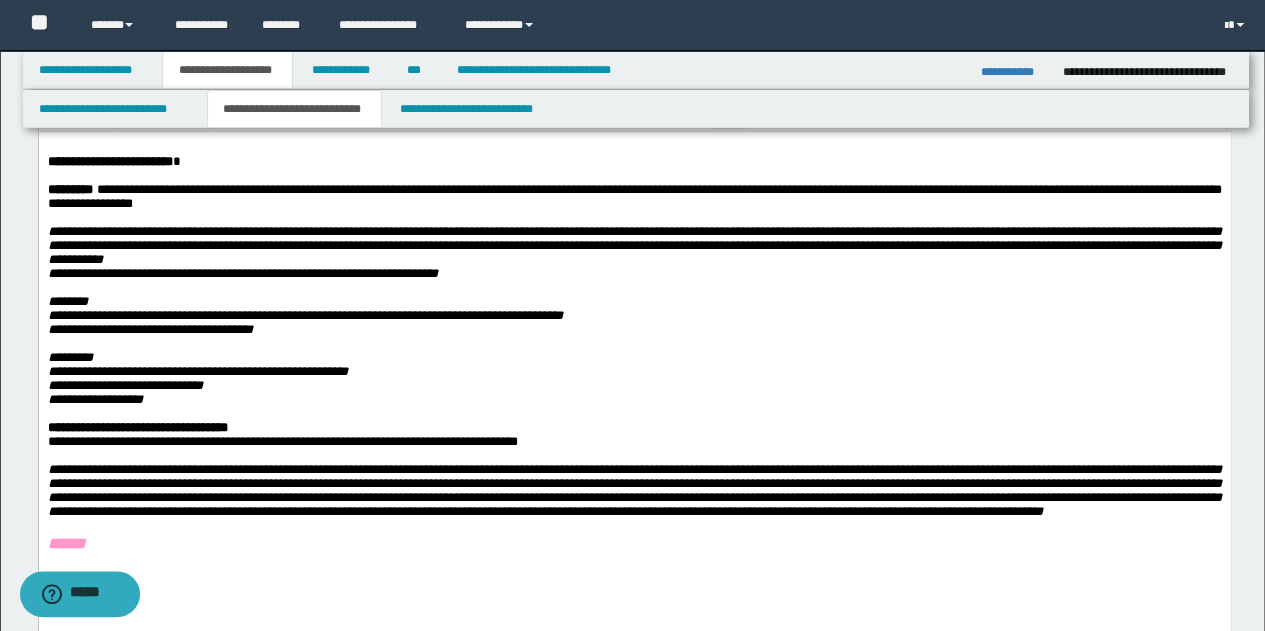 scroll, scrollTop: 0, scrollLeft: 0, axis: both 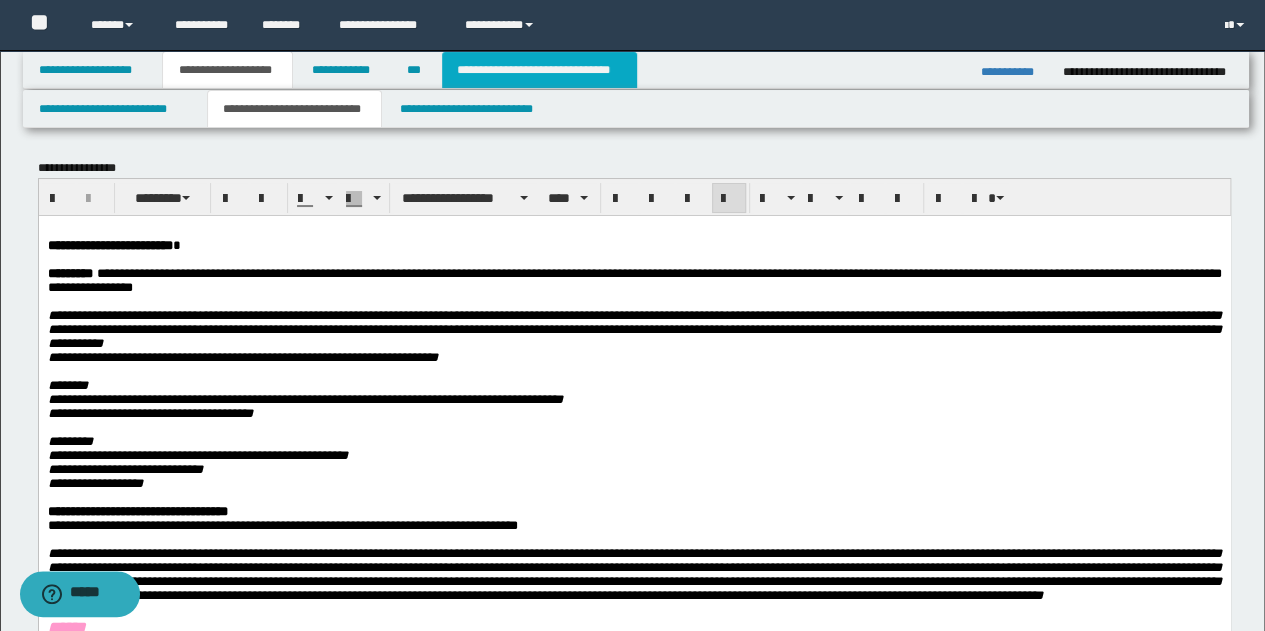 click on "**********" at bounding box center (539, 70) 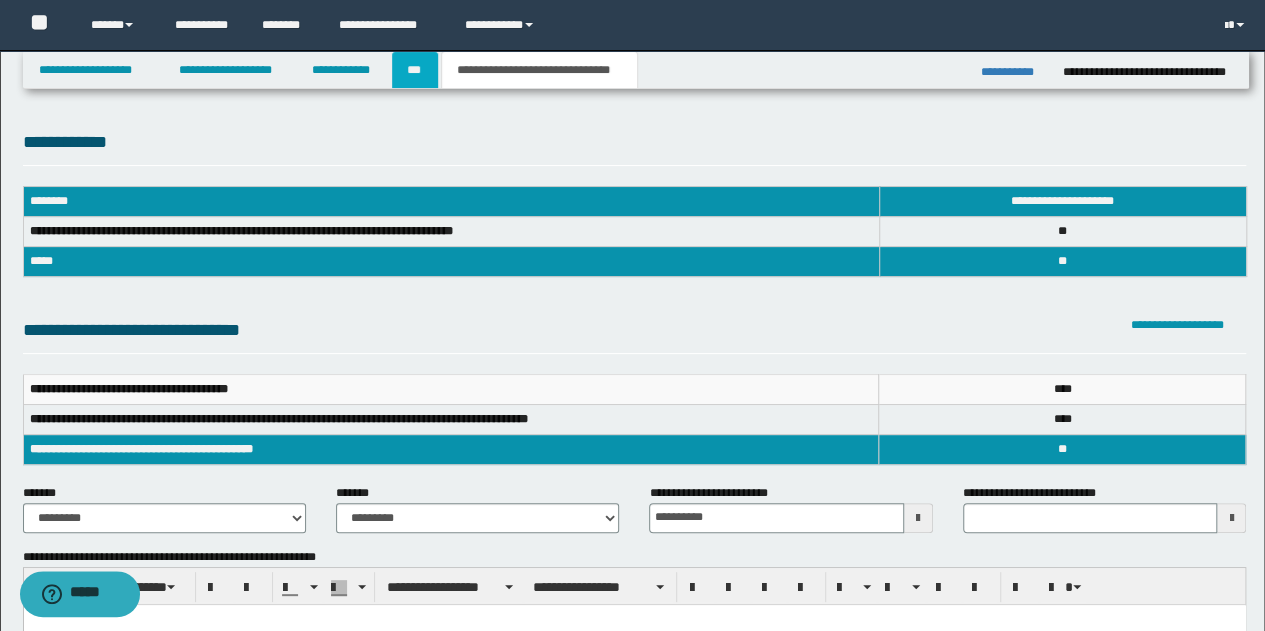 click on "***" at bounding box center [415, 70] 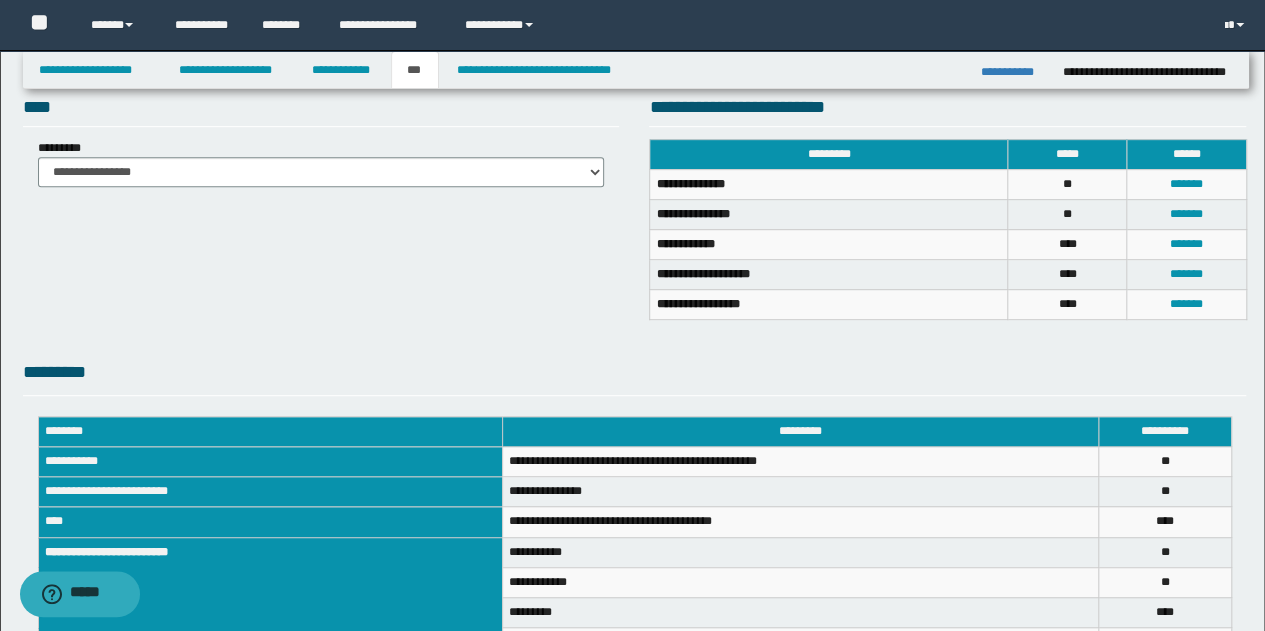 scroll, scrollTop: 600, scrollLeft: 0, axis: vertical 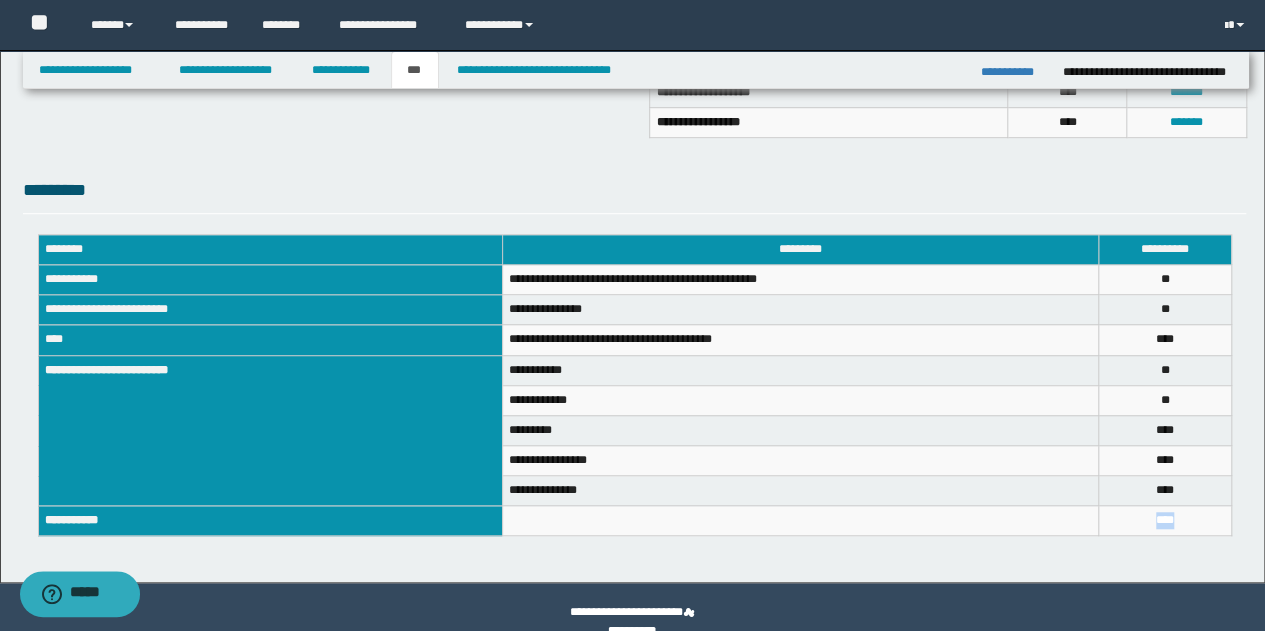 drag, startPoint x: 1191, startPoint y: 515, endPoint x: 1132, endPoint y: 525, distance: 59.841457 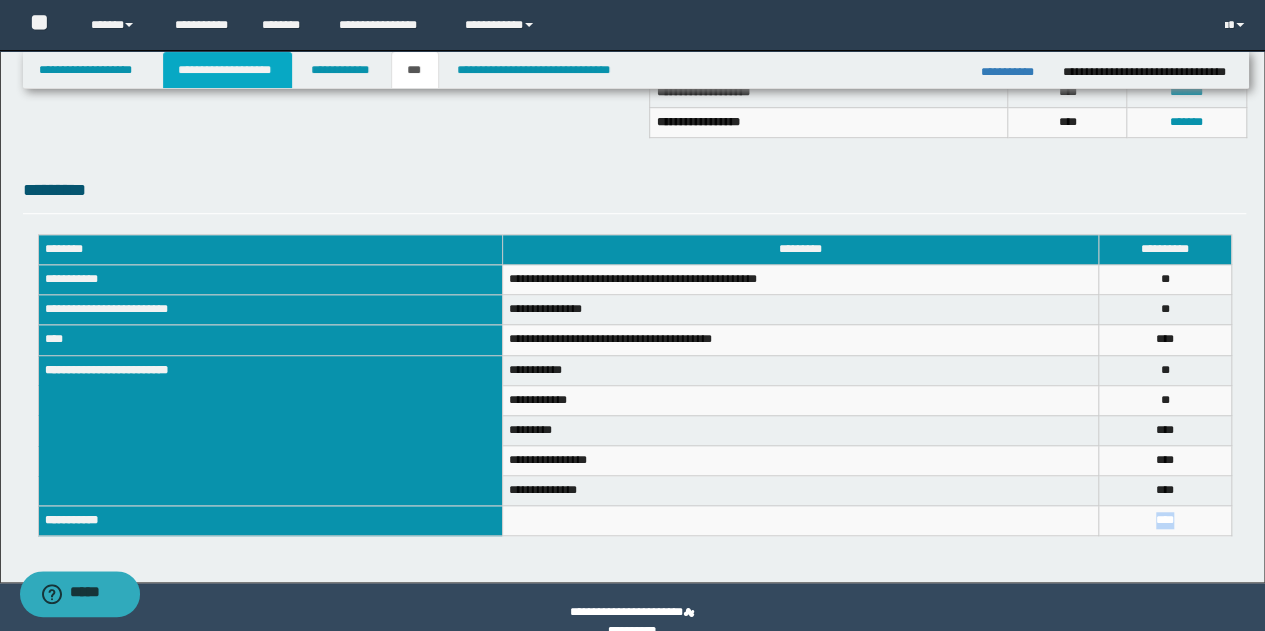 click on "**********" at bounding box center (227, 70) 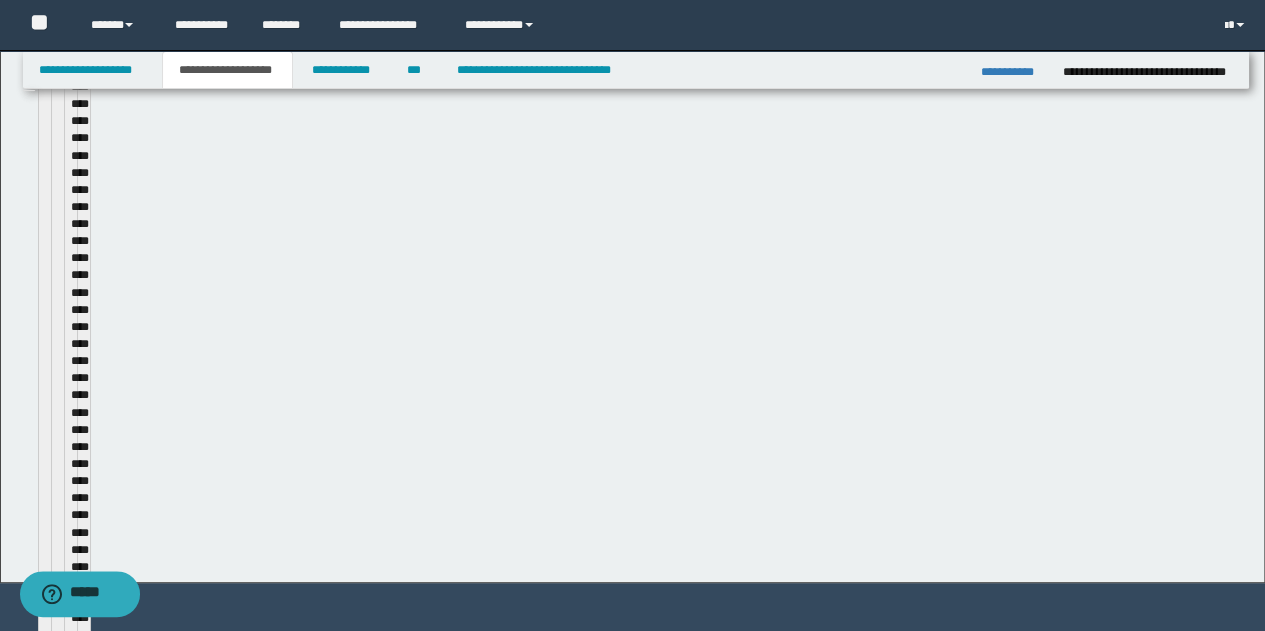 scroll, scrollTop: 630, scrollLeft: 0, axis: vertical 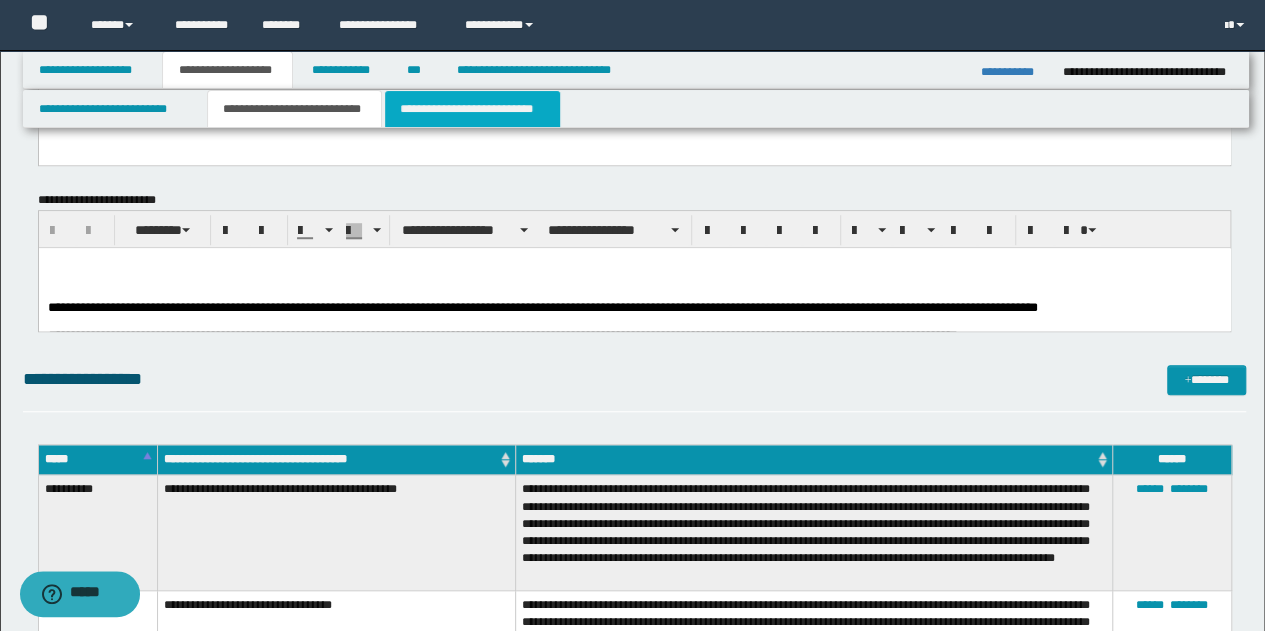 click on "**********" at bounding box center [472, 109] 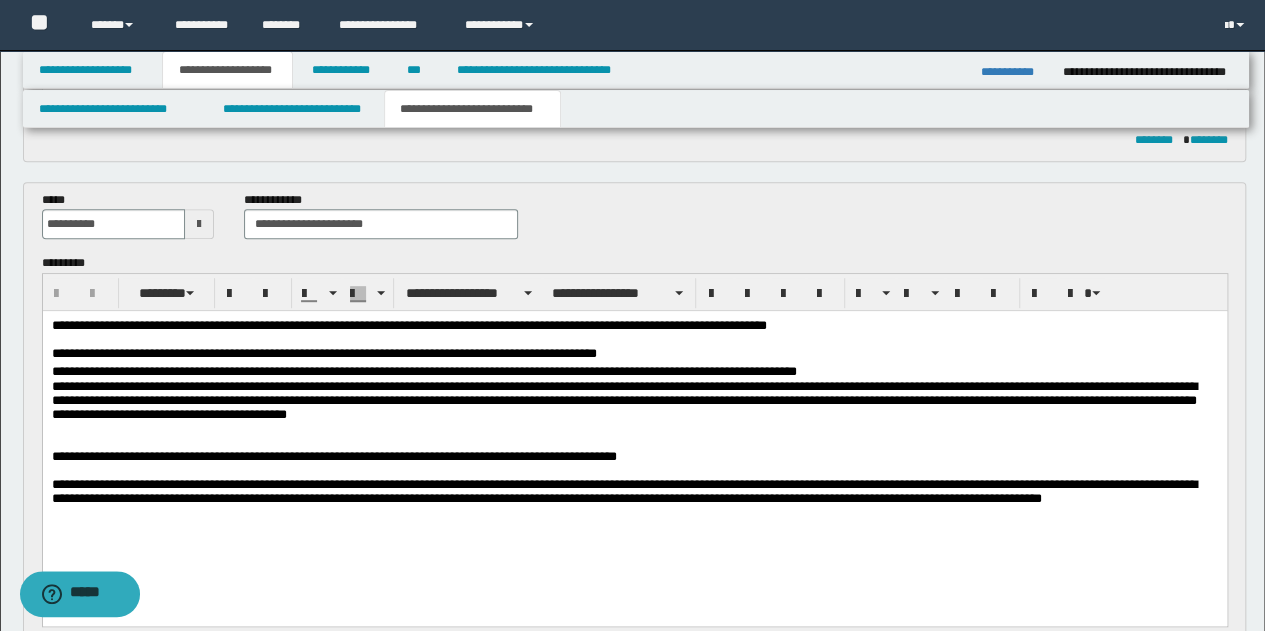 scroll, scrollTop: 430, scrollLeft: 0, axis: vertical 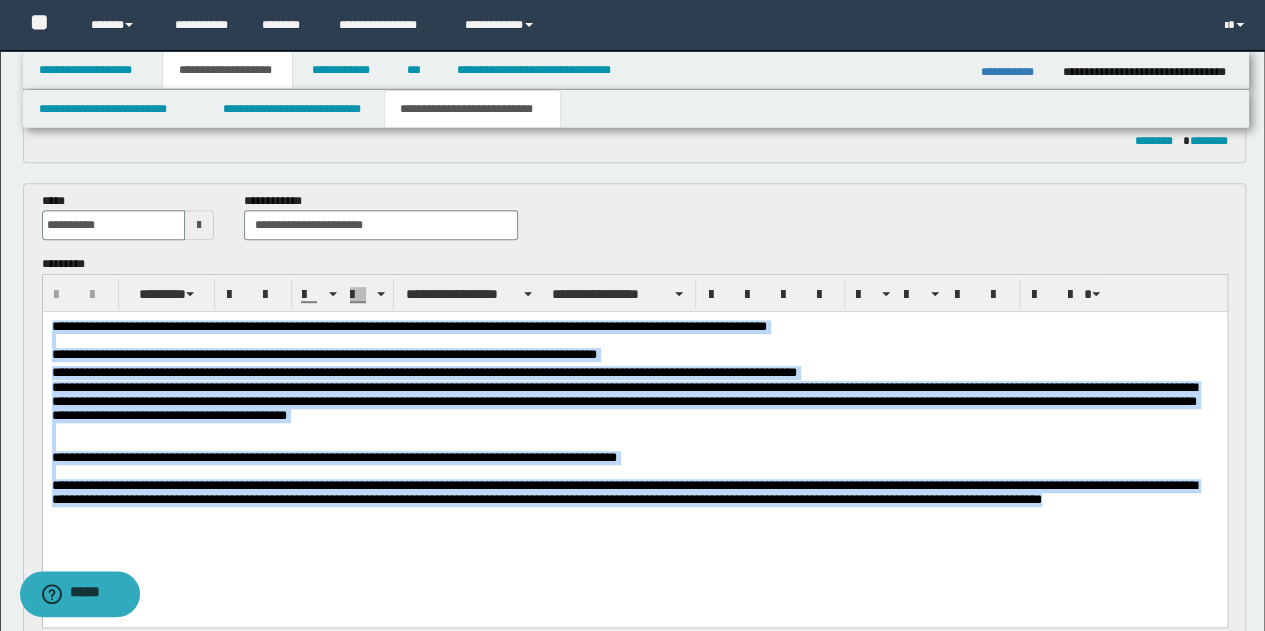 drag, startPoint x: 50, startPoint y: 325, endPoint x: 1139, endPoint y: 510, distance: 1104.6022 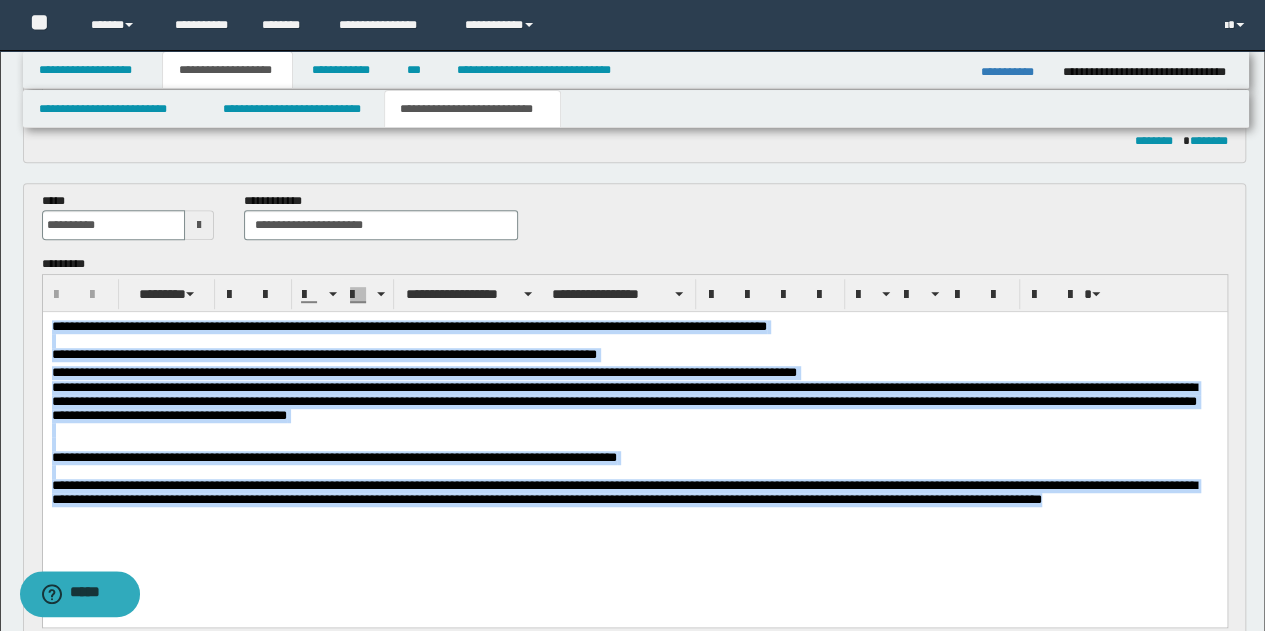 click on "**********" at bounding box center [634, 444] 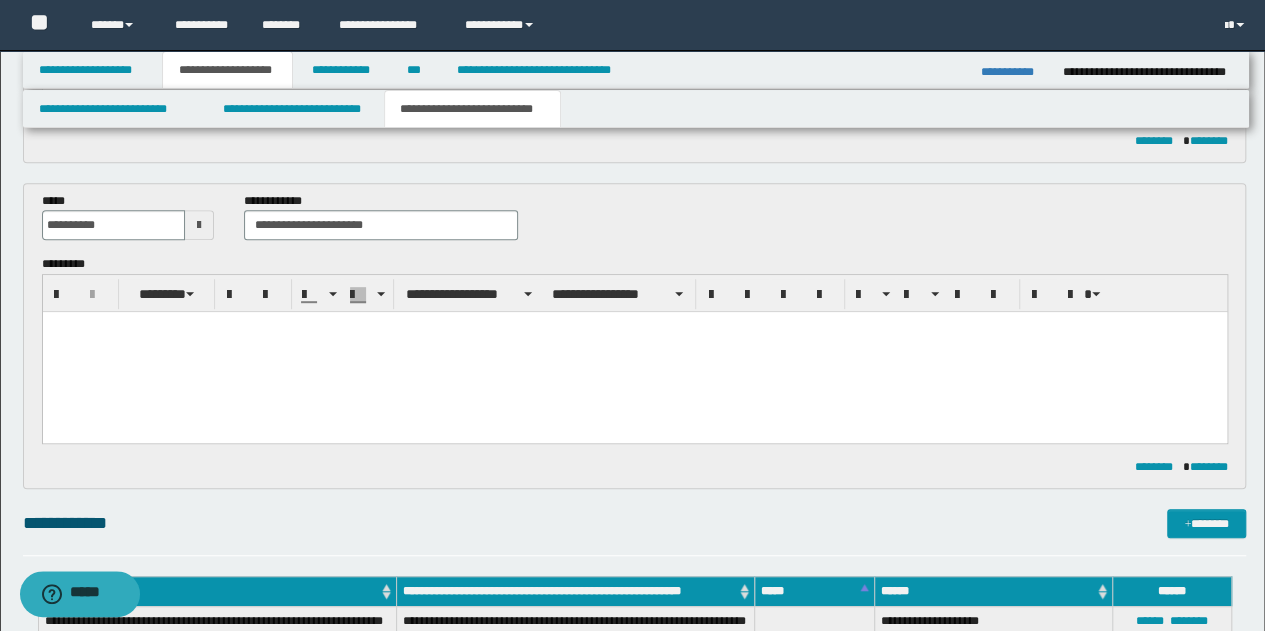 paste 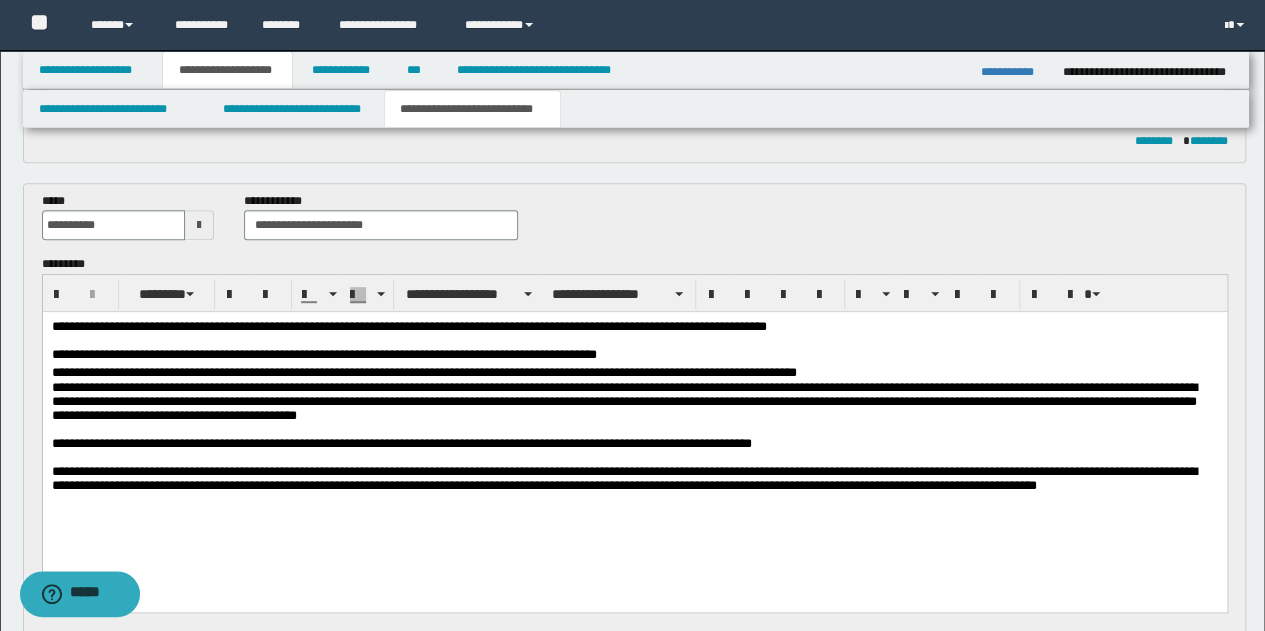 click on "**********" at bounding box center [634, 343] 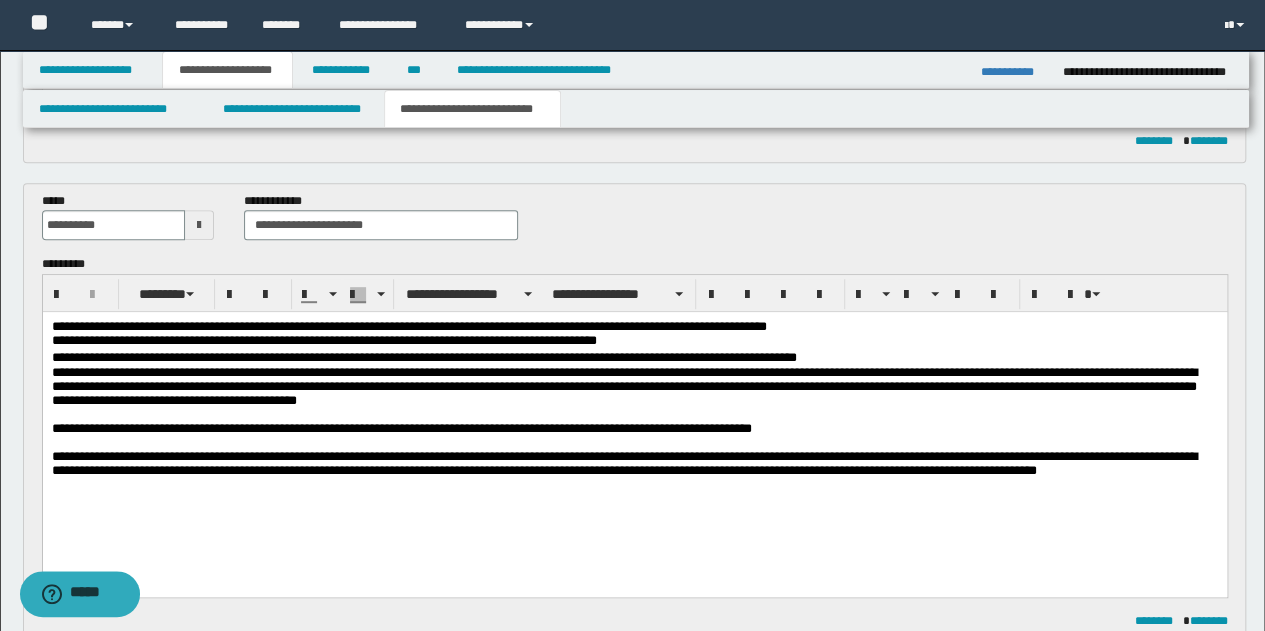 click on "**********" at bounding box center (634, 429) 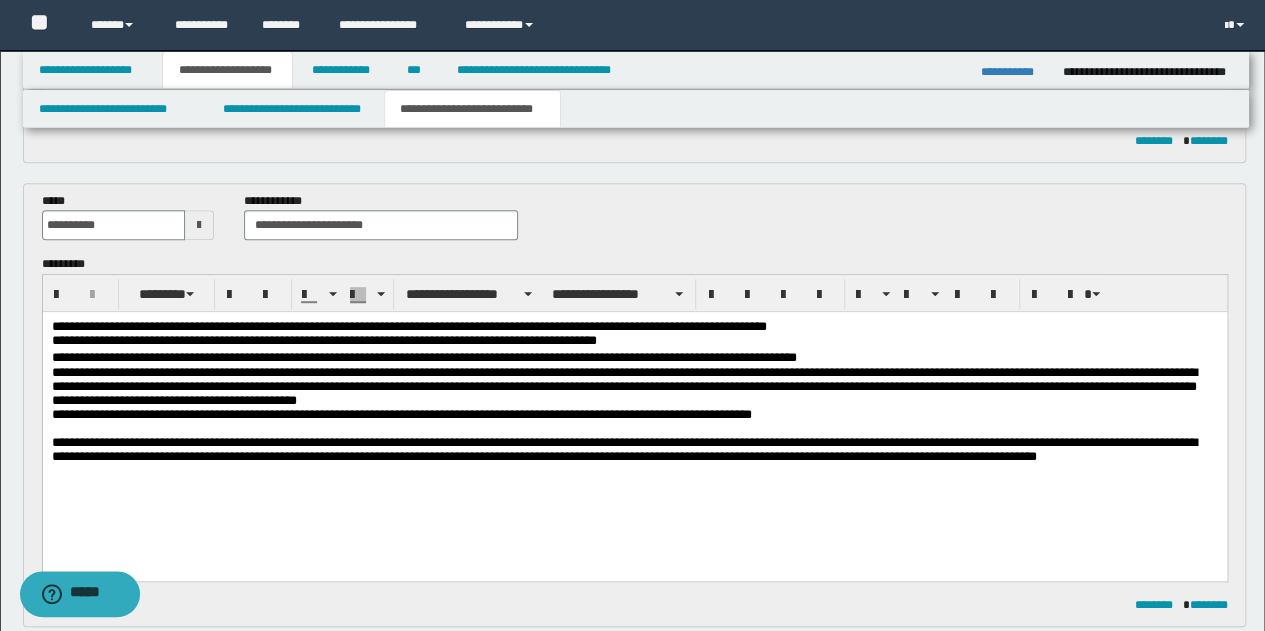 click on "**********" at bounding box center [634, 419] 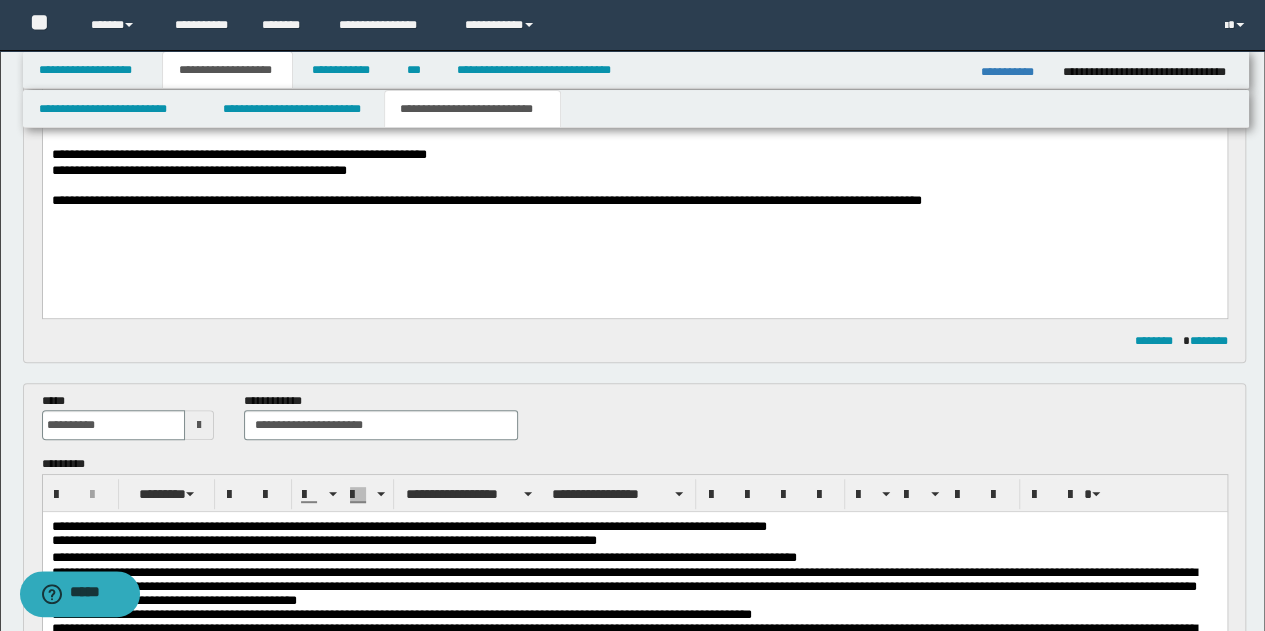 scroll, scrollTop: 130, scrollLeft: 0, axis: vertical 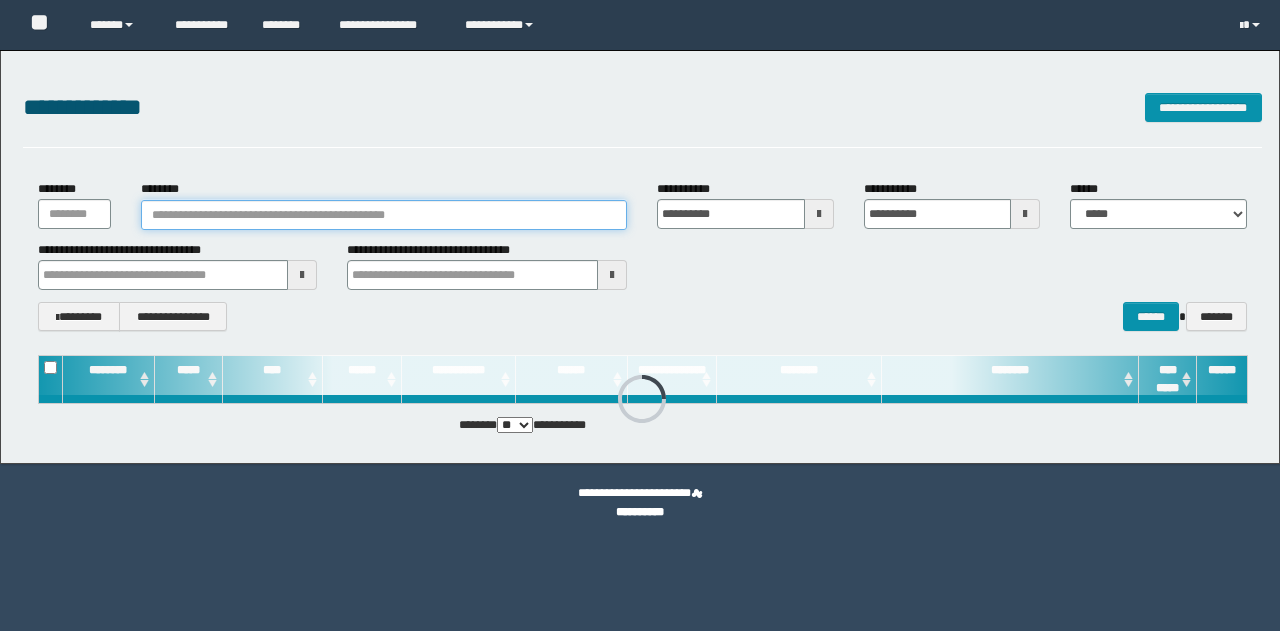 click on "********" at bounding box center [384, 215] 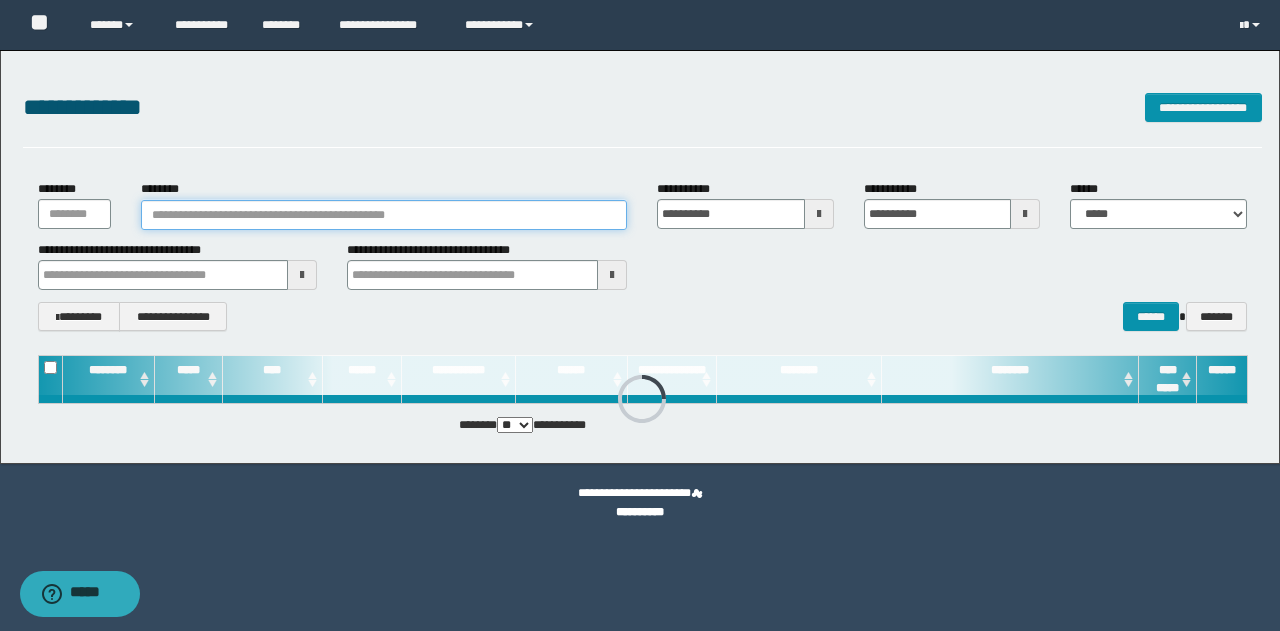 paste on "********" 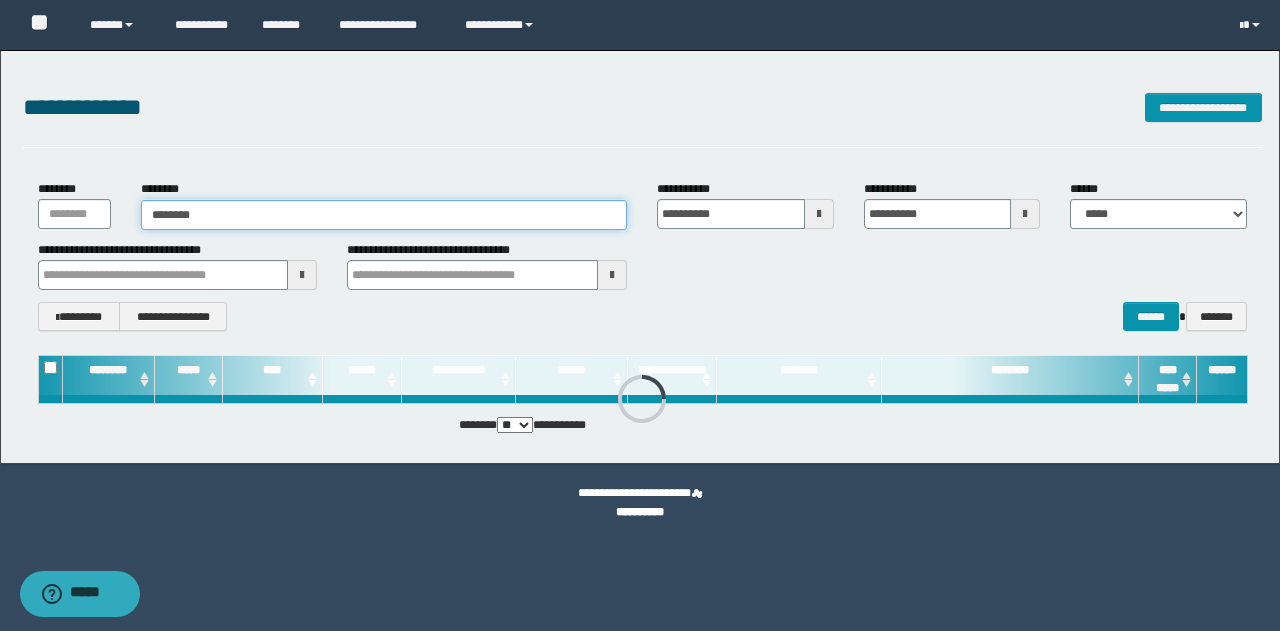 type on "********" 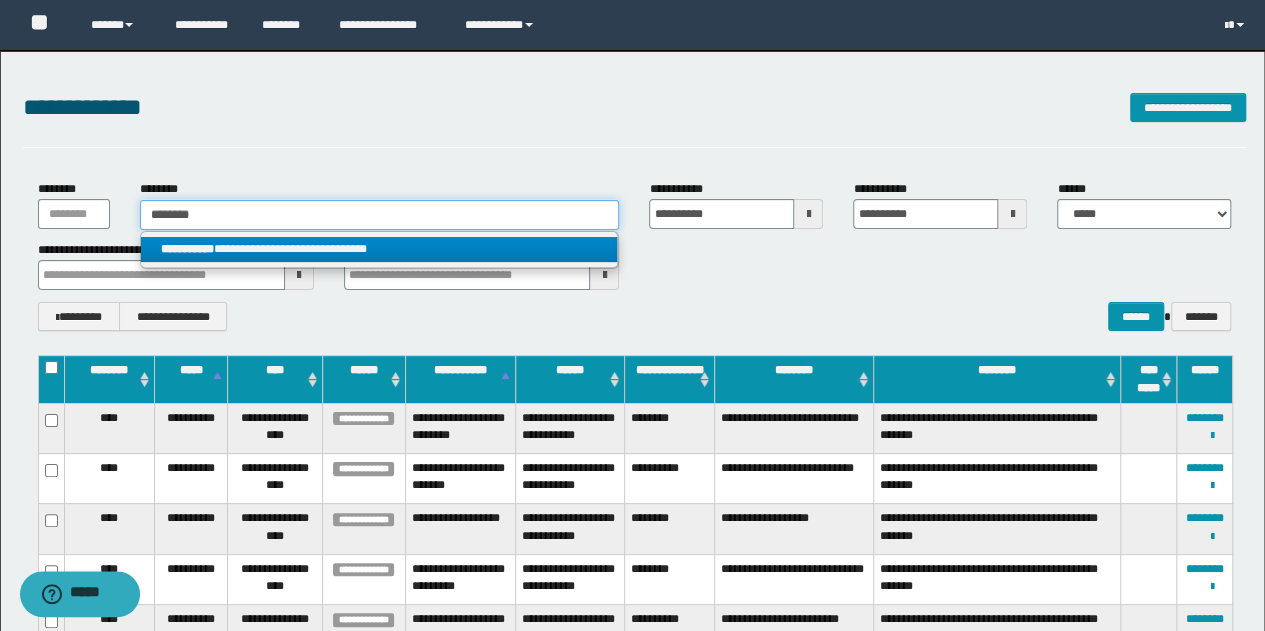 type on "********" 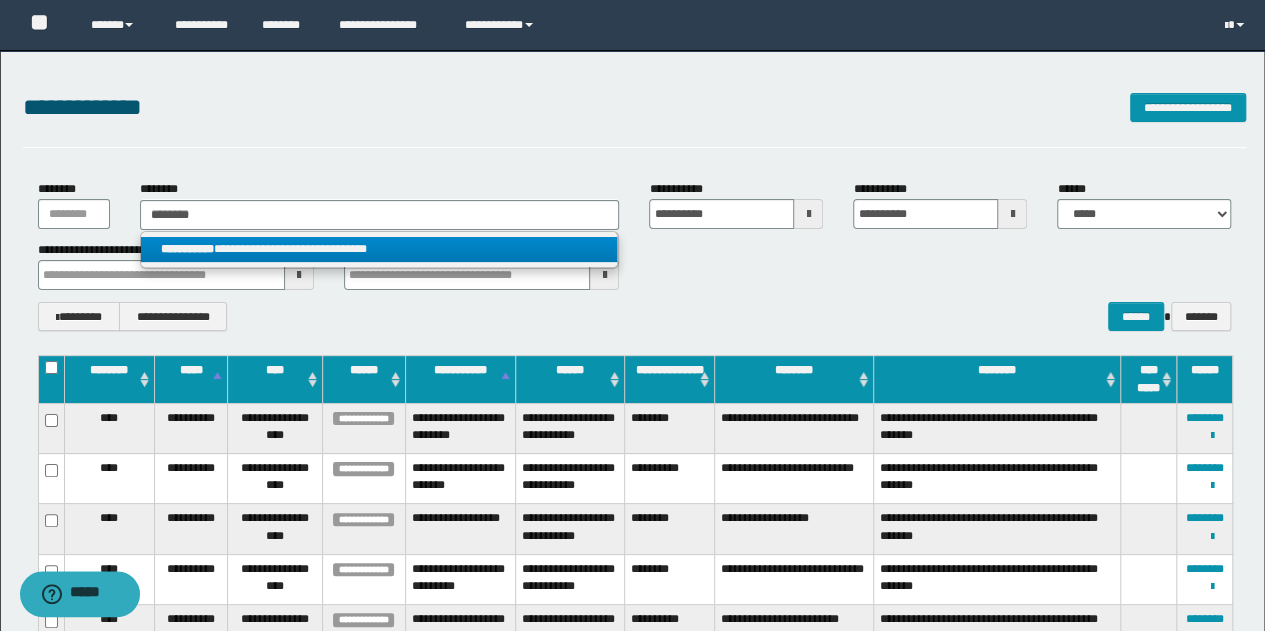 click on "**********" at bounding box center (379, 249) 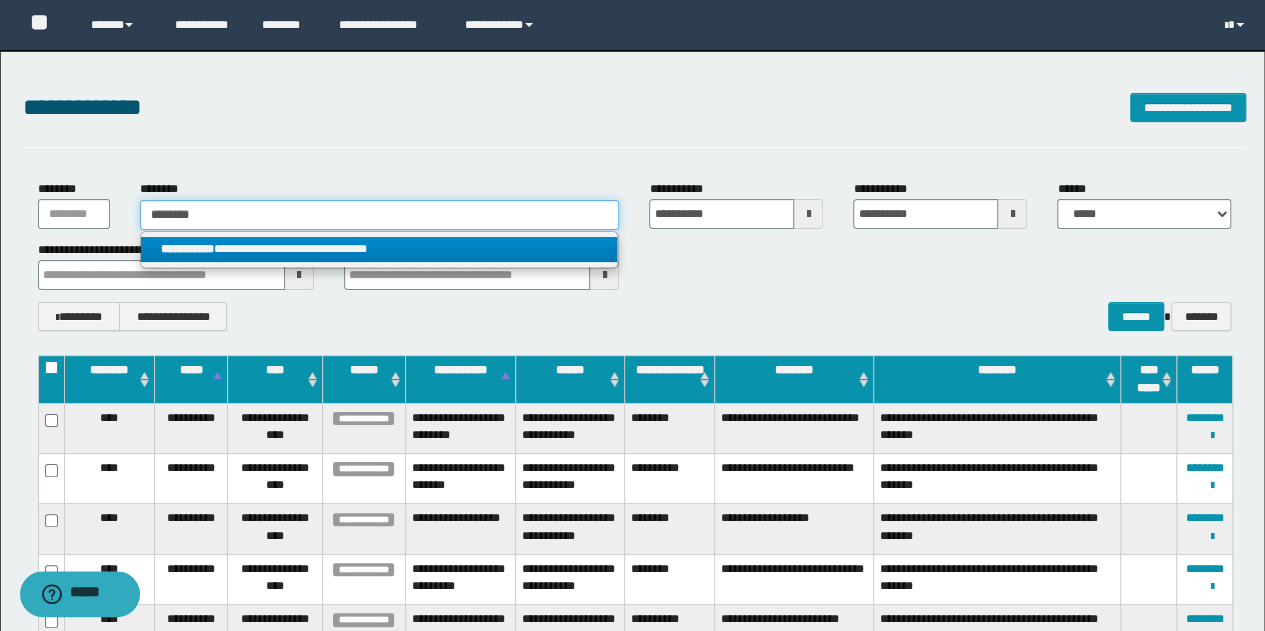 type 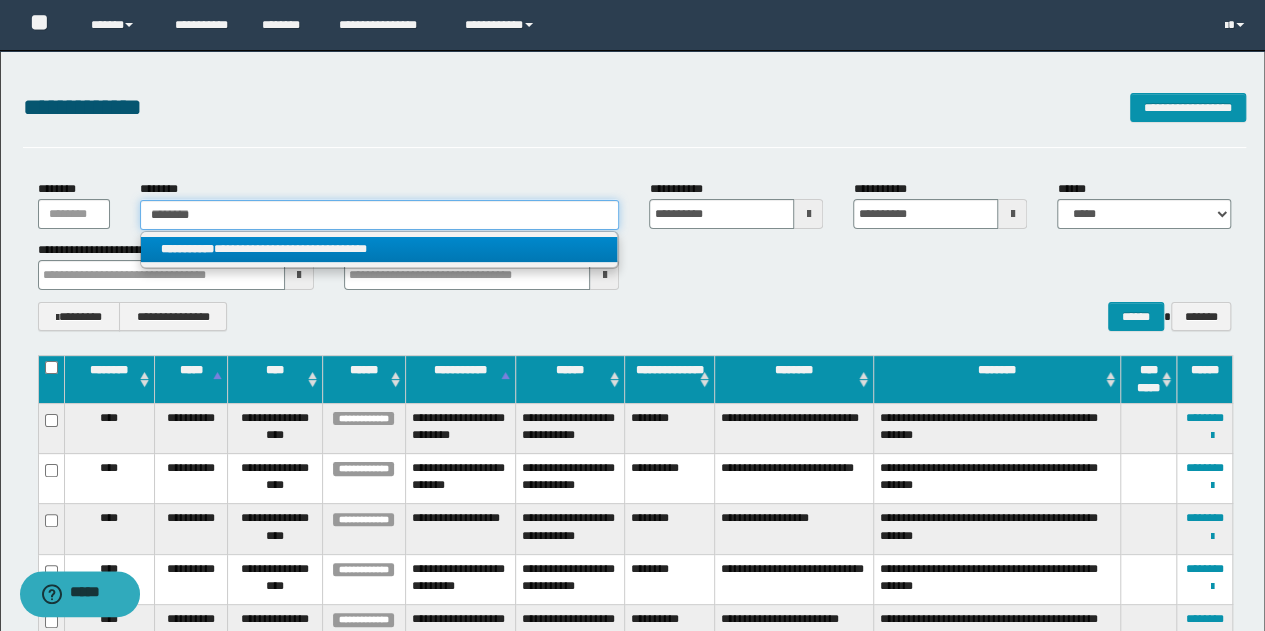 type on "**********" 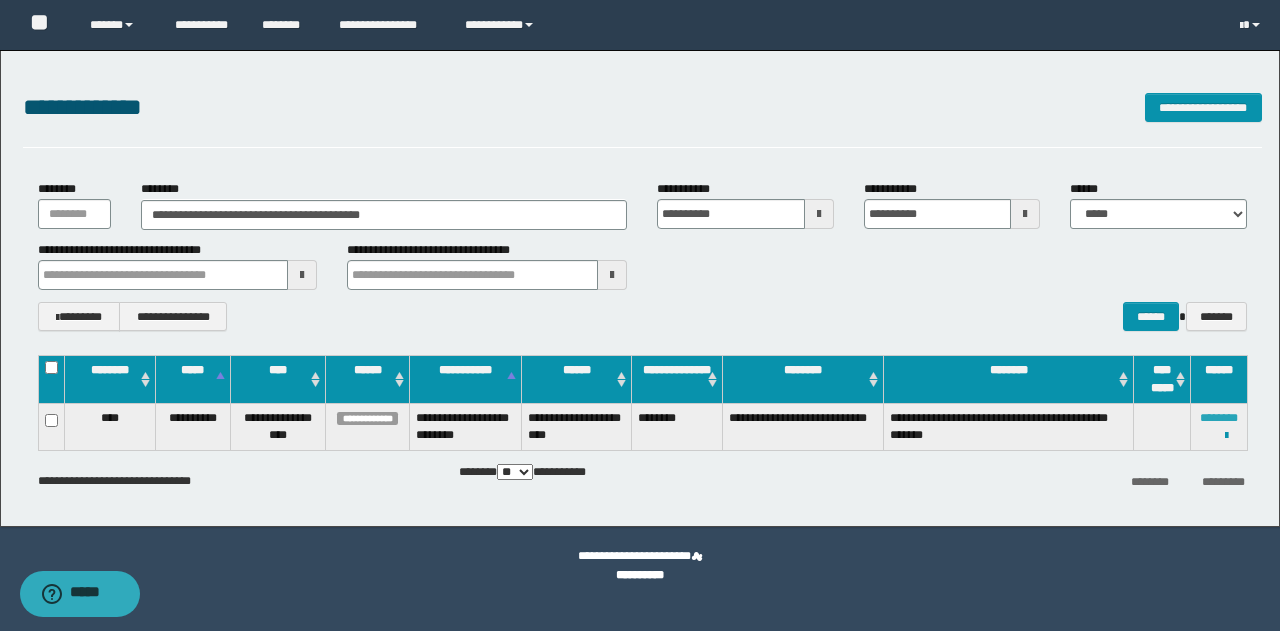 click on "********" at bounding box center (1219, 418) 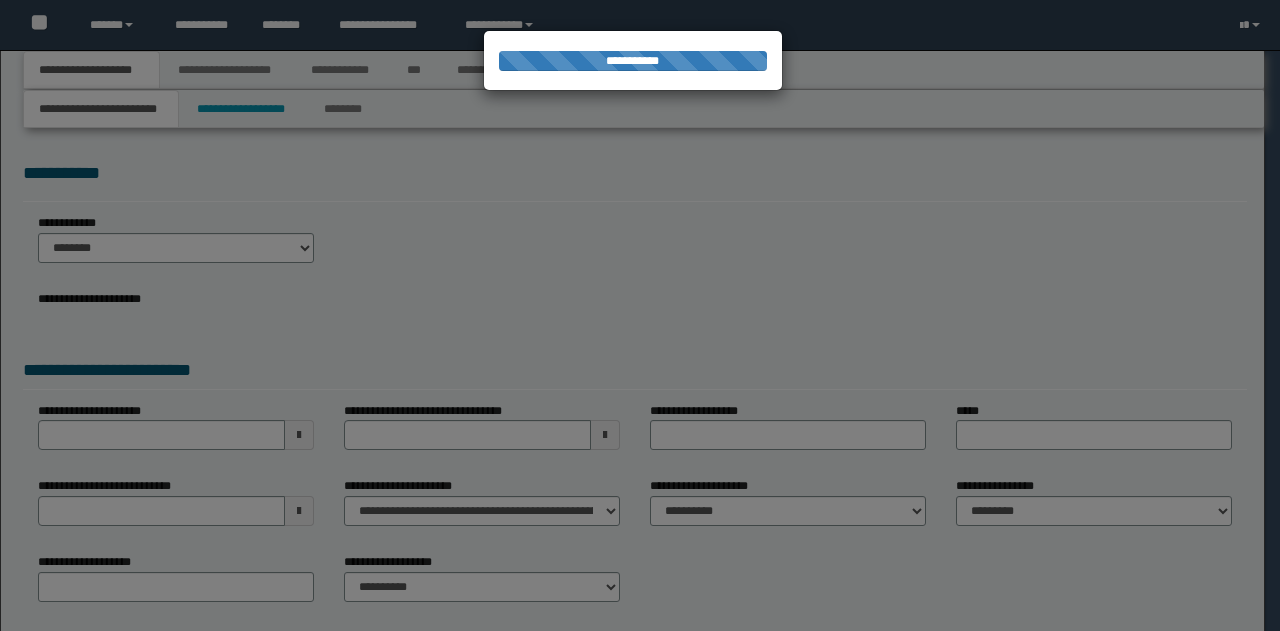 scroll, scrollTop: 0, scrollLeft: 0, axis: both 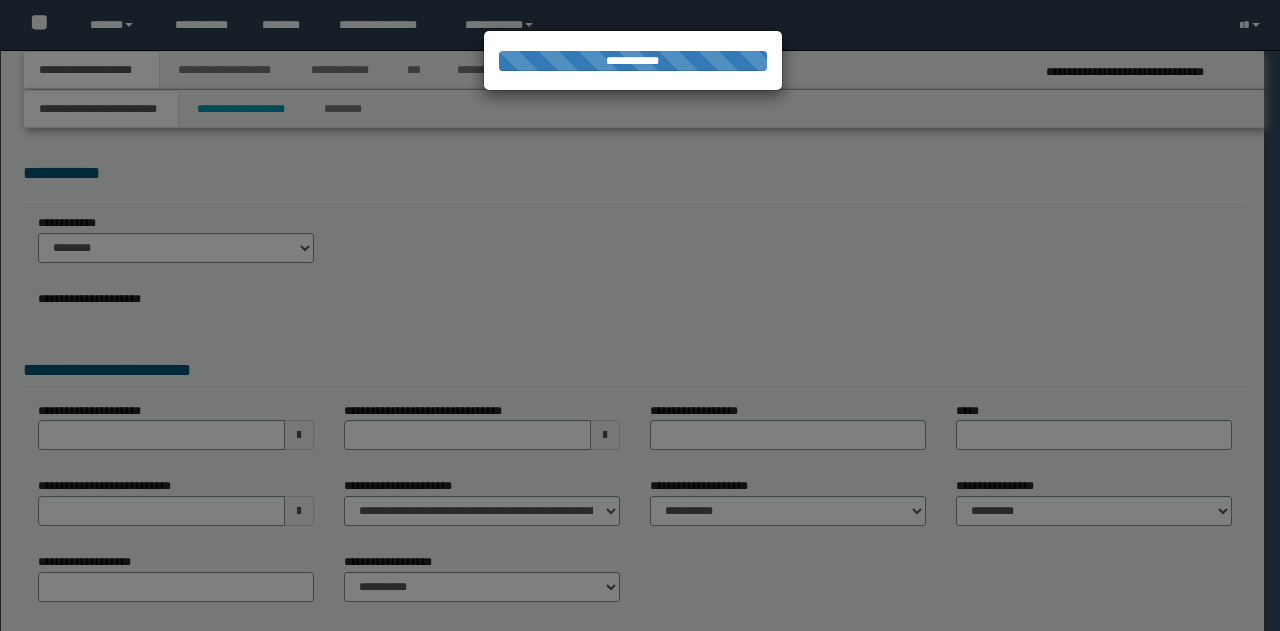 type on "**********" 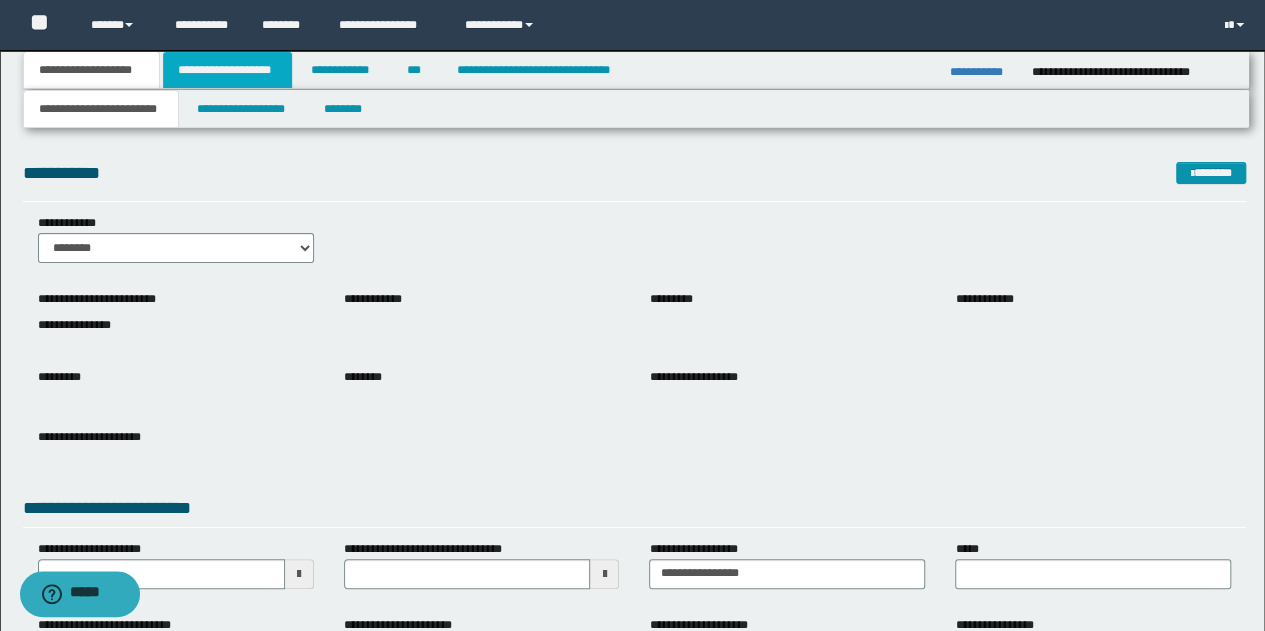 click on "**********" at bounding box center [227, 70] 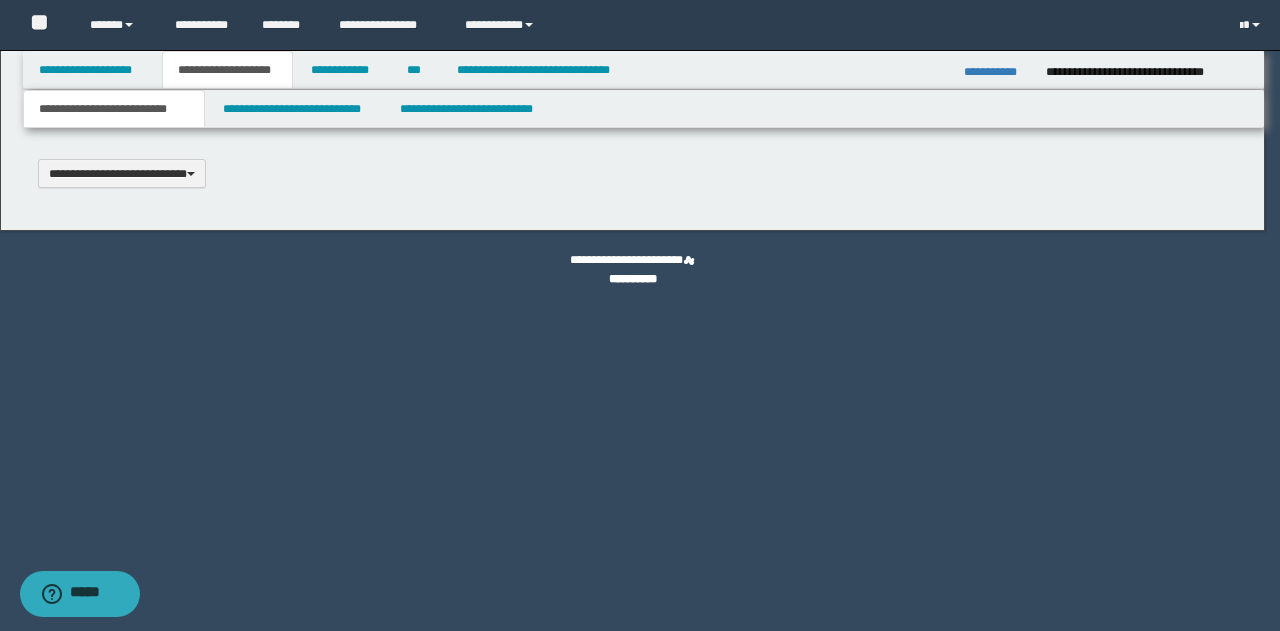 type 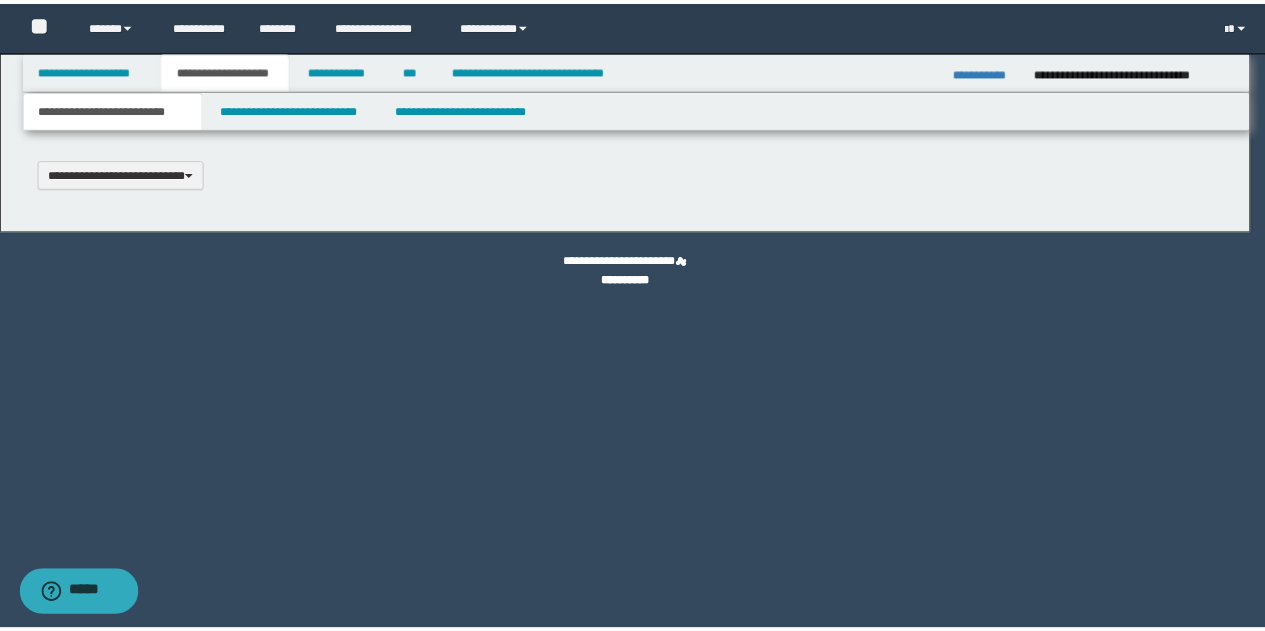 scroll, scrollTop: 0, scrollLeft: 0, axis: both 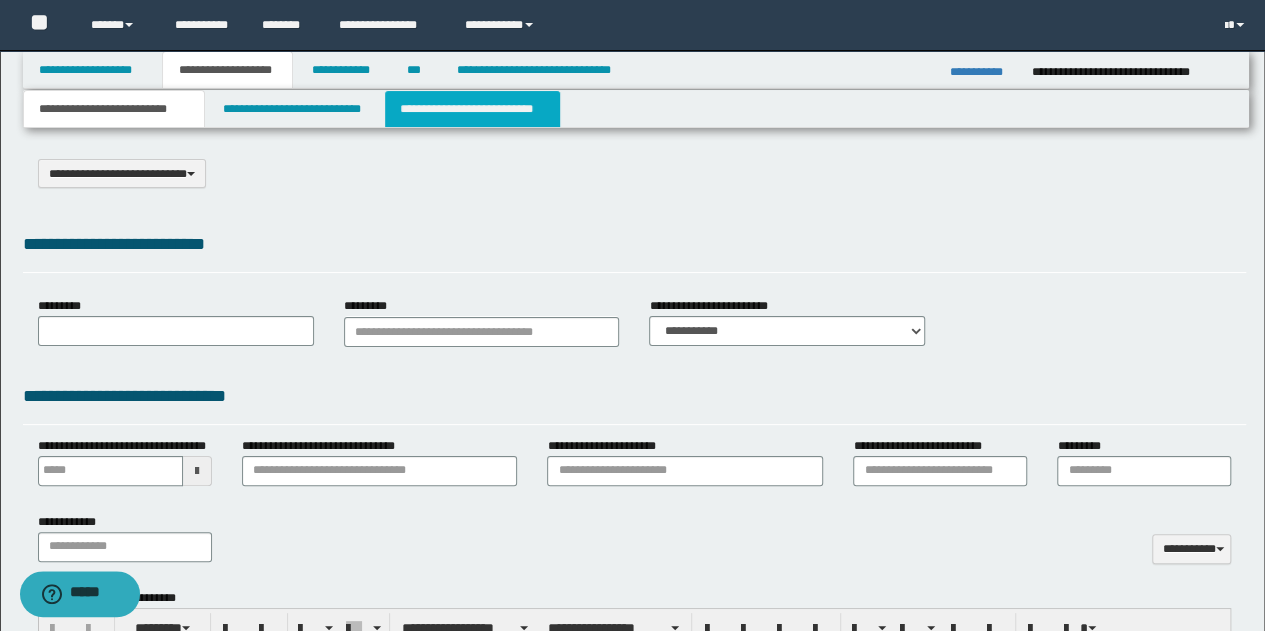 click on "**********" at bounding box center [472, 109] 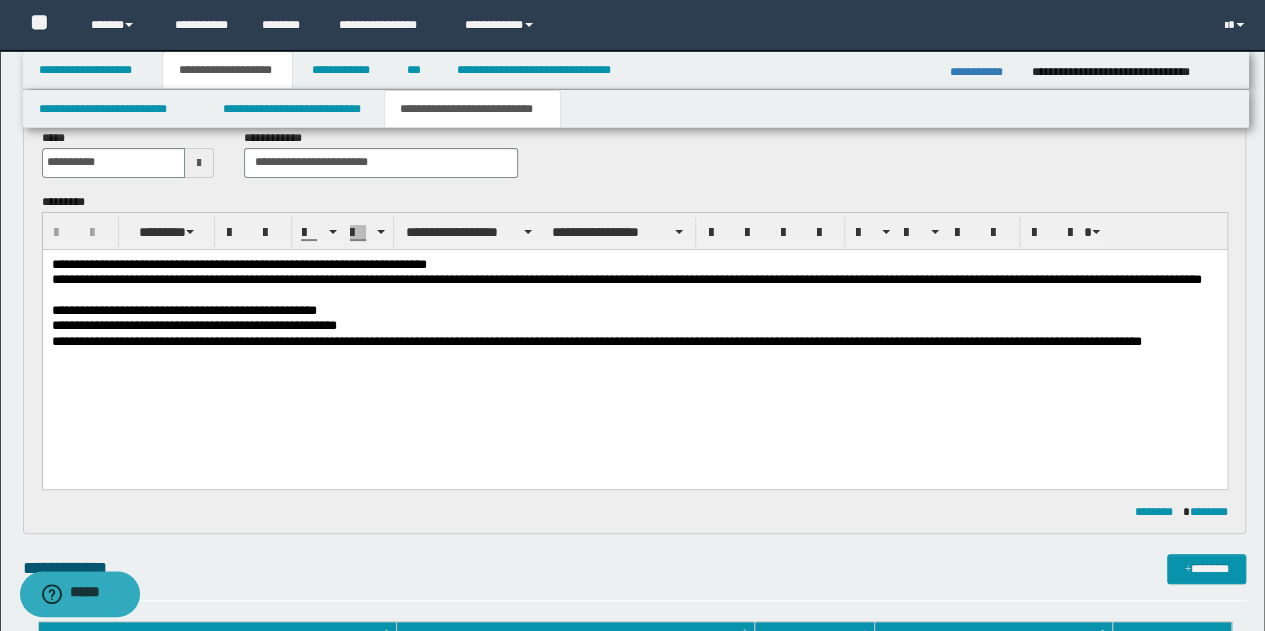 scroll, scrollTop: 0, scrollLeft: 0, axis: both 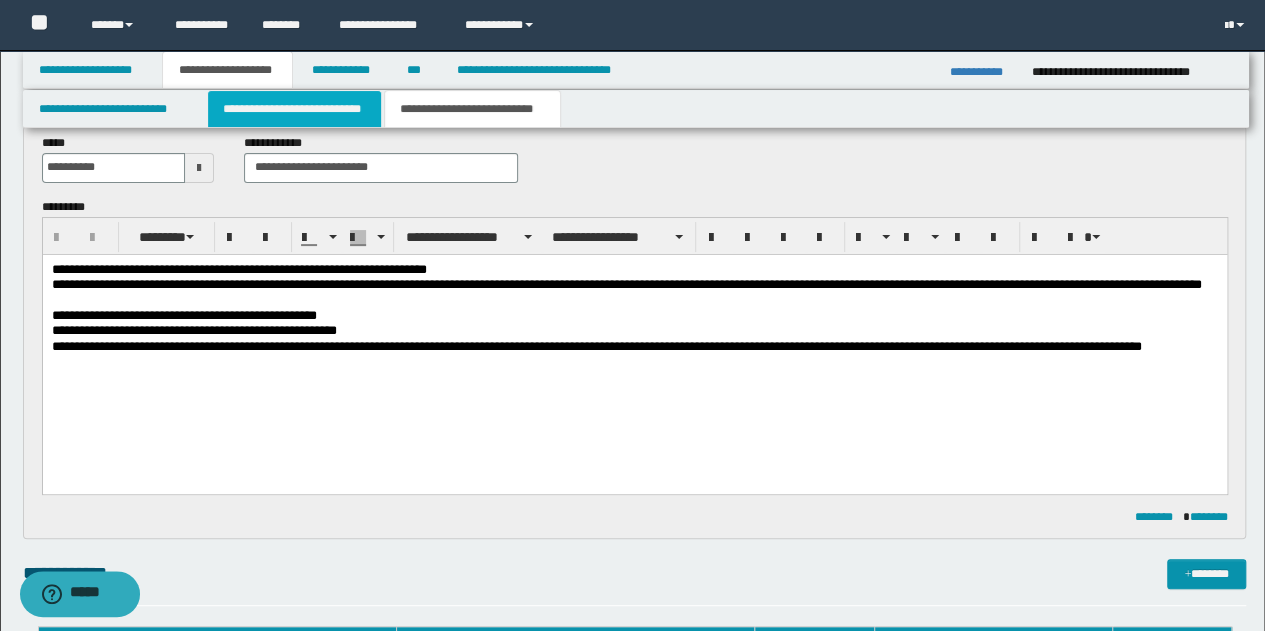 click on "**********" at bounding box center (294, 109) 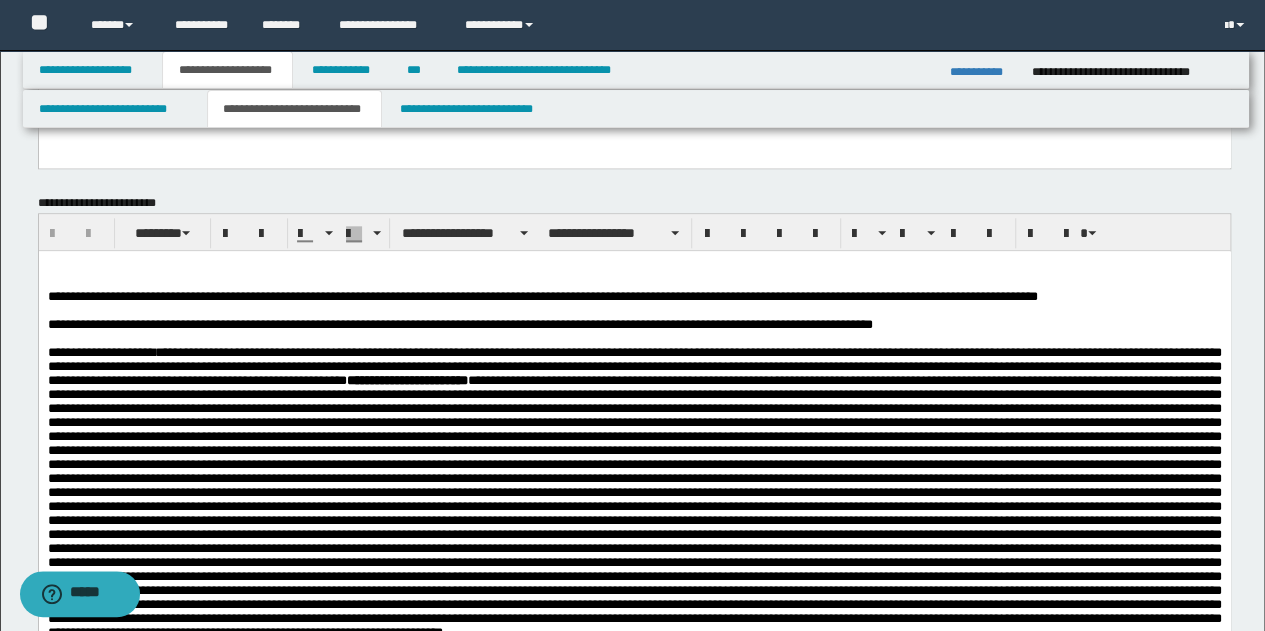 scroll, scrollTop: 1100, scrollLeft: 0, axis: vertical 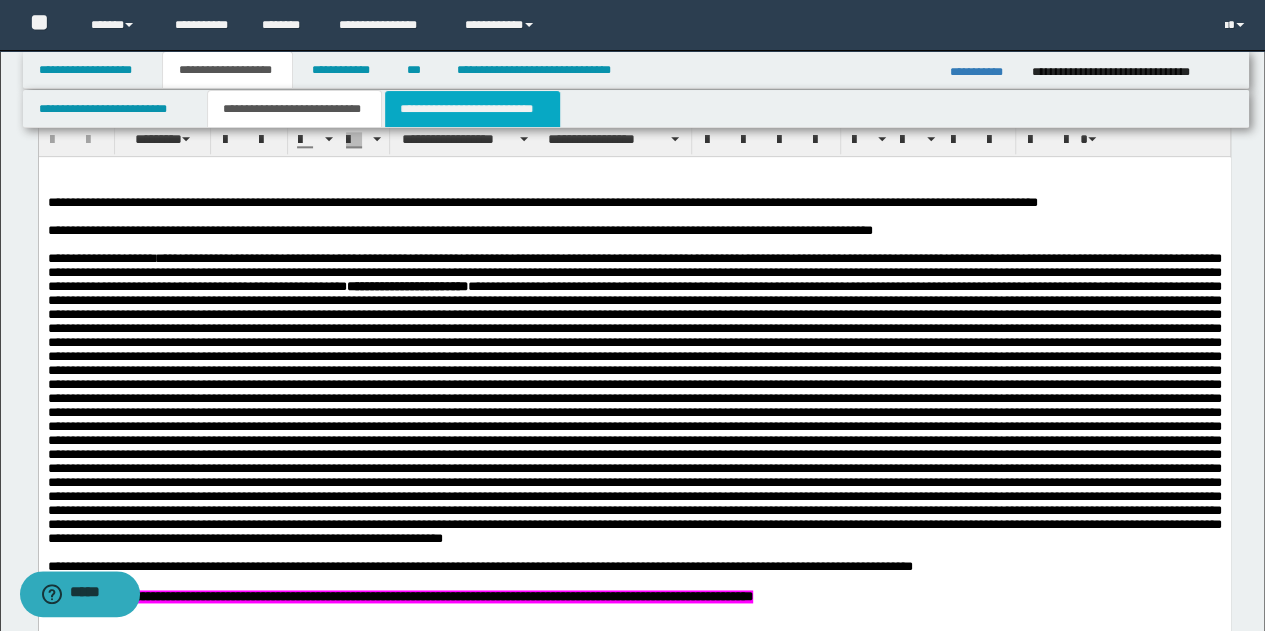 click on "**********" at bounding box center [472, 109] 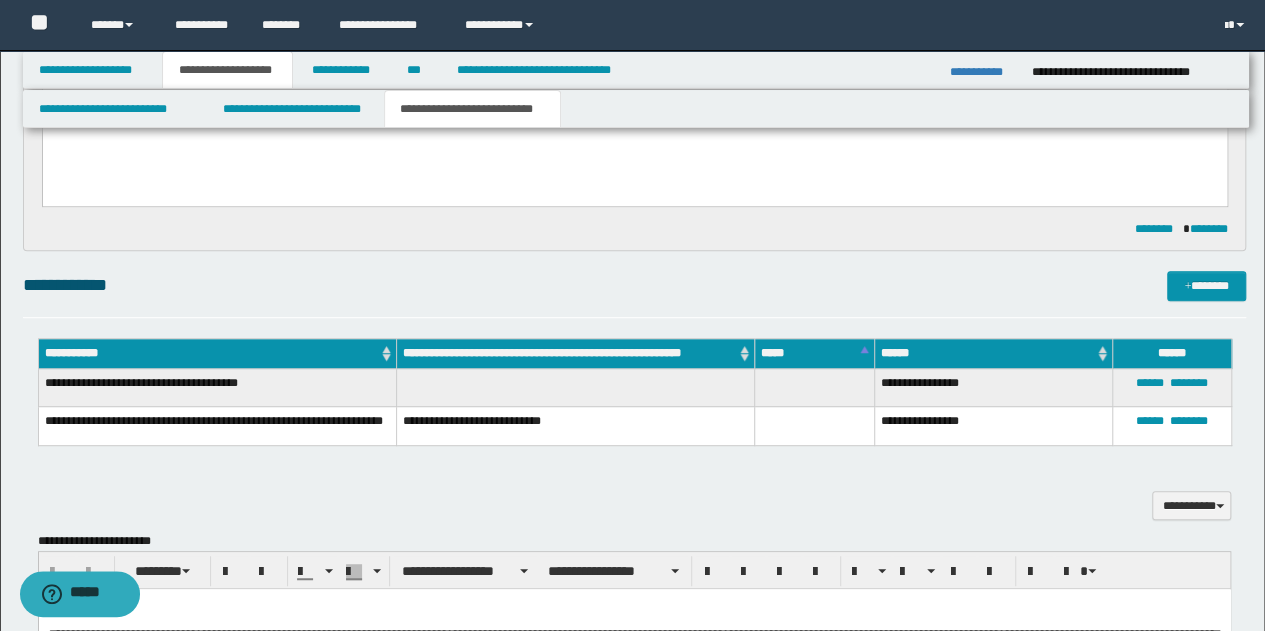scroll, scrollTop: 0, scrollLeft: 0, axis: both 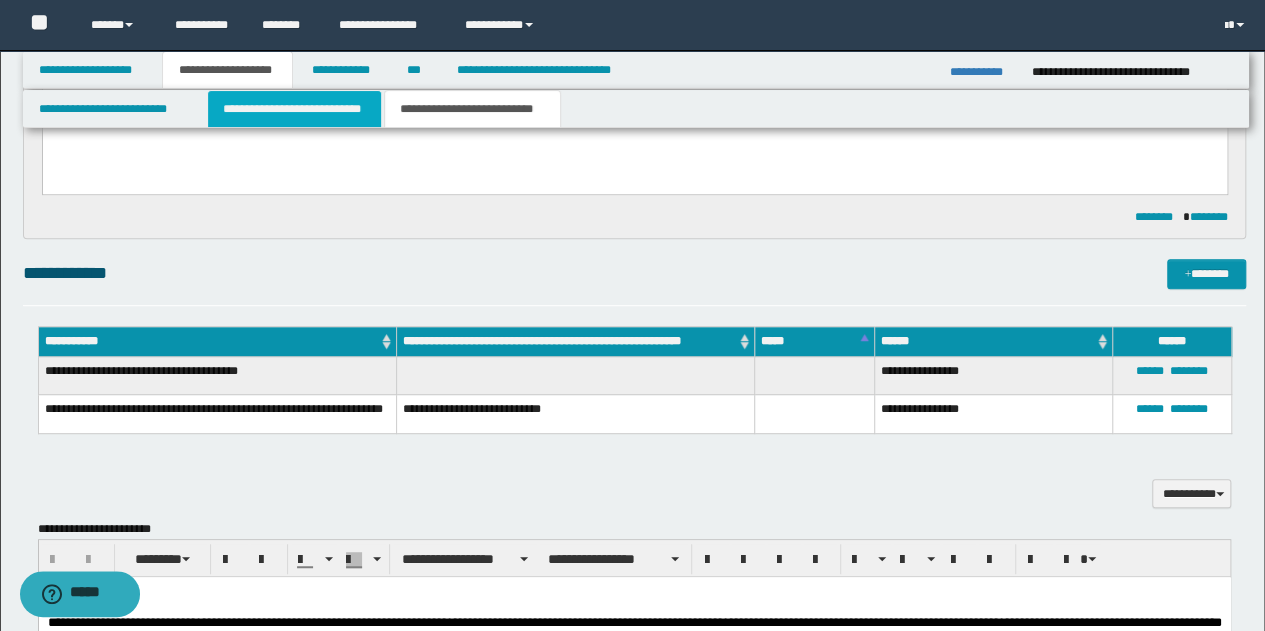 click on "**********" at bounding box center [294, 109] 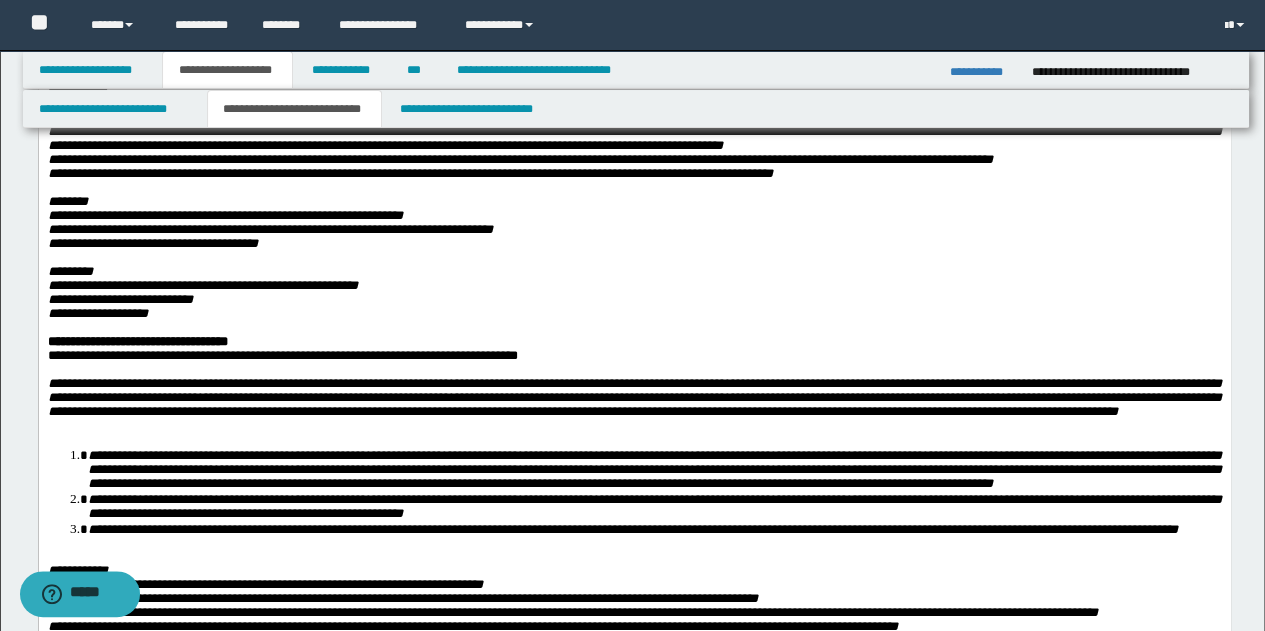 scroll, scrollTop: 100, scrollLeft: 0, axis: vertical 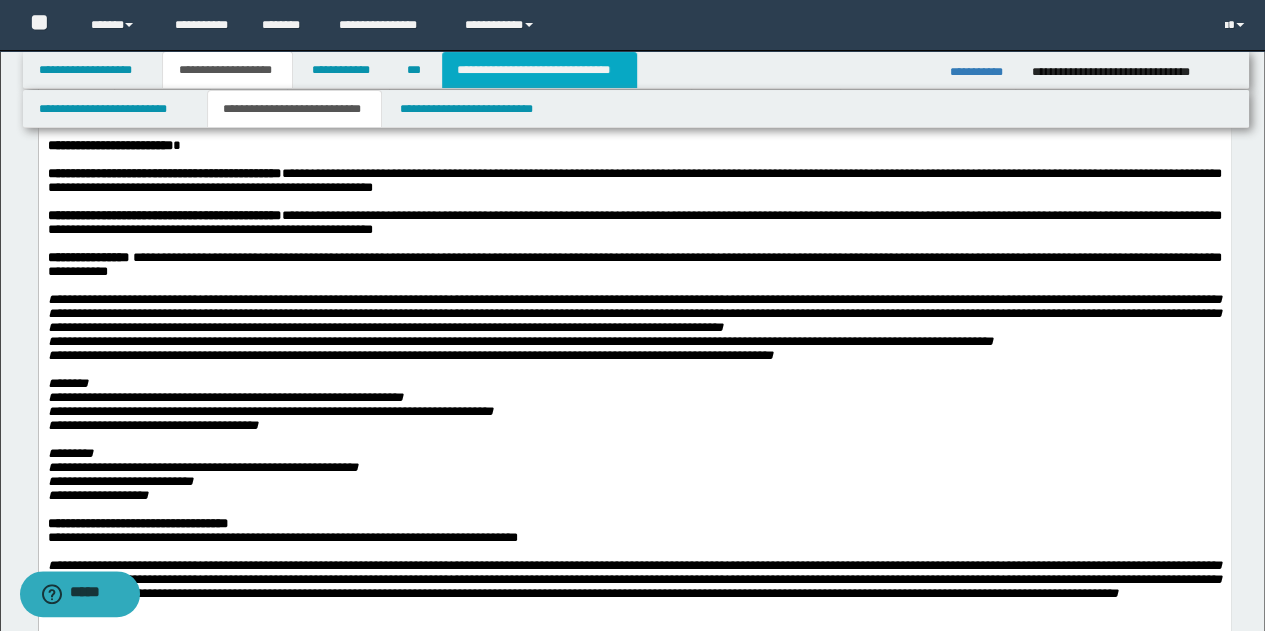 click on "**********" at bounding box center (539, 70) 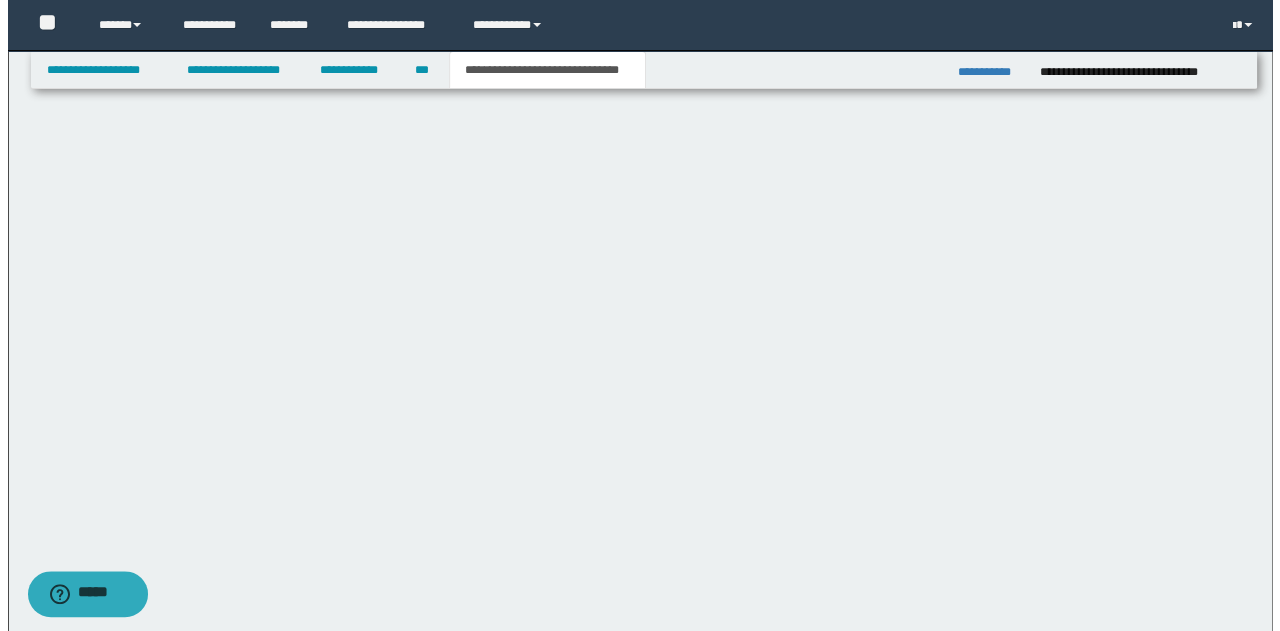 scroll, scrollTop: 0, scrollLeft: 0, axis: both 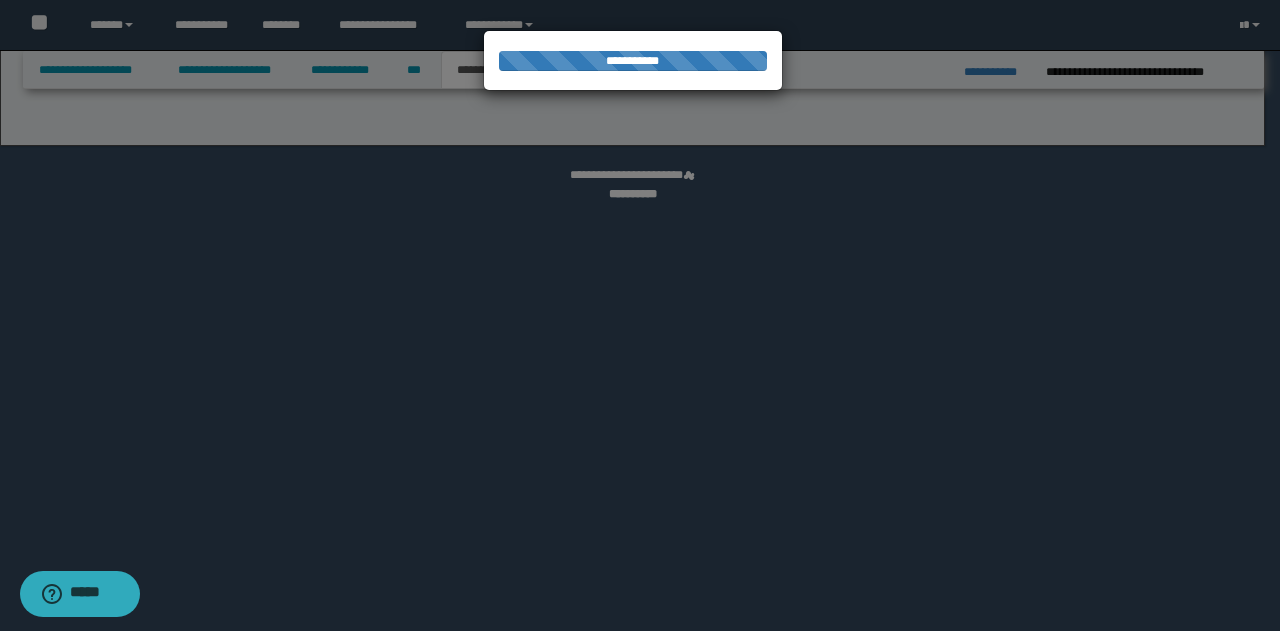 select on "*" 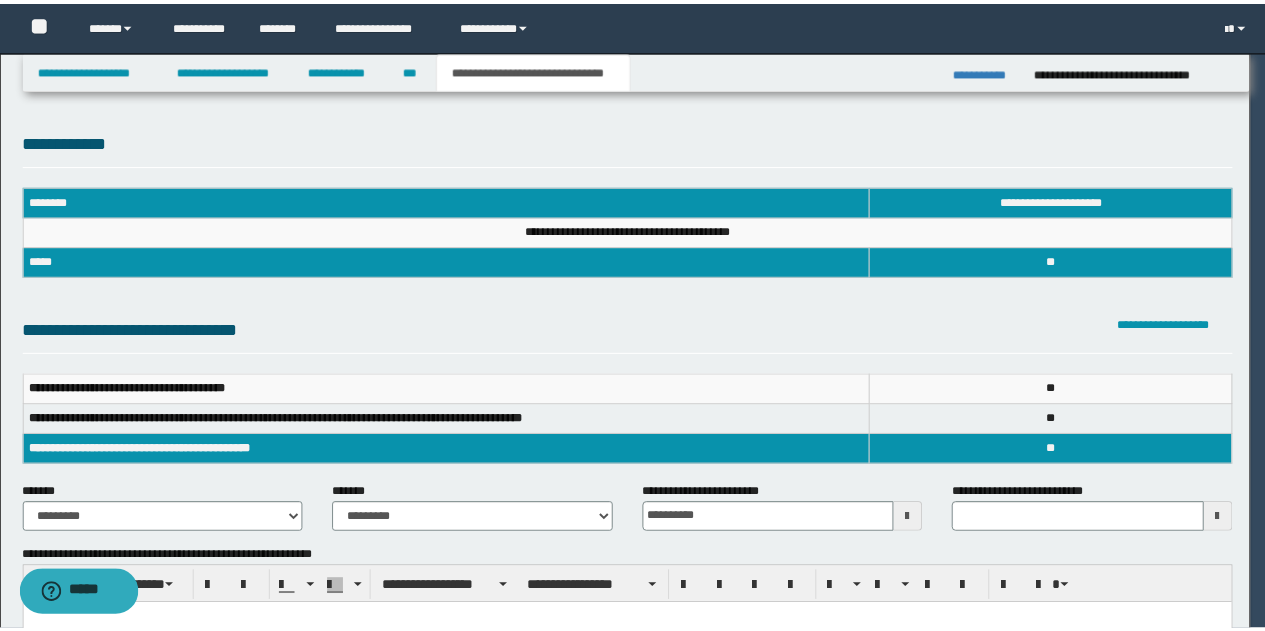 scroll, scrollTop: 0, scrollLeft: 0, axis: both 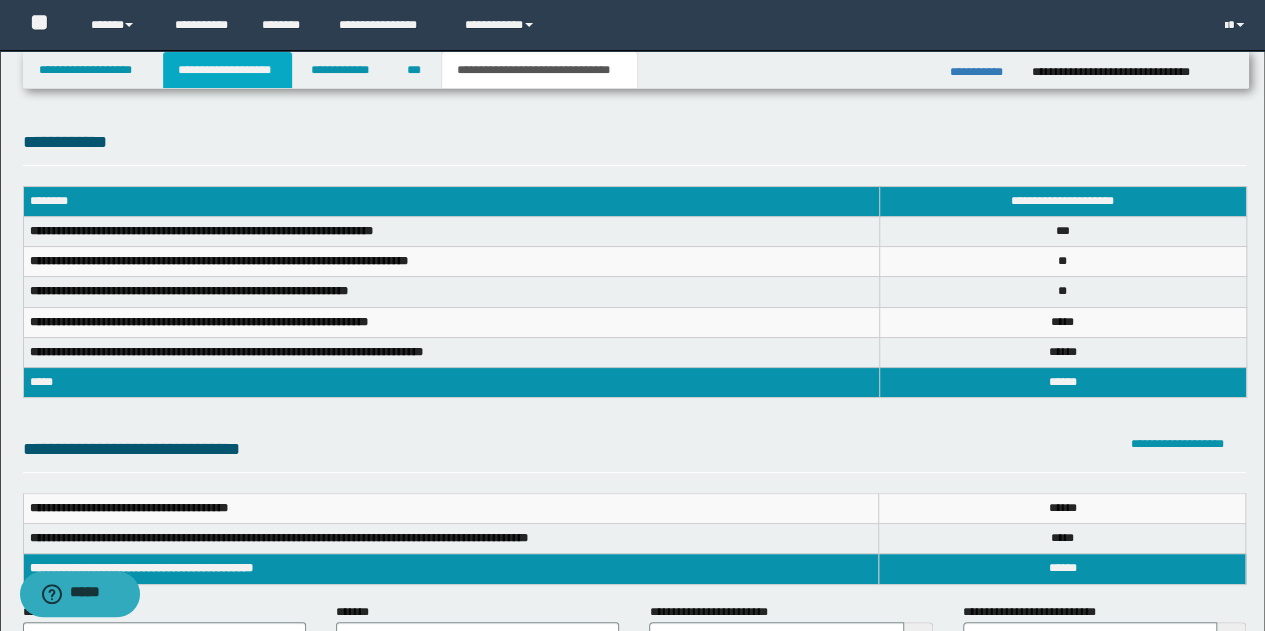 click on "**********" at bounding box center (227, 70) 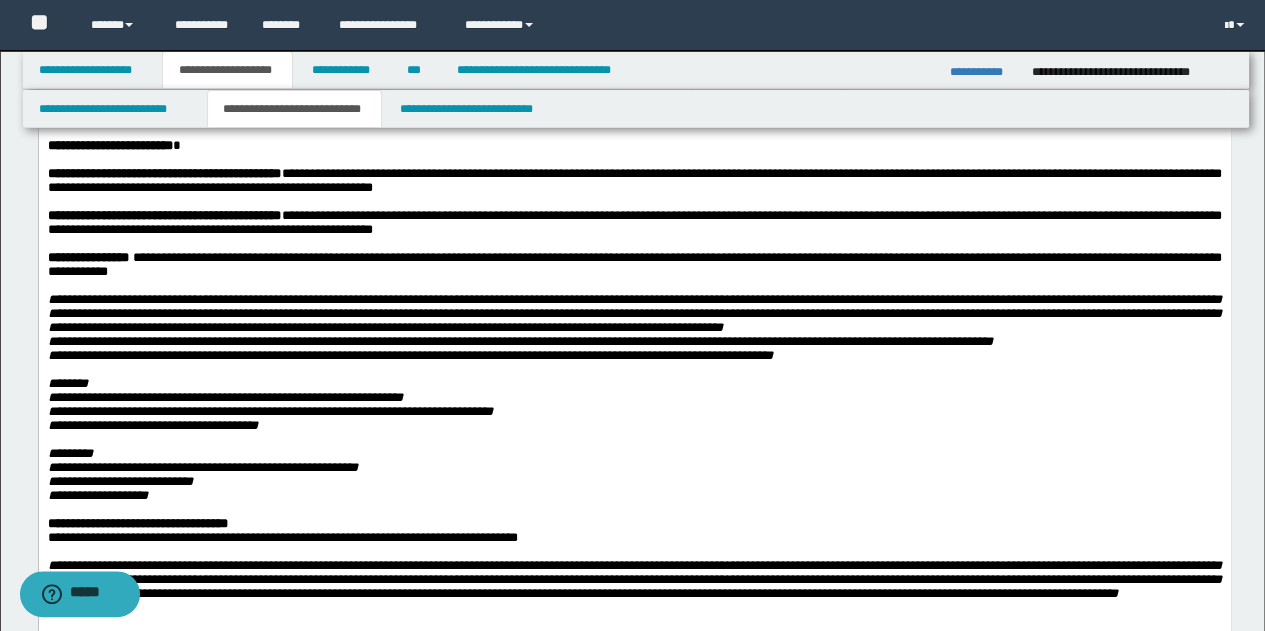 scroll, scrollTop: 200, scrollLeft: 0, axis: vertical 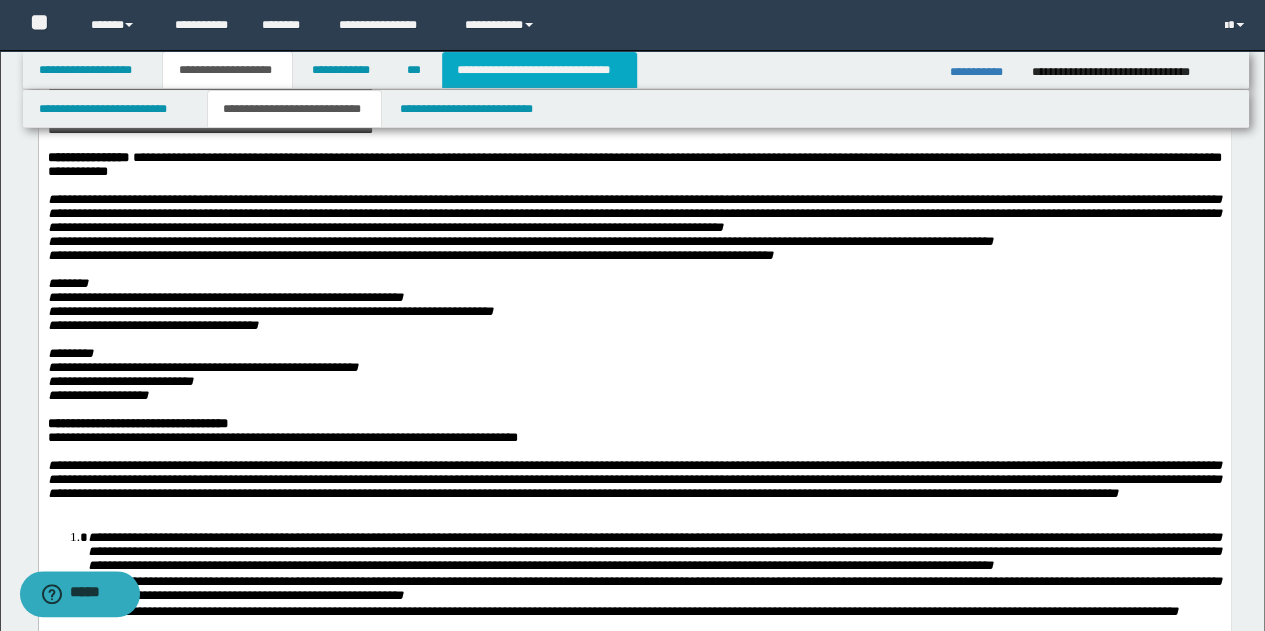 click on "**********" at bounding box center (539, 70) 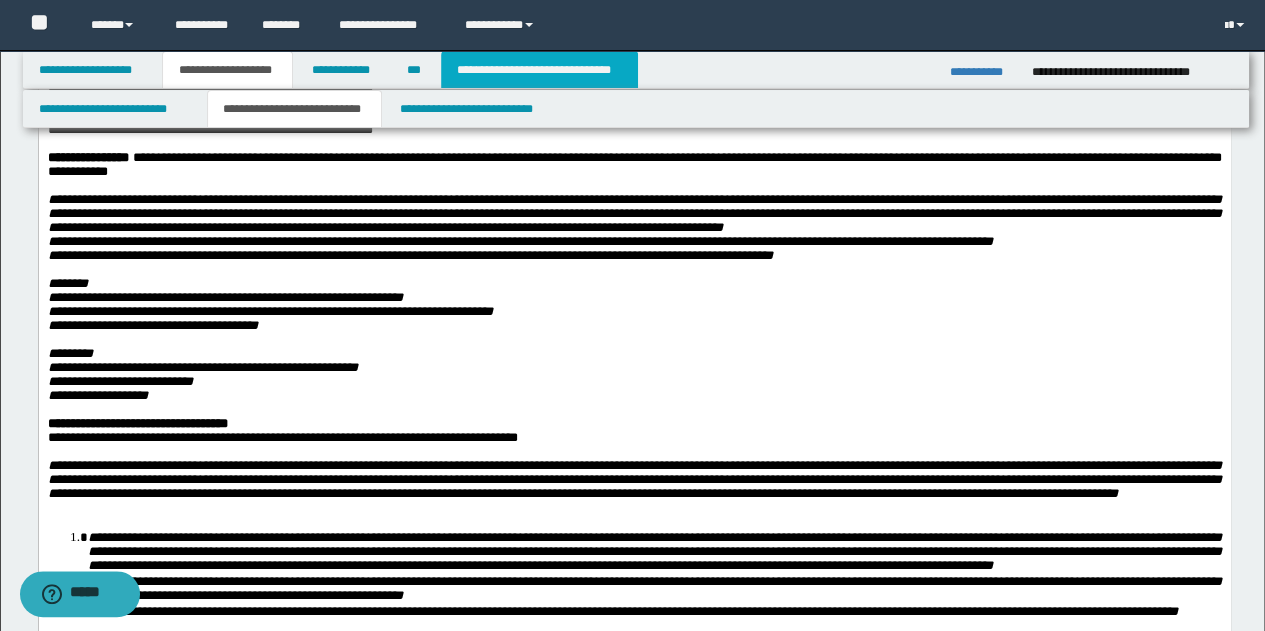 scroll, scrollTop: 169, scrollLeft: 0, axis: vertical 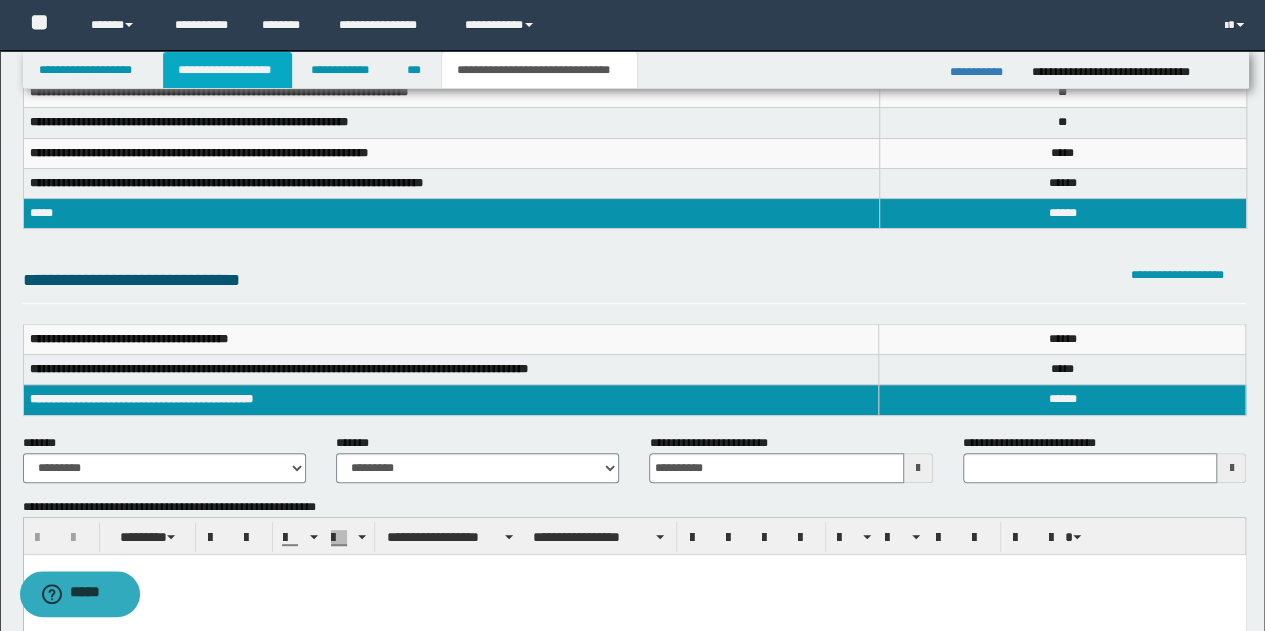 click on "**********" at bounding box center (227, 70) 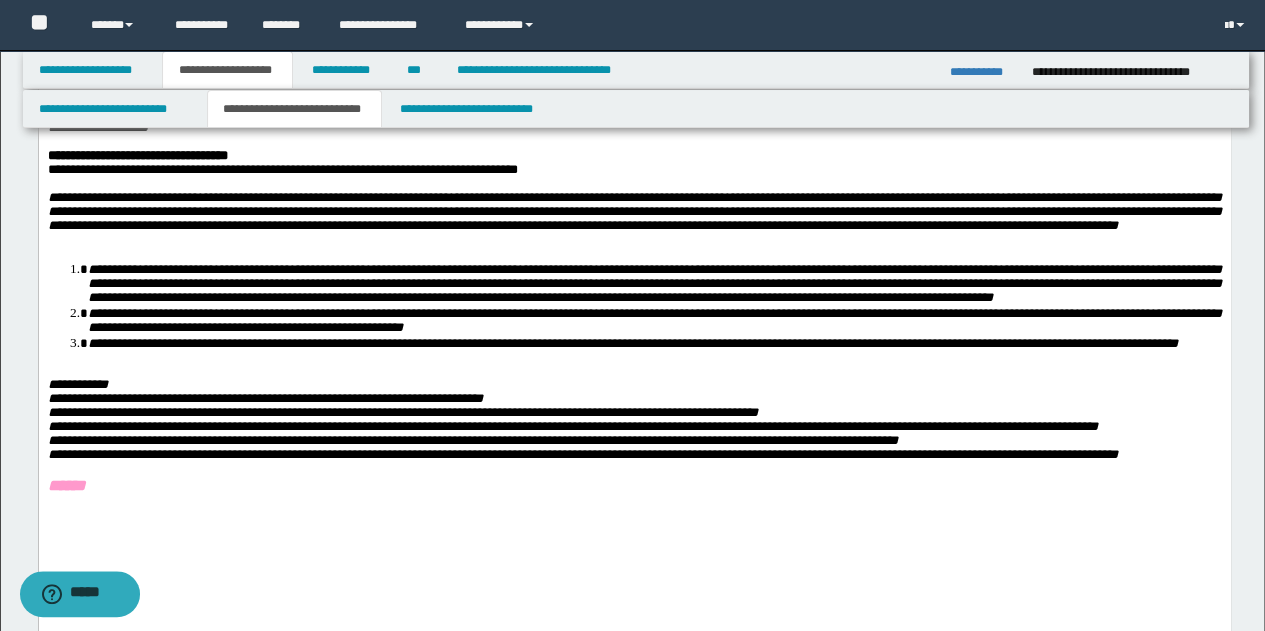 scroll, scrollTop: 500, scrollLeft: 0, axis: vertical 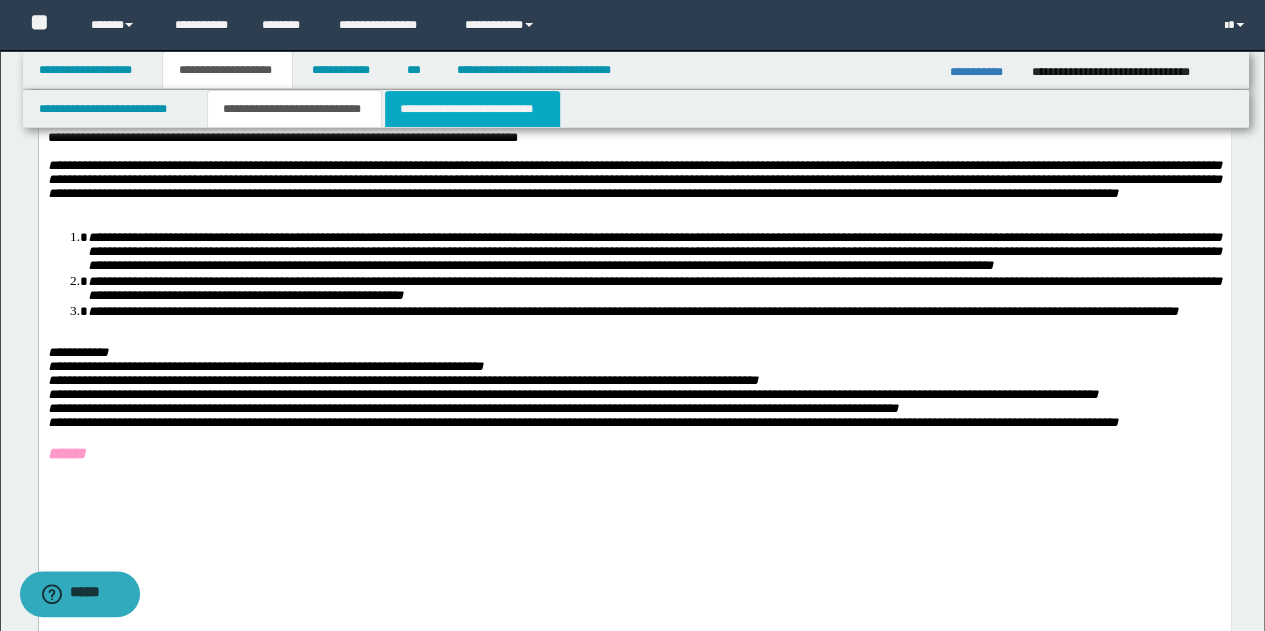 click on "**********" at bounding box center [472, 109] 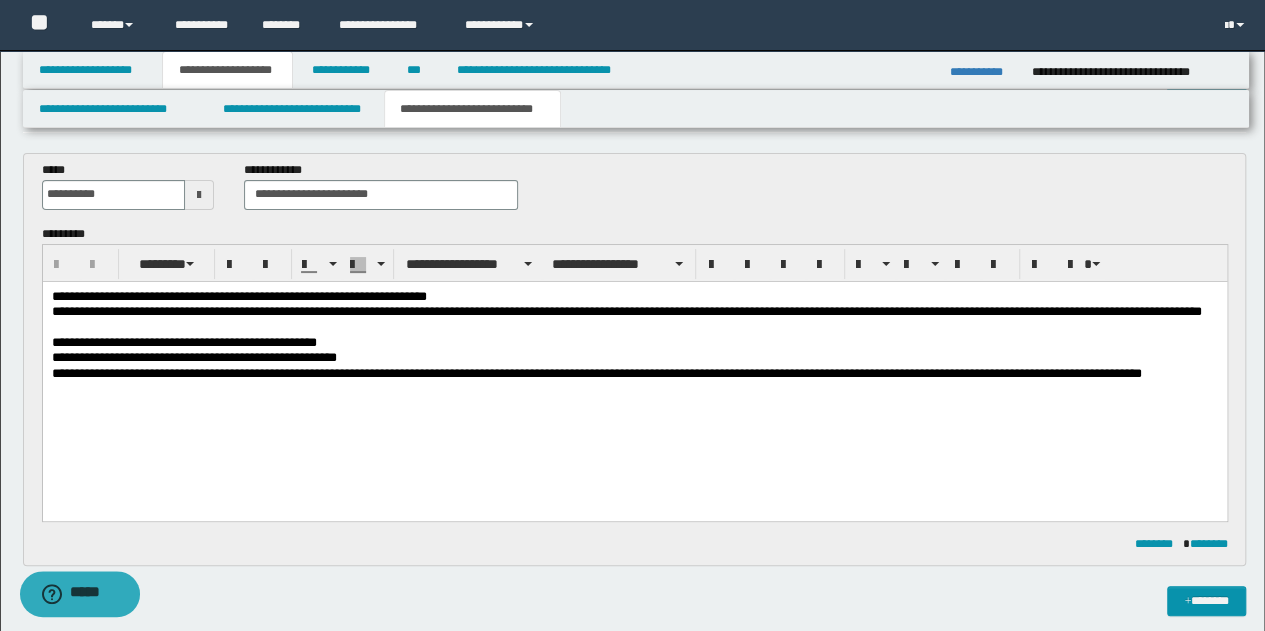 scroll, scrollTop: 0, scrollLeft: 0, axis: both 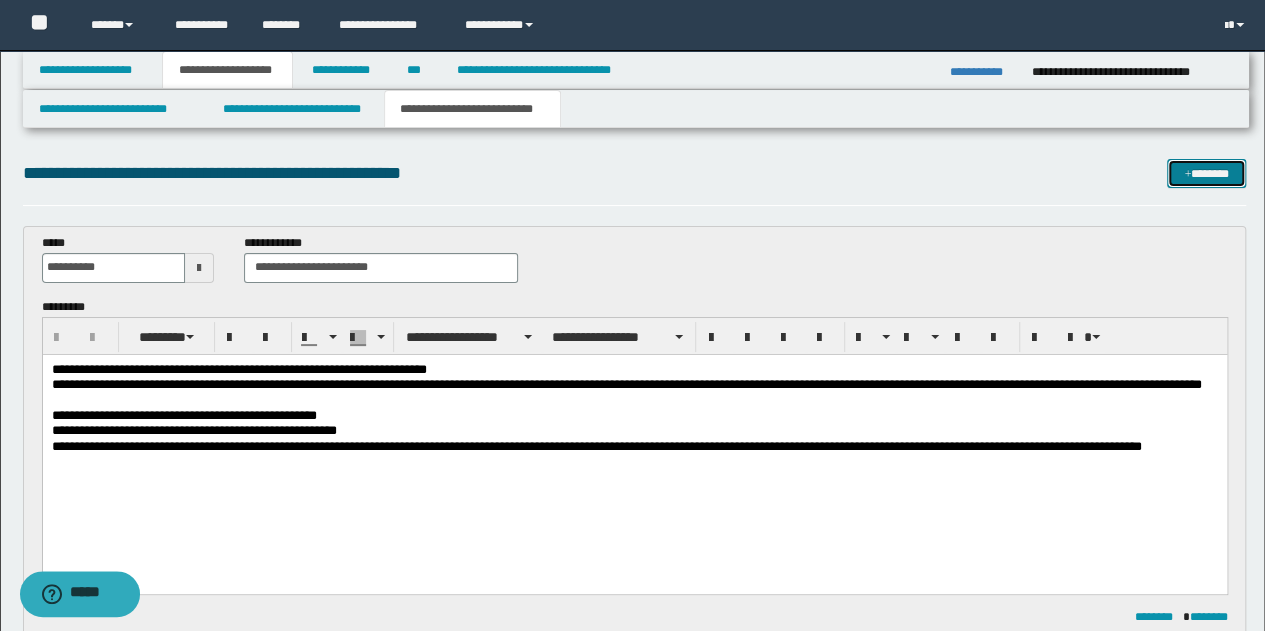click on "*******" at bounding box center [1206, 173] 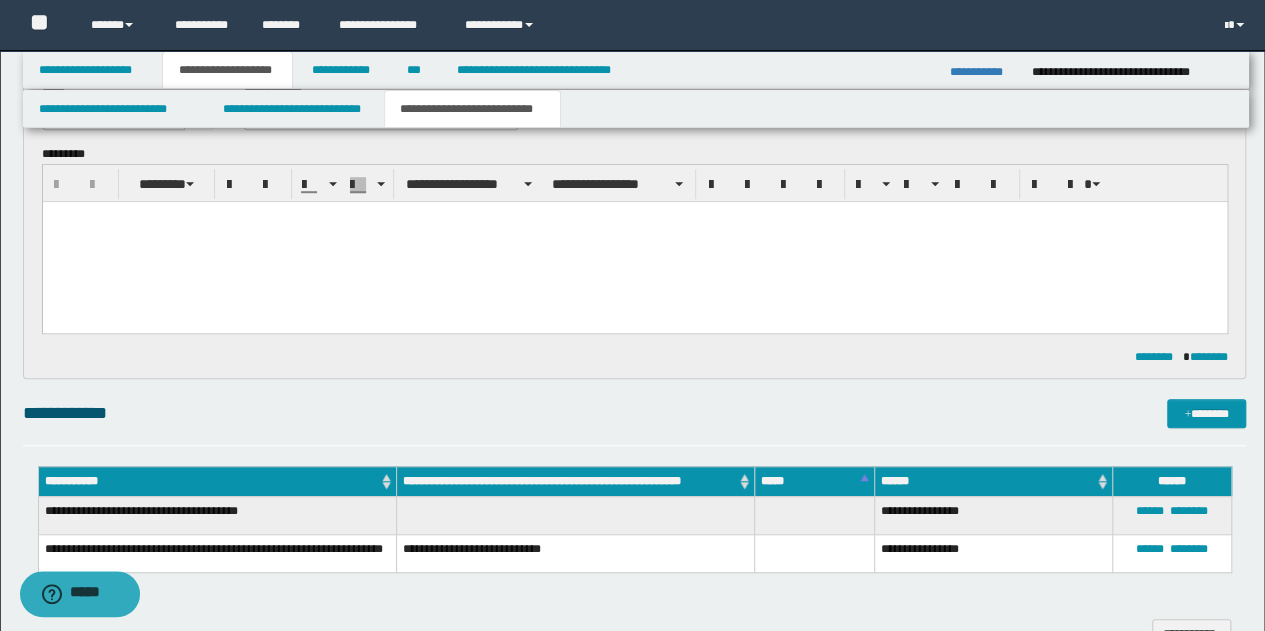 scroll, scrollTop: 0, scrollLeft: 0, axis: both 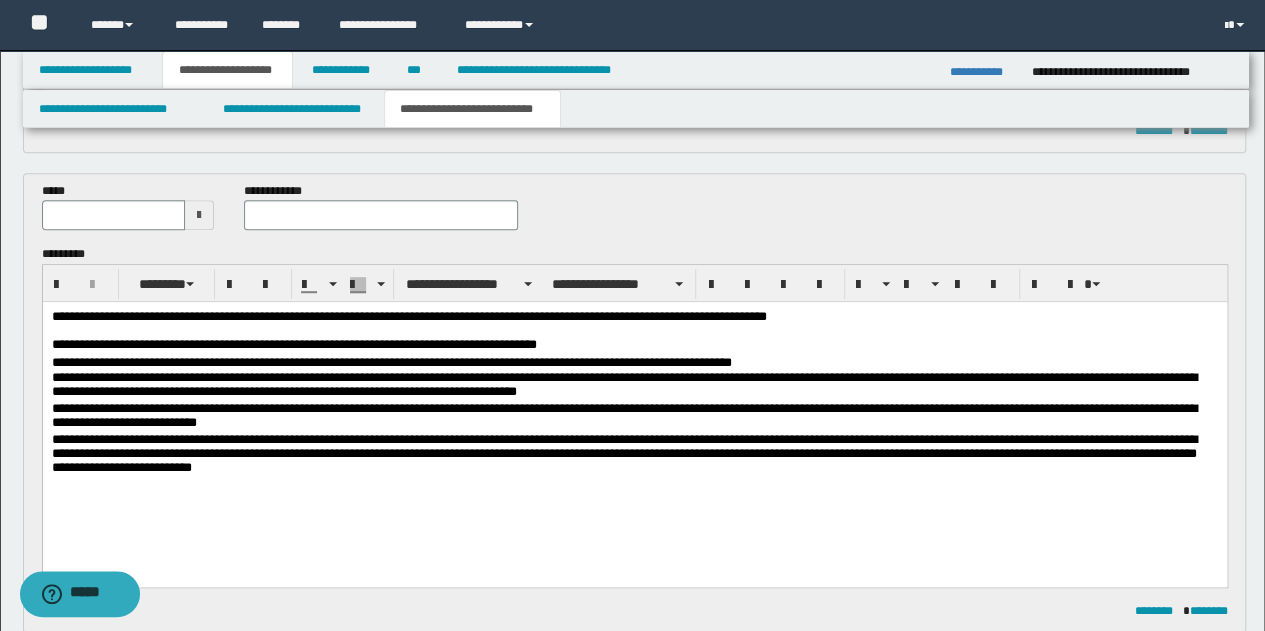 click at bounding box center [199, 215] 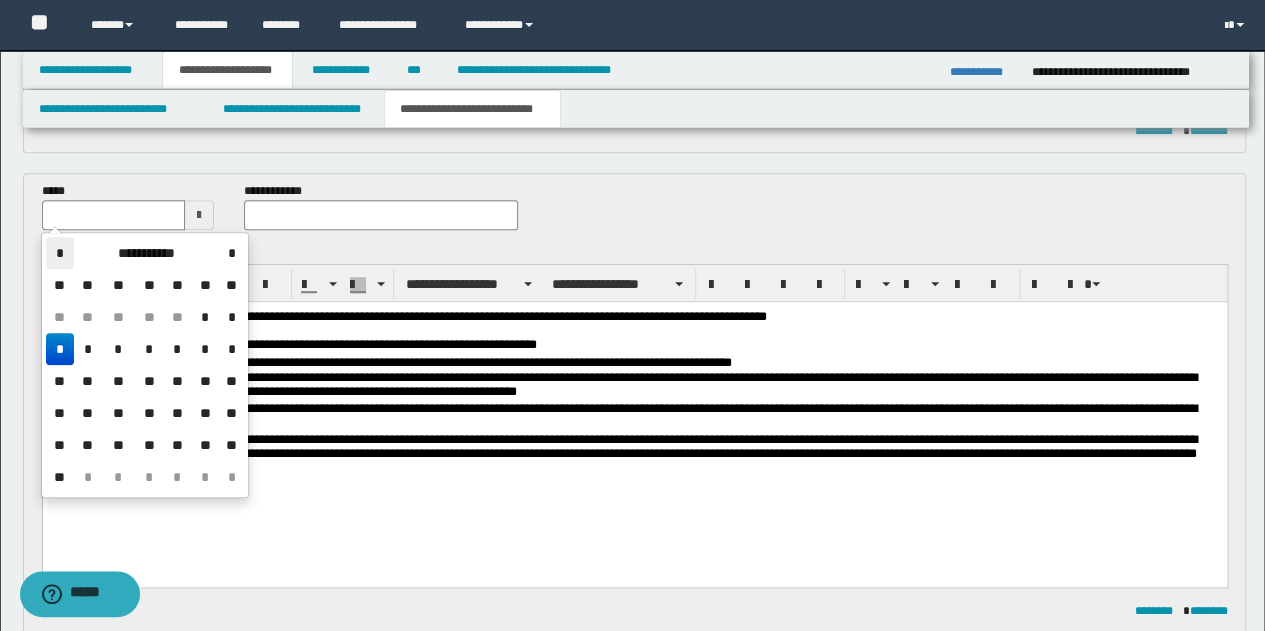 click on "*" at bounding box center [60, 253] 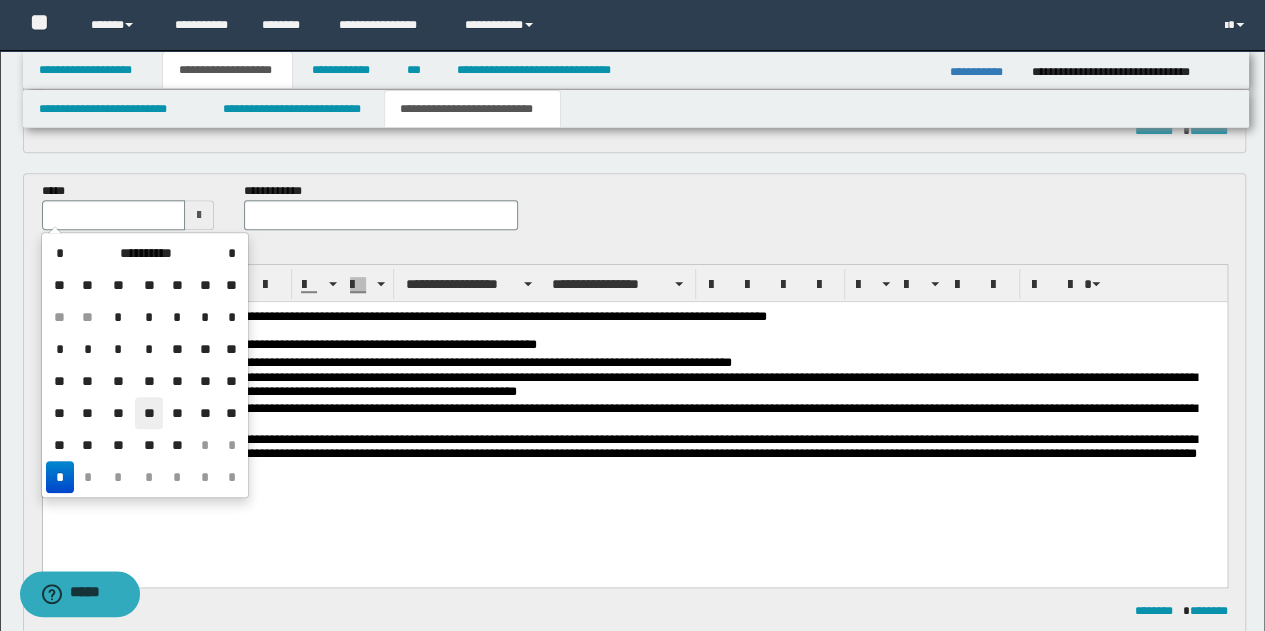 drag, startPoint x: 148, startPoint y: 404, endPoint x: 135, endPoint y: 14, distance: 390.2166 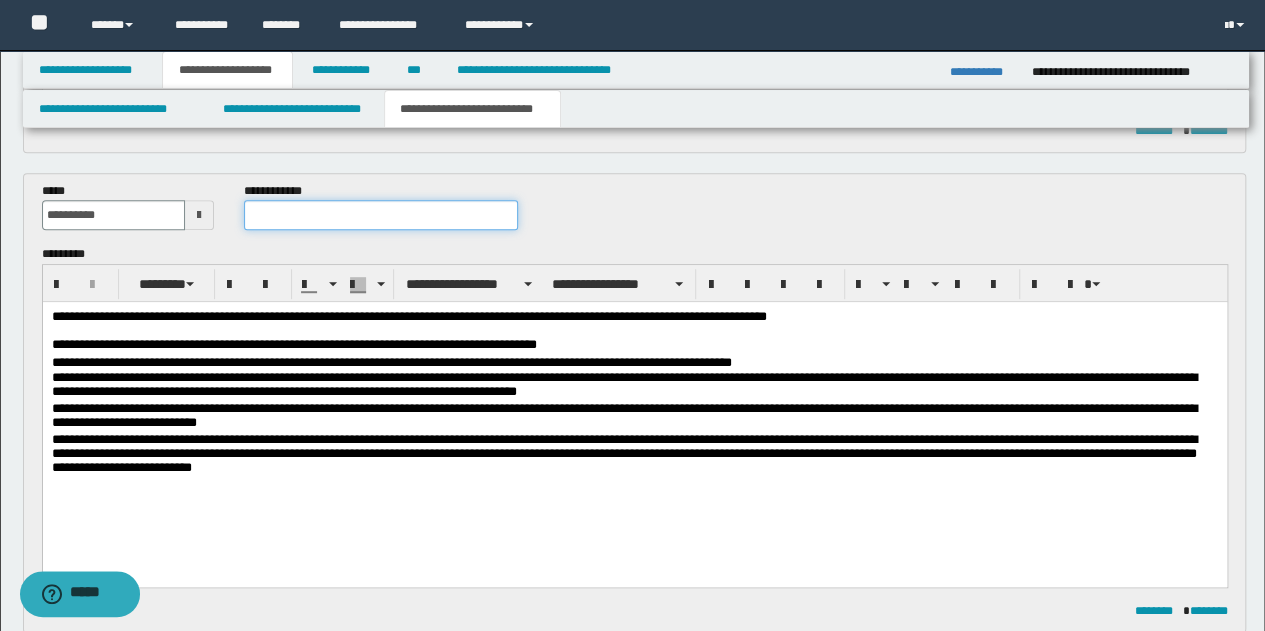 click at bounding box center (381, 215) 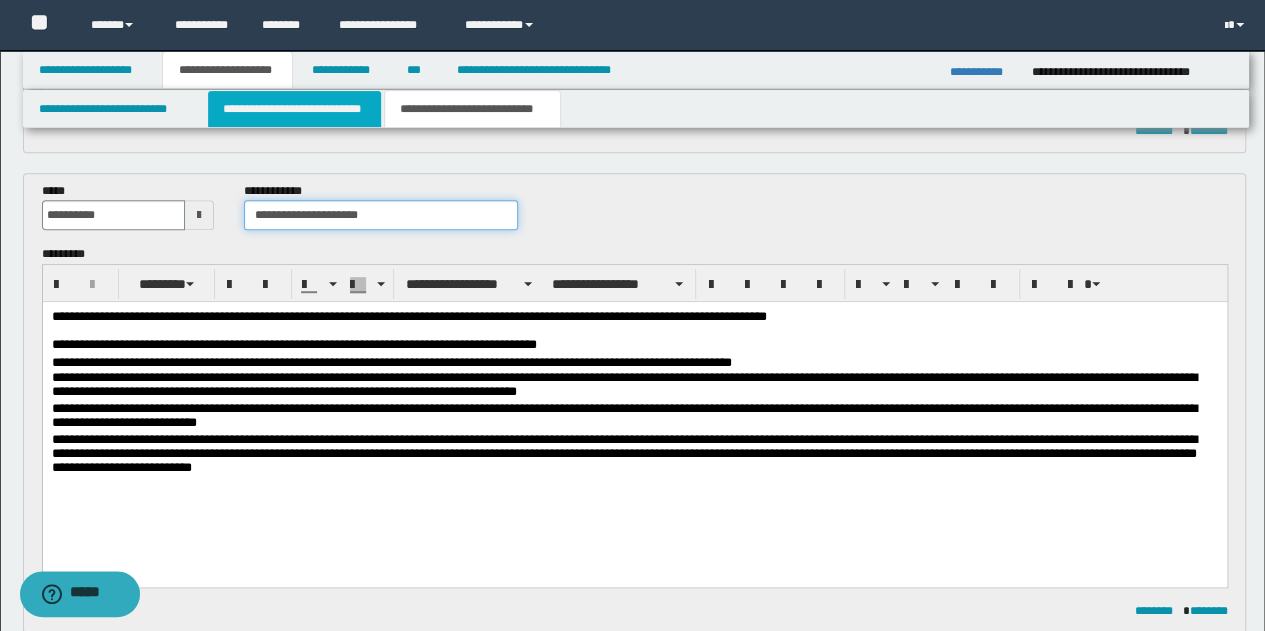 type on "**********" 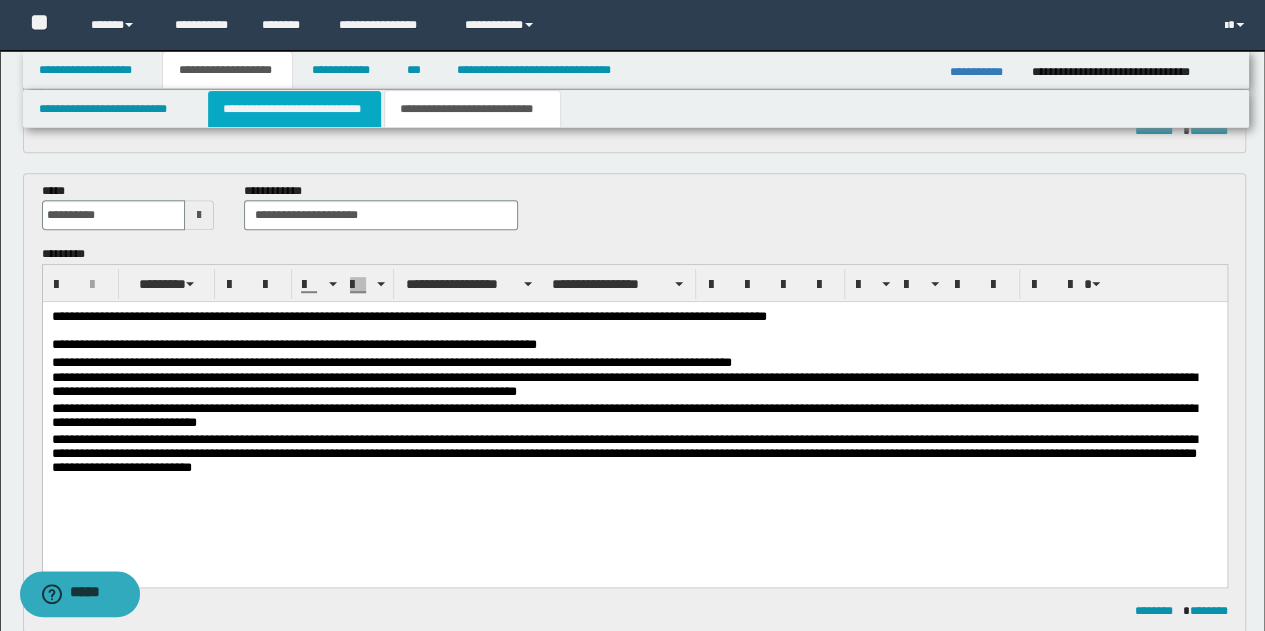 click on "**********" at bounding box center [294, 109] 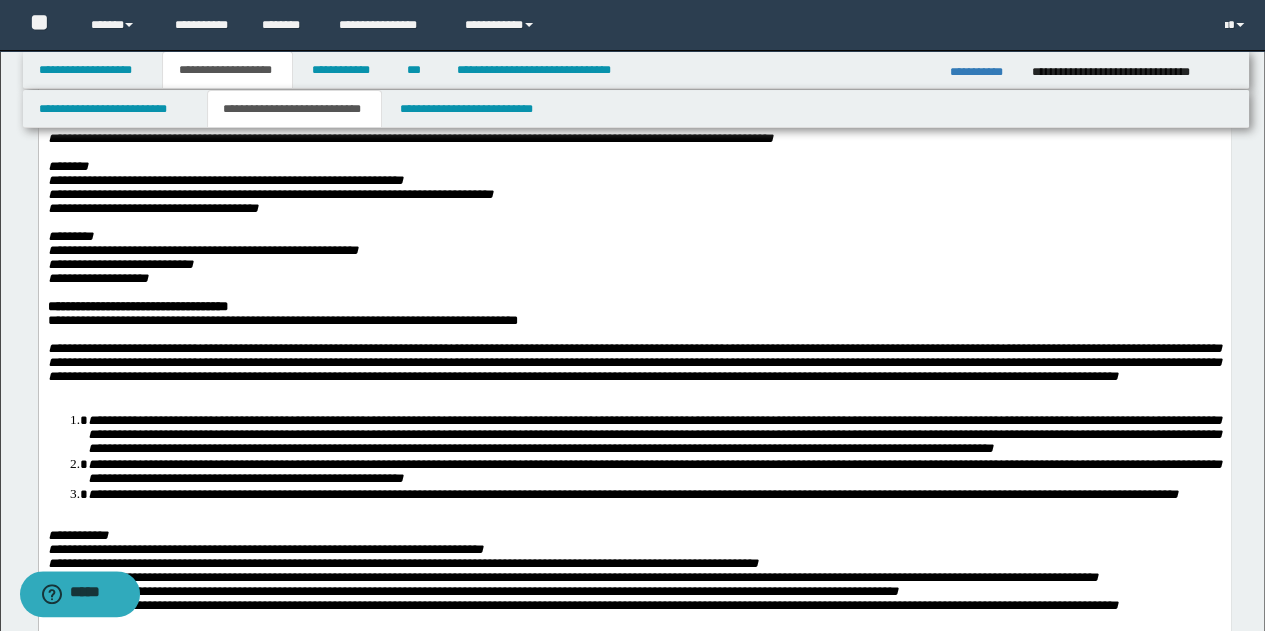 scroll, scrollTop: 286, scrollLeft: 0, axis: vertical 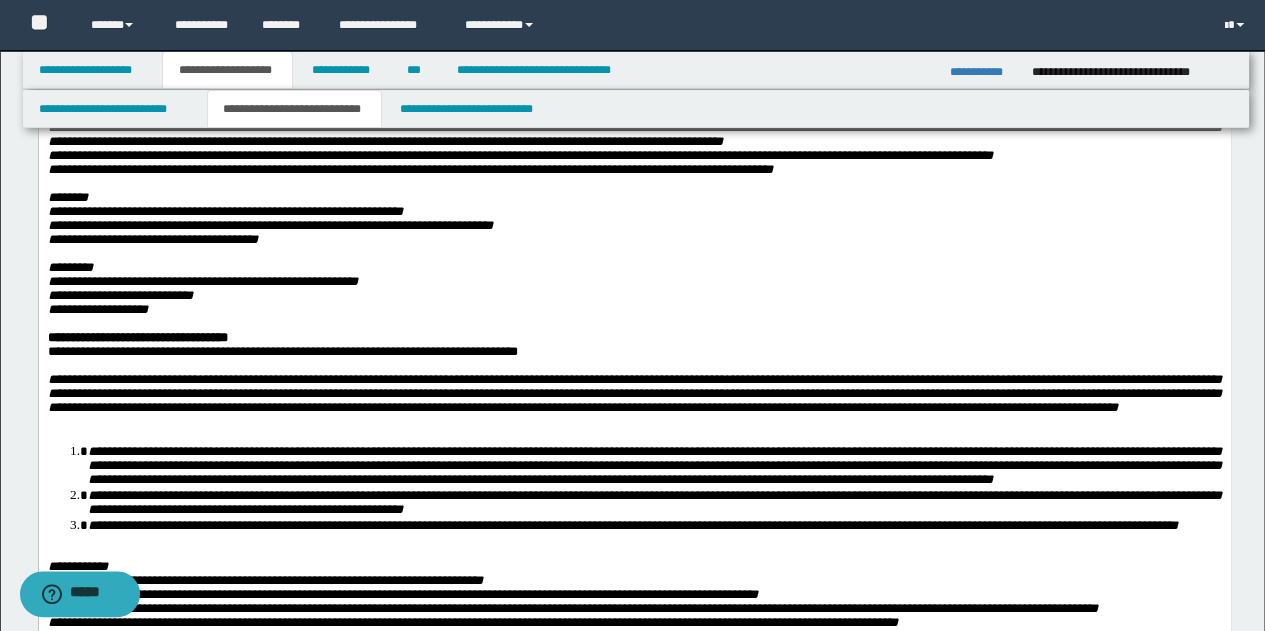 click on "**********" at bounding box center (634, 310) 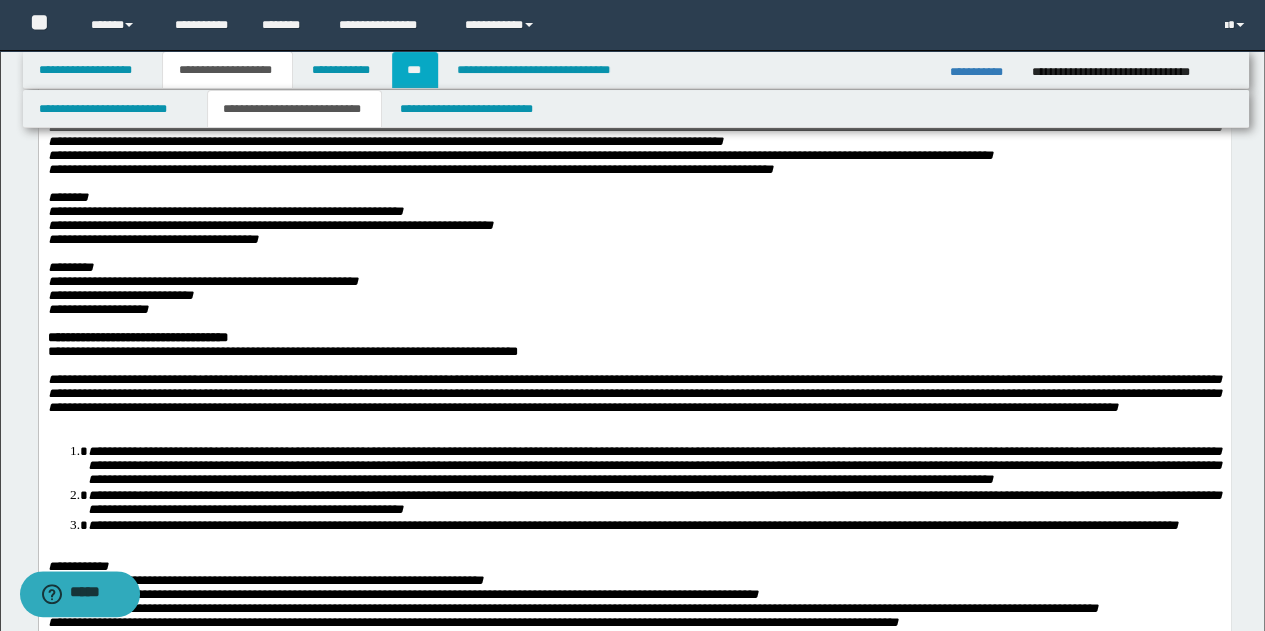 click on "***" at bounding box center [415, 70] 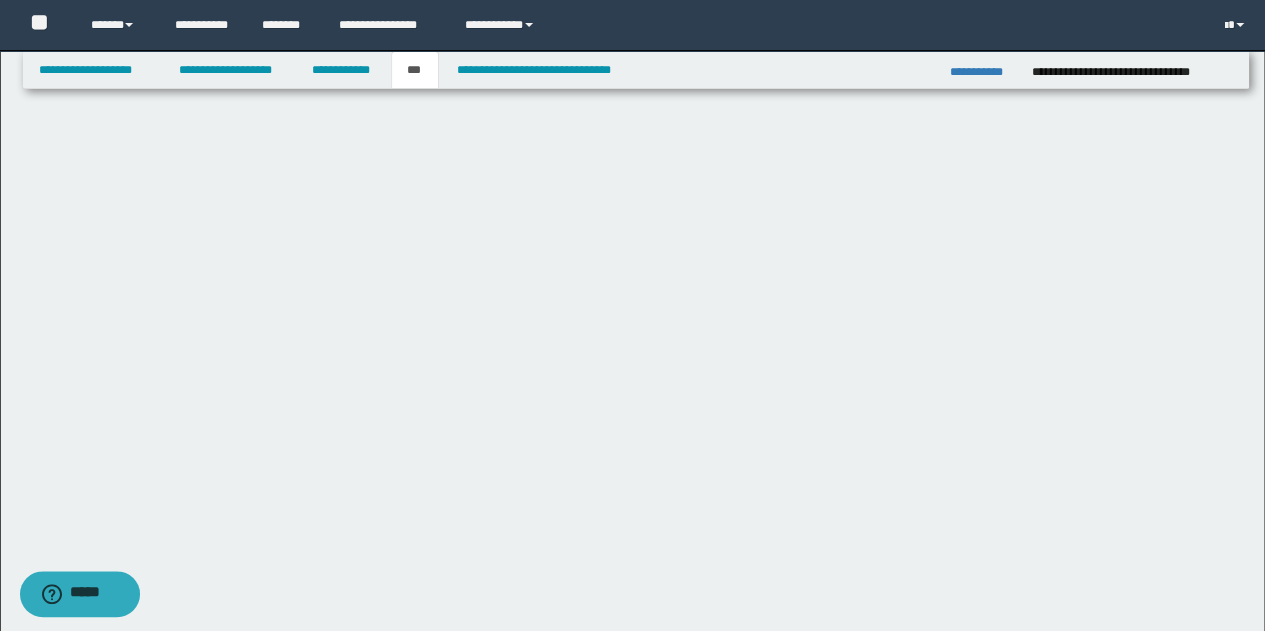 scroll, scrollTop: 0, scrollLeft: 0, axis: both 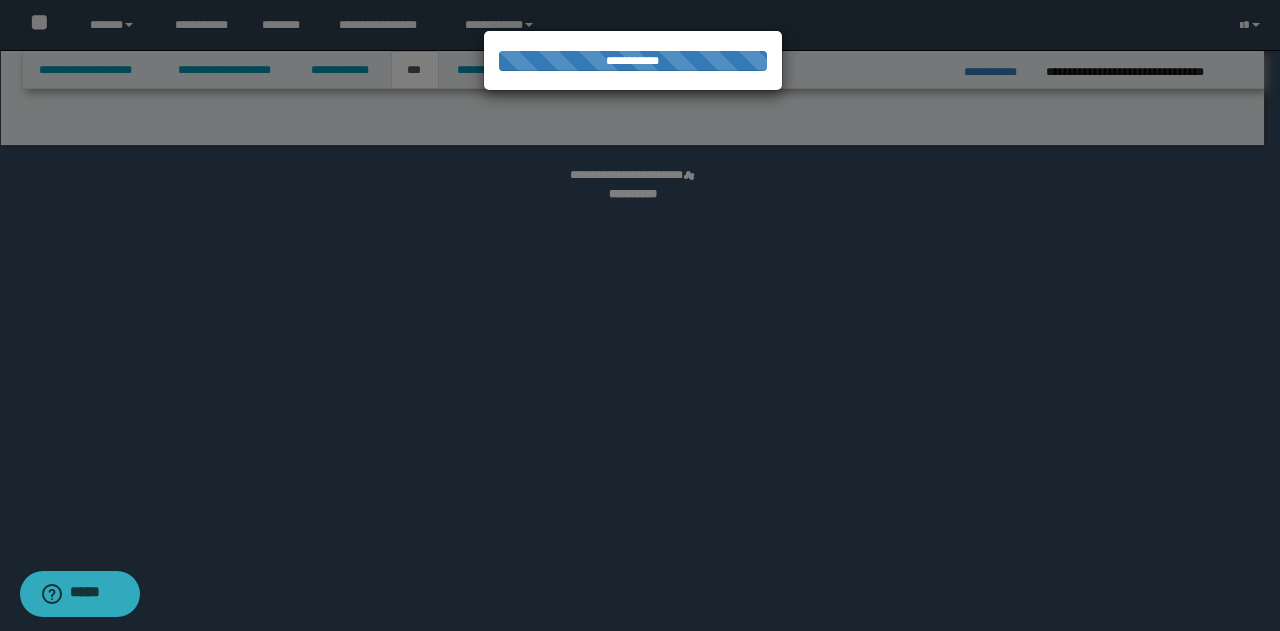 select on "**" 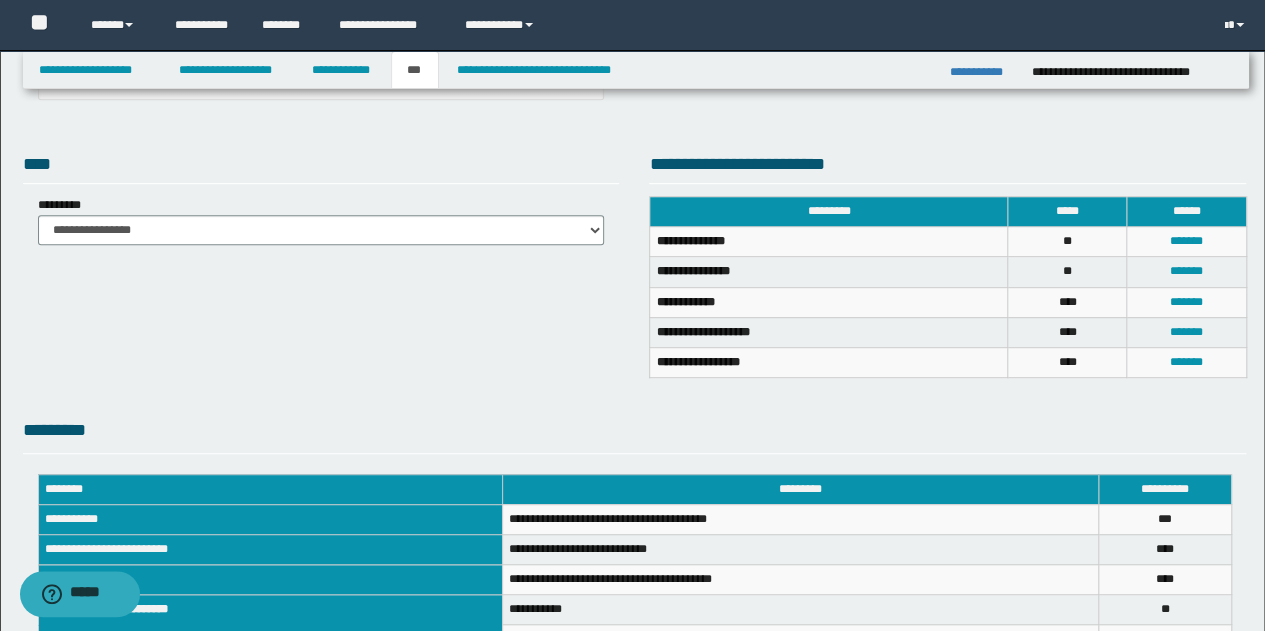 scroll, scrollTop: 386, scrollLeft: 0, axis: vertical 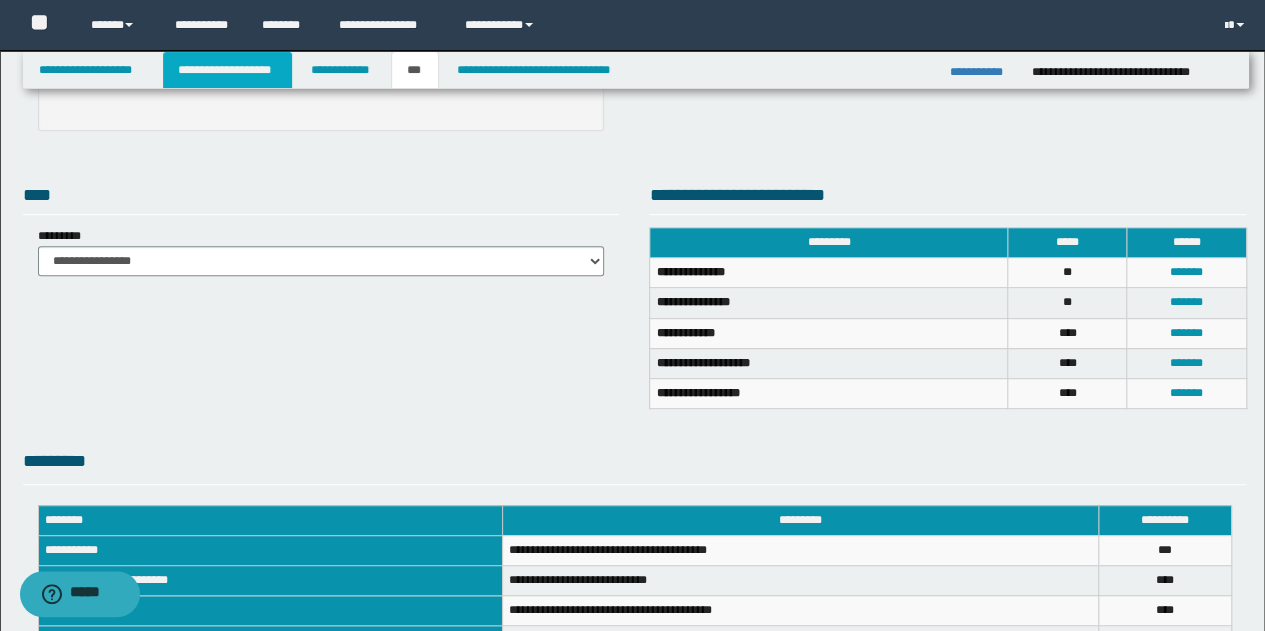 click on "**********" at bounding box center [227, 70] 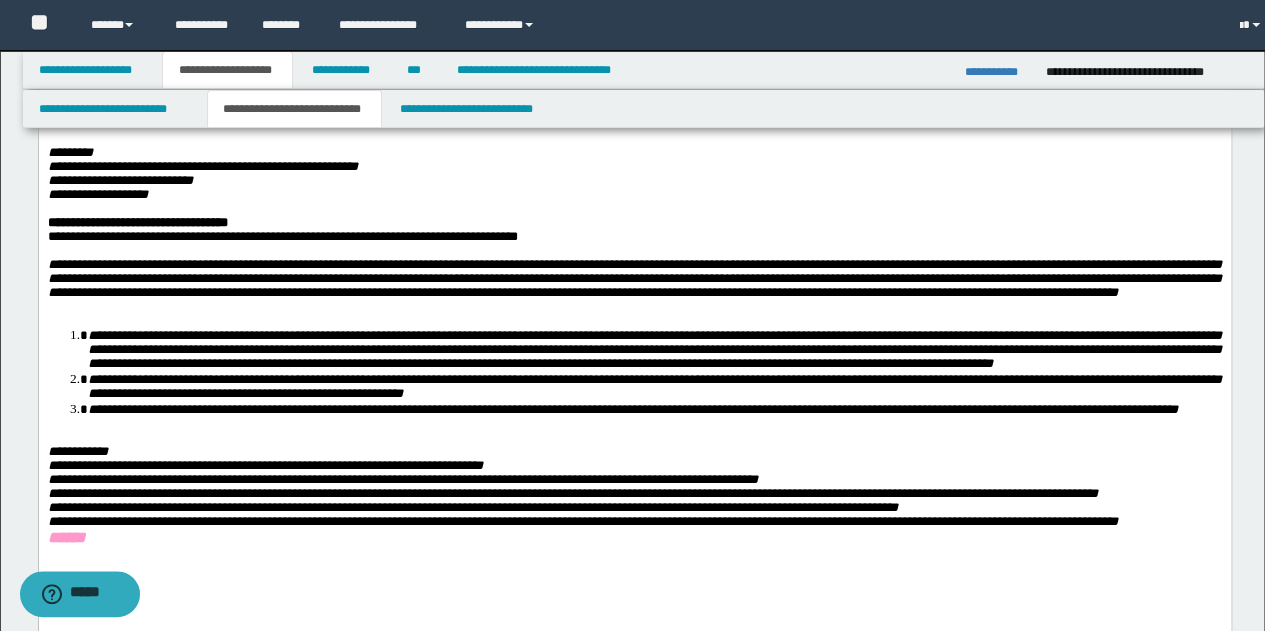 scroll, scrollTop: 416, scrollLeft: 0, axis: vertical 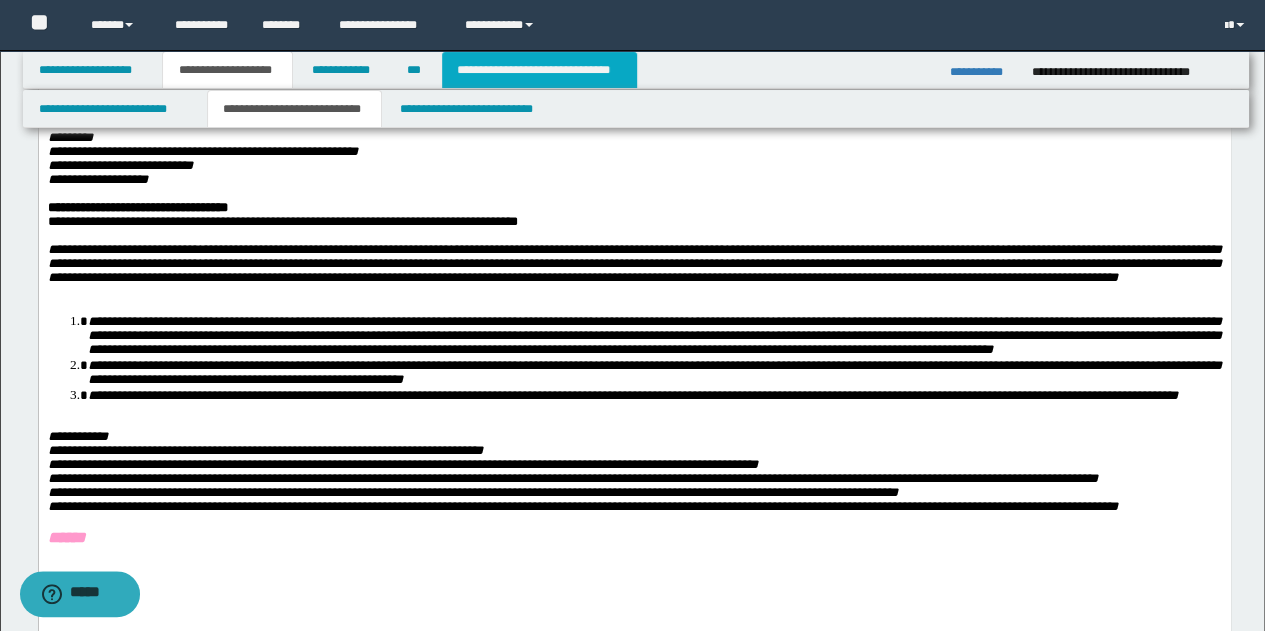 click on "**********" at bounding box center (539, 70) 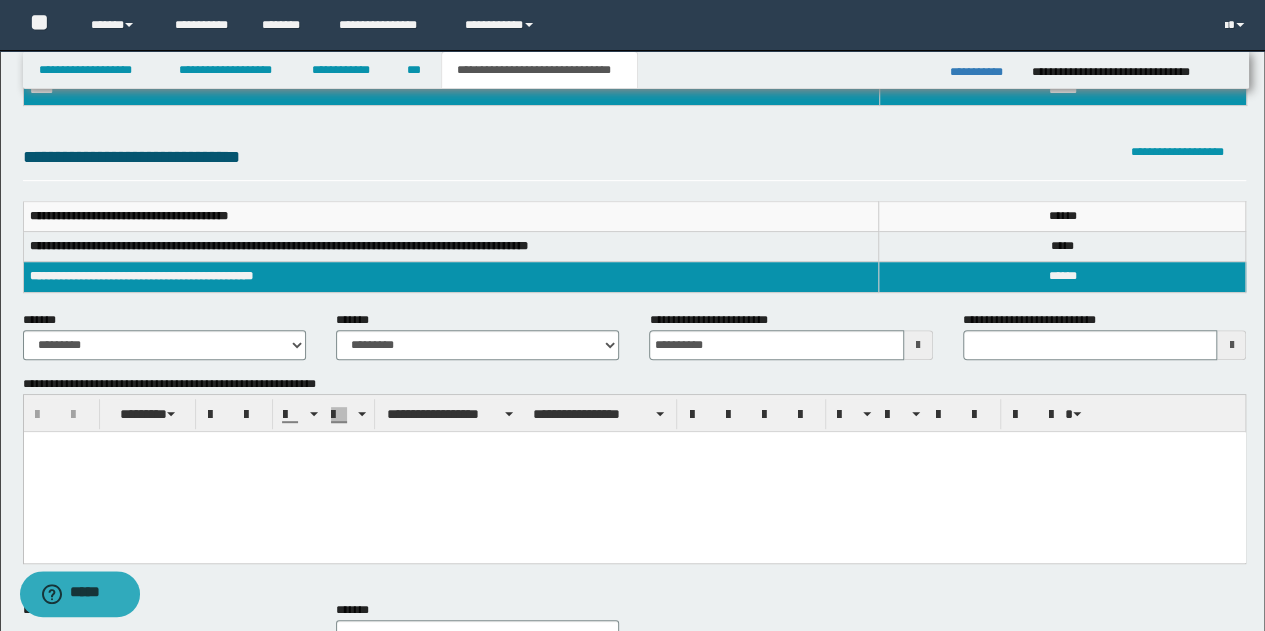 scroll, scrollTop: 186, scrollLeft: 0, axis: vertical 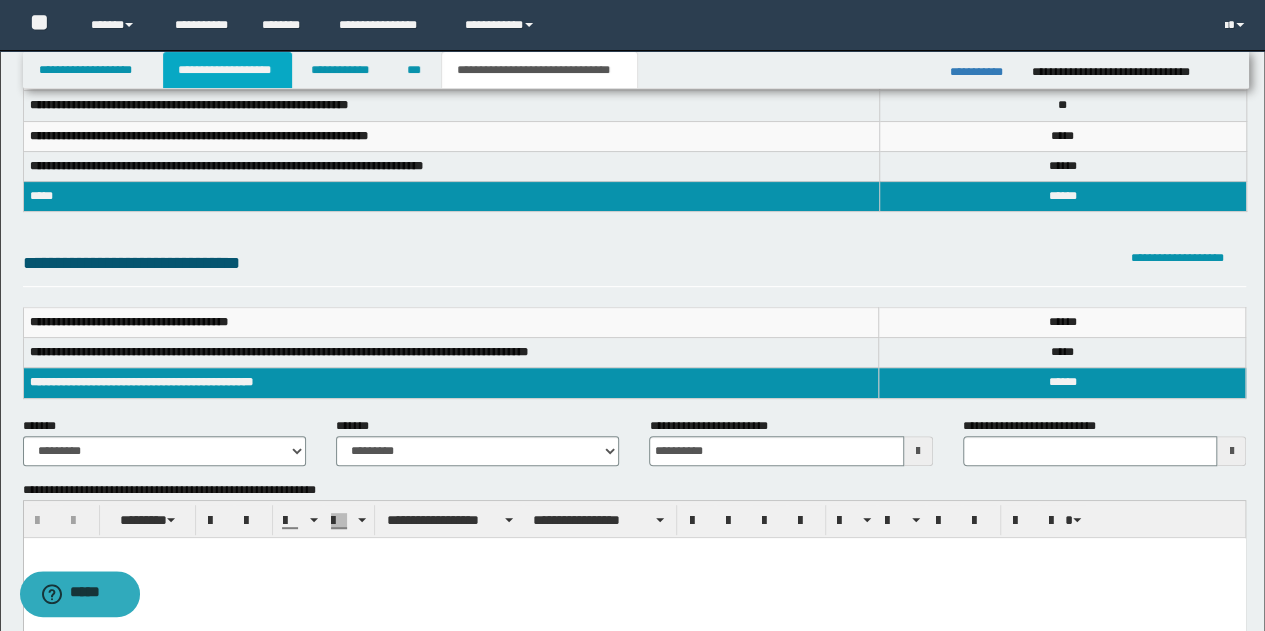 click on "**********" at bounding box center [227, 70] 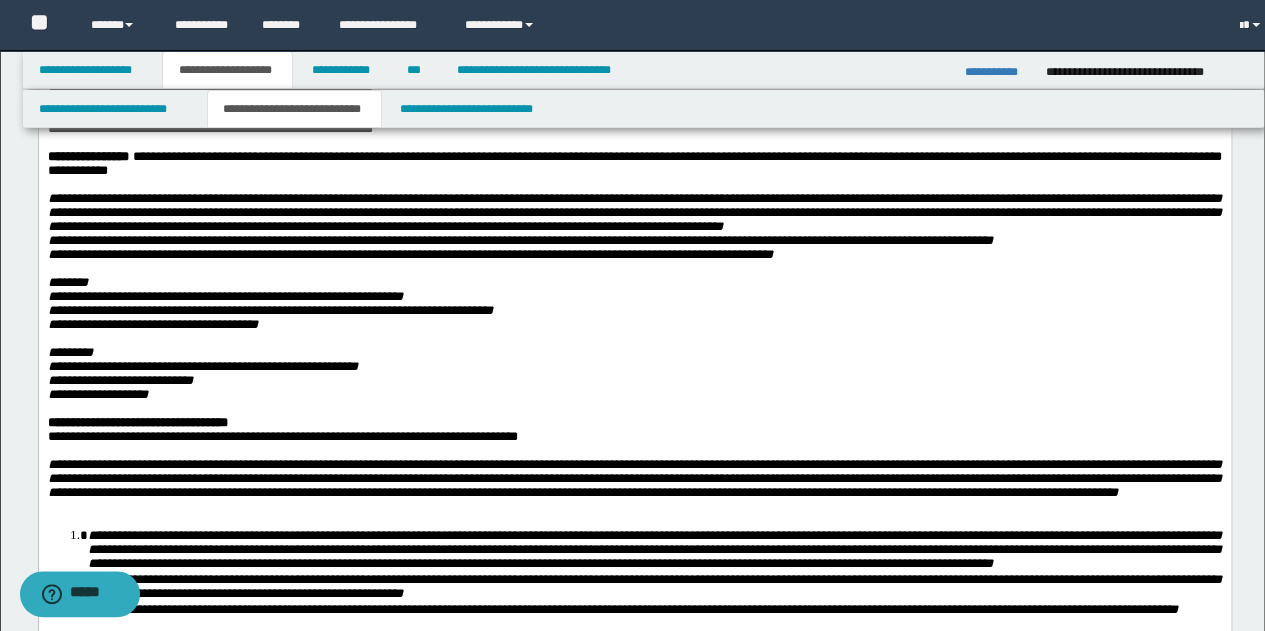 scroll, scrollTop: 216, scrollLeft: 0, axis: vertical 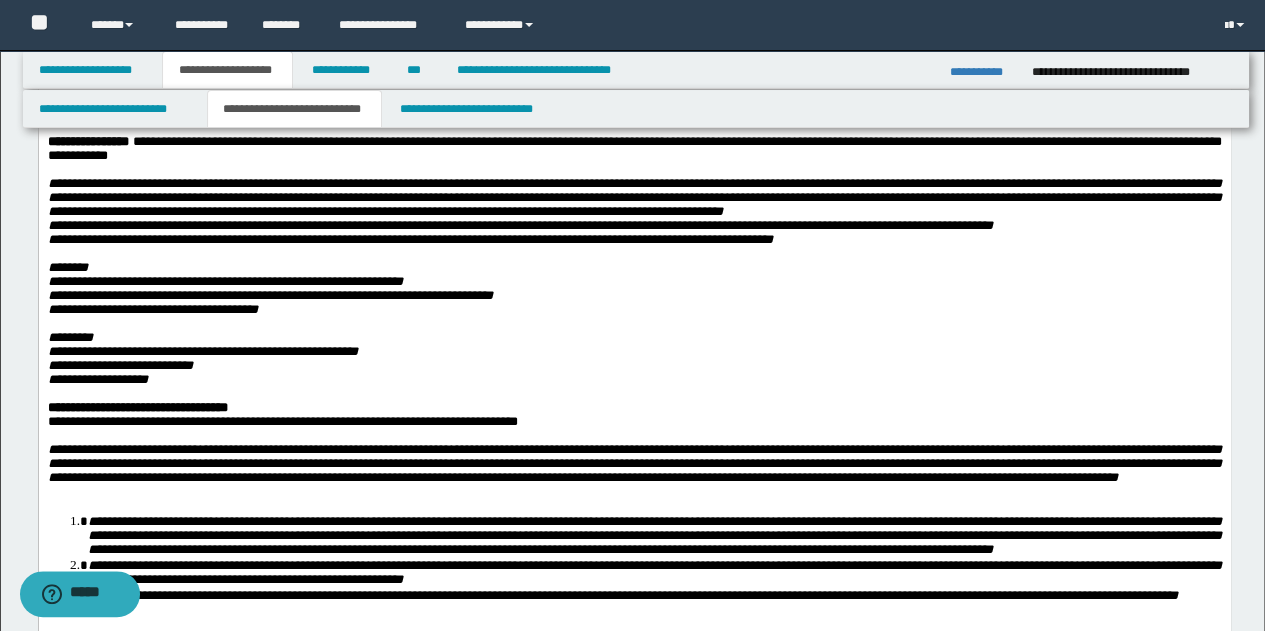 click on "**********" at bounding box center [634, 380] 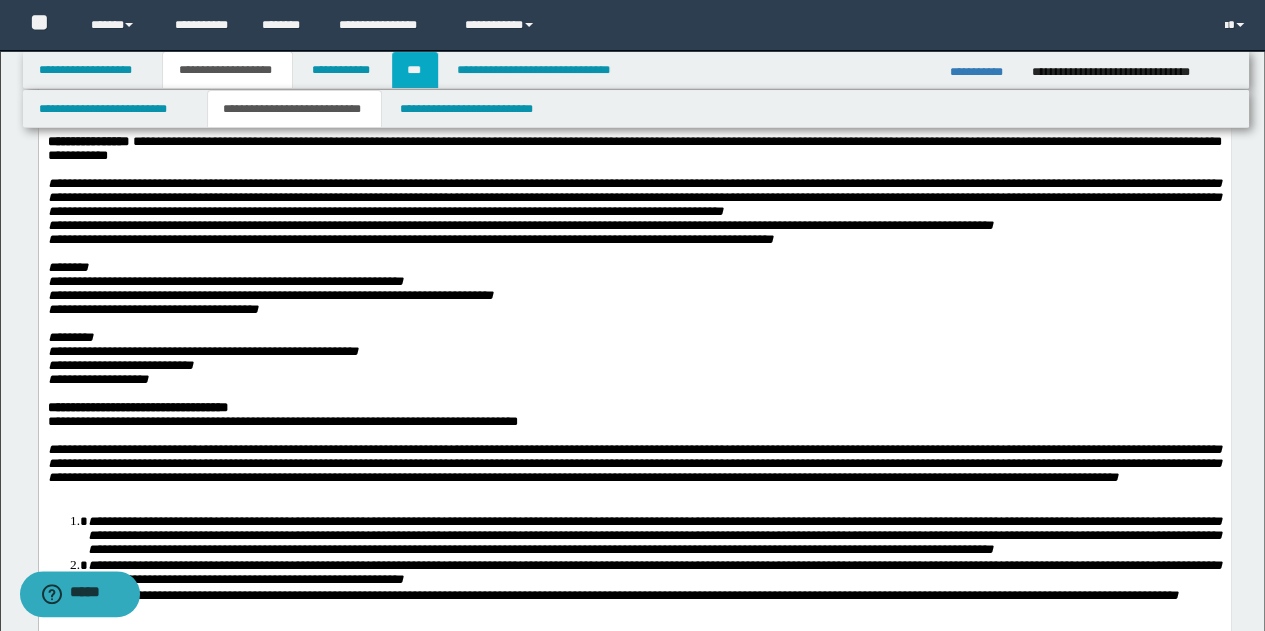 click on "***" at bounding box center [415, 70] 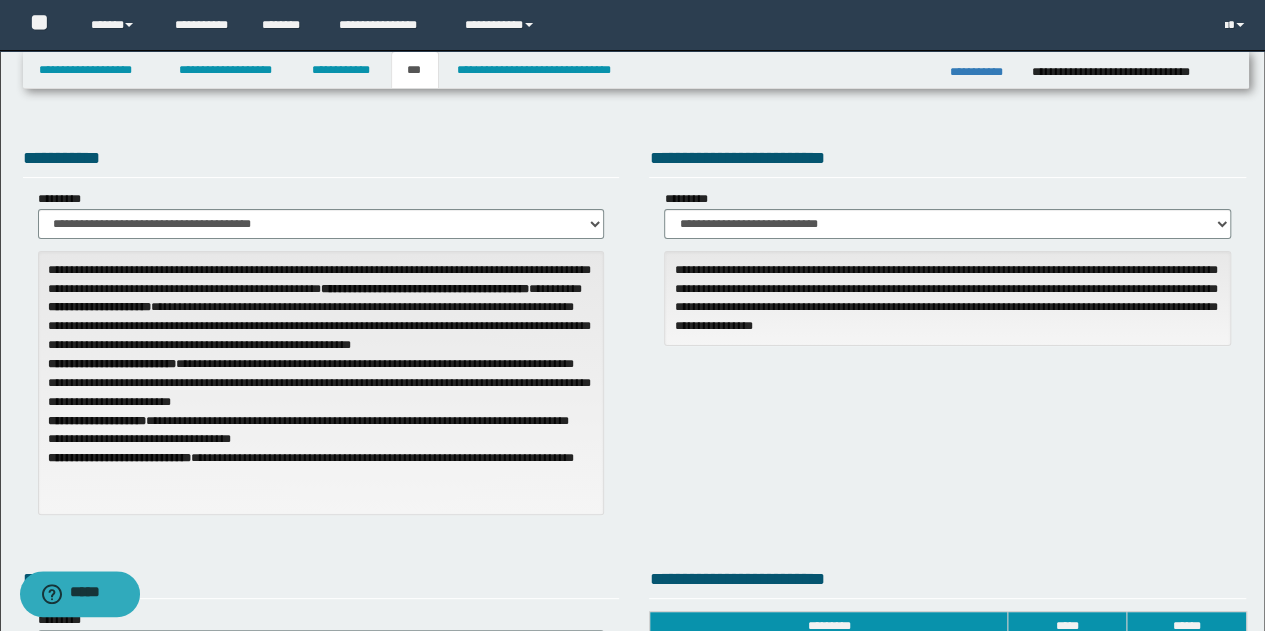 scroll, scrollTop: 0, scrollLeft: 0, axis: both 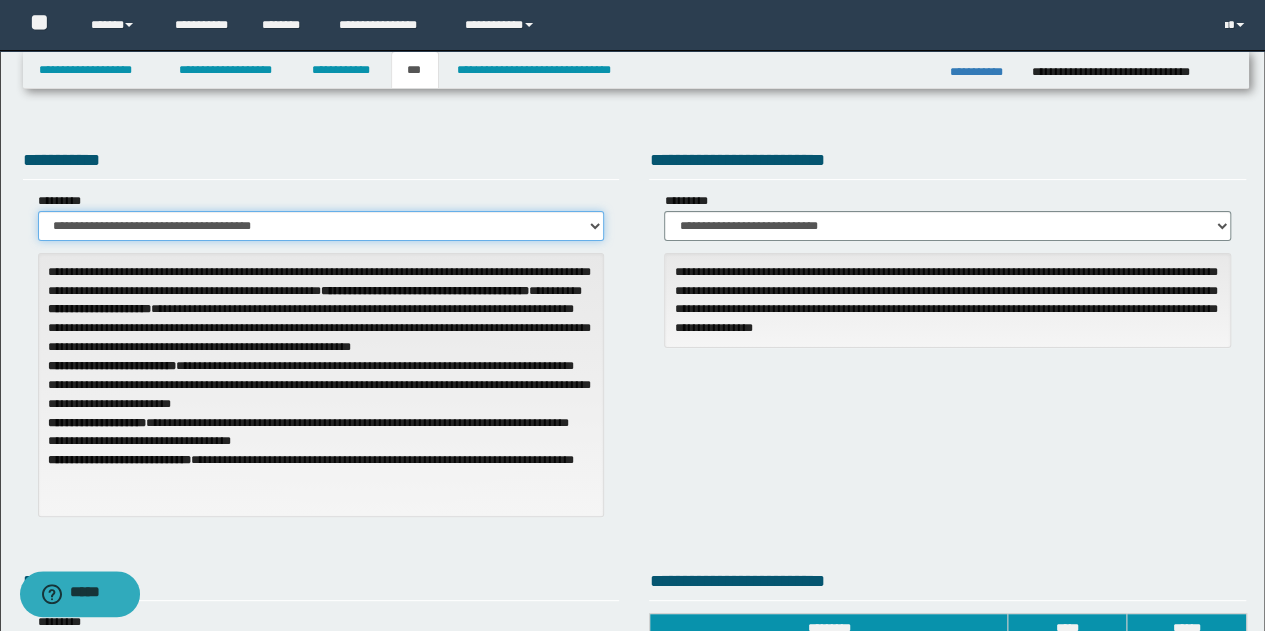 click on "**********" at bounding box center (321, 226) 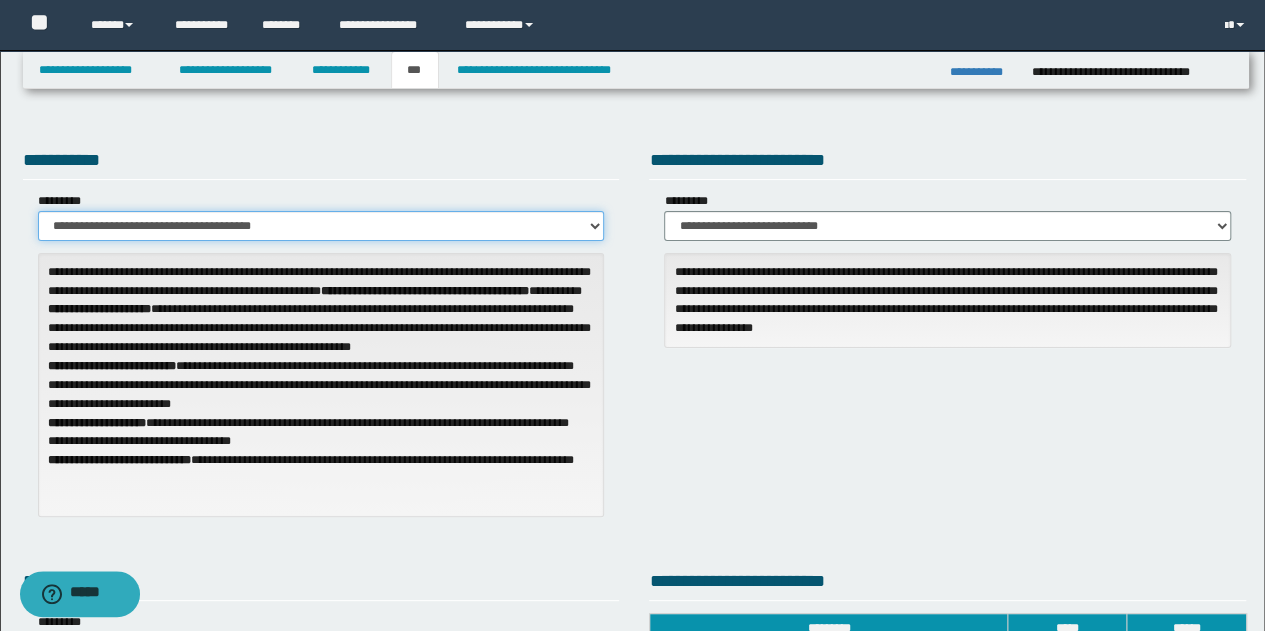 select on "**" 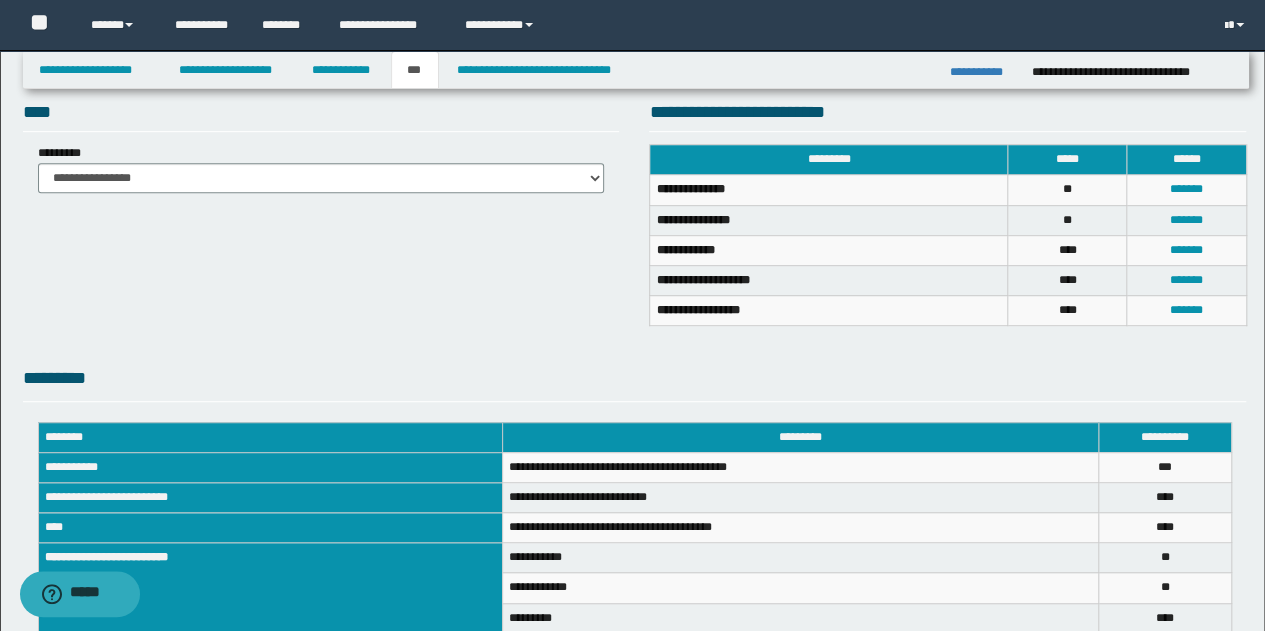 scroll, scrollTop: 167, scrollLeft: 0, axis: vertical 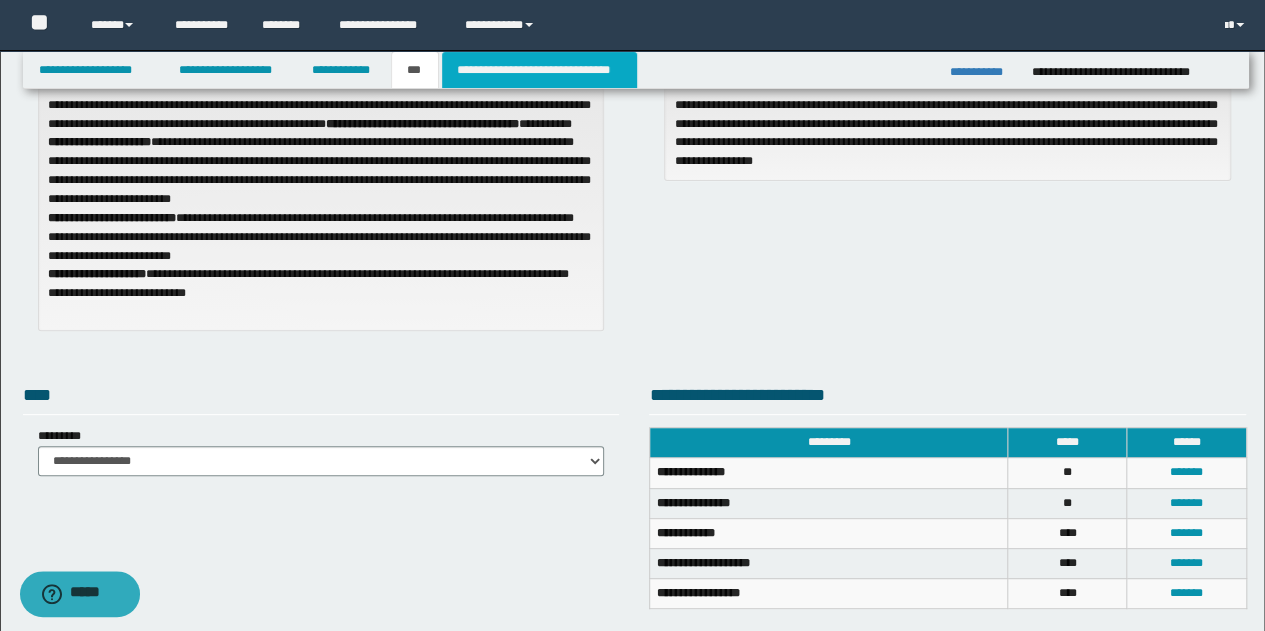 click on "**********" at bounding box center [539, 70] 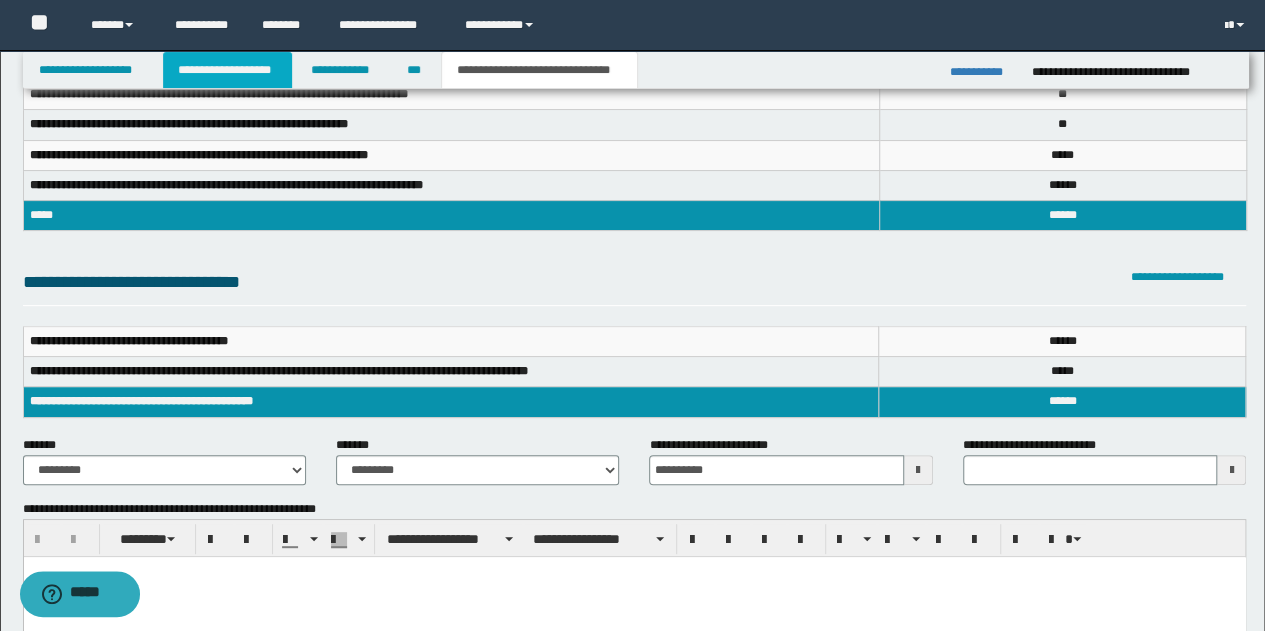 click on "**********" at bounding box center (227, 70) 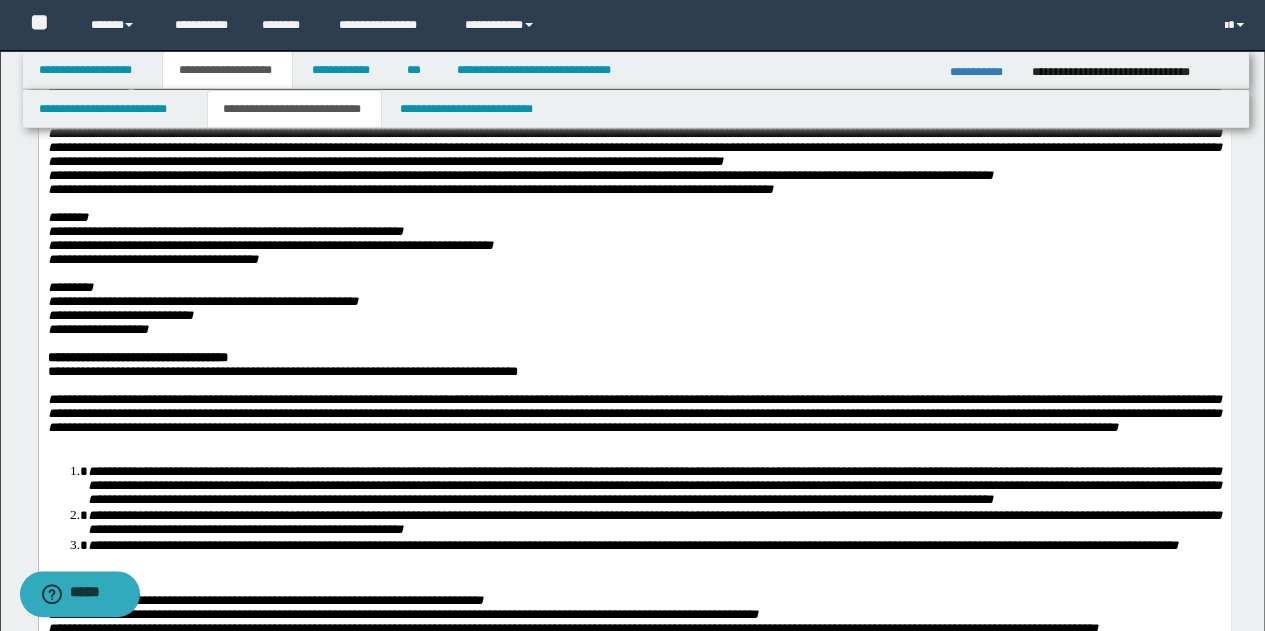 scroll, scrollTop: 298, scrollLeft: 0, axis: vertical 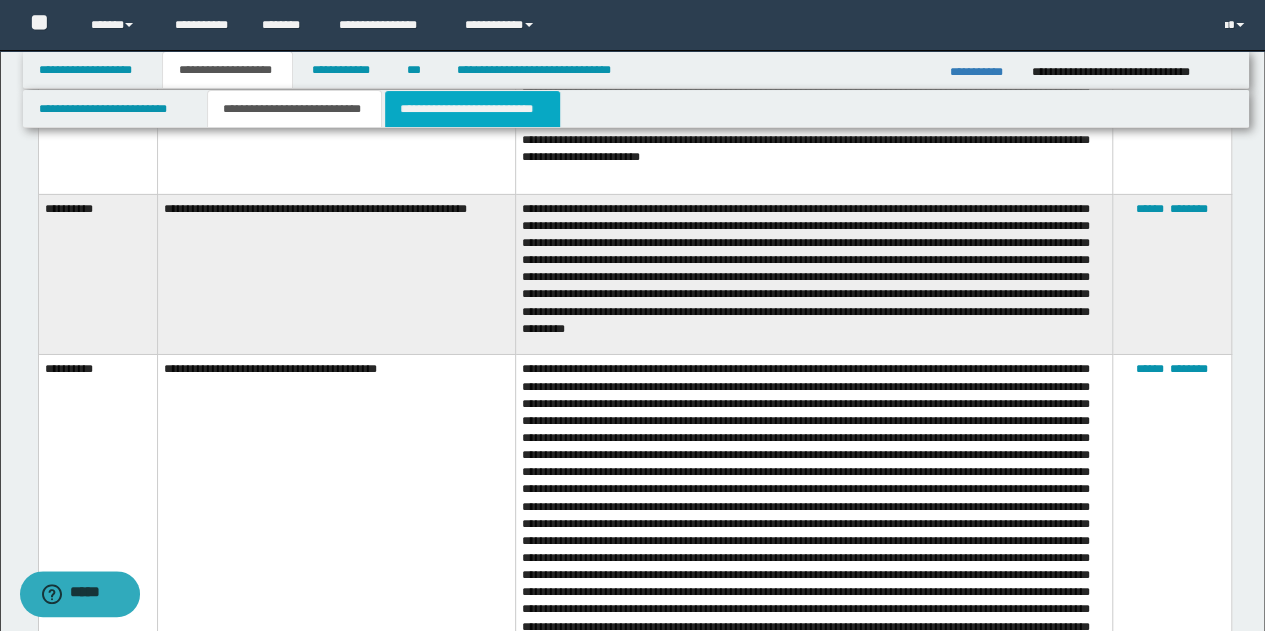 click on "**********" at bounding box center (472, 109) 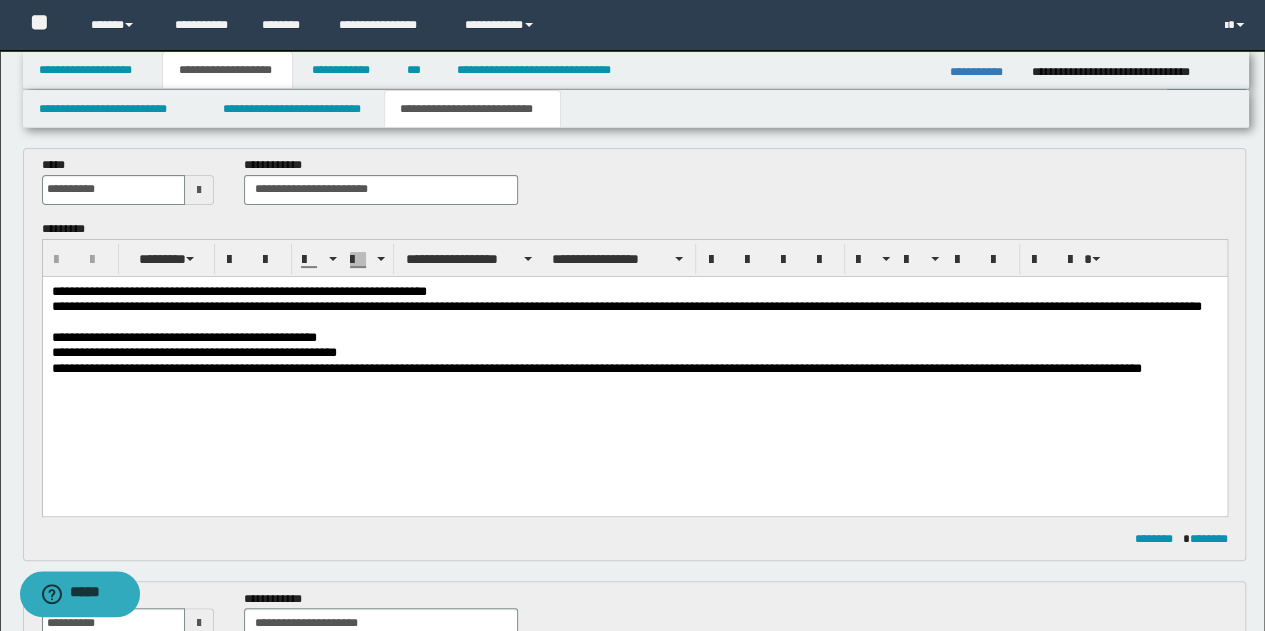 scroll, scrollTop: 200, scrollLeft: 0, axis: vertical 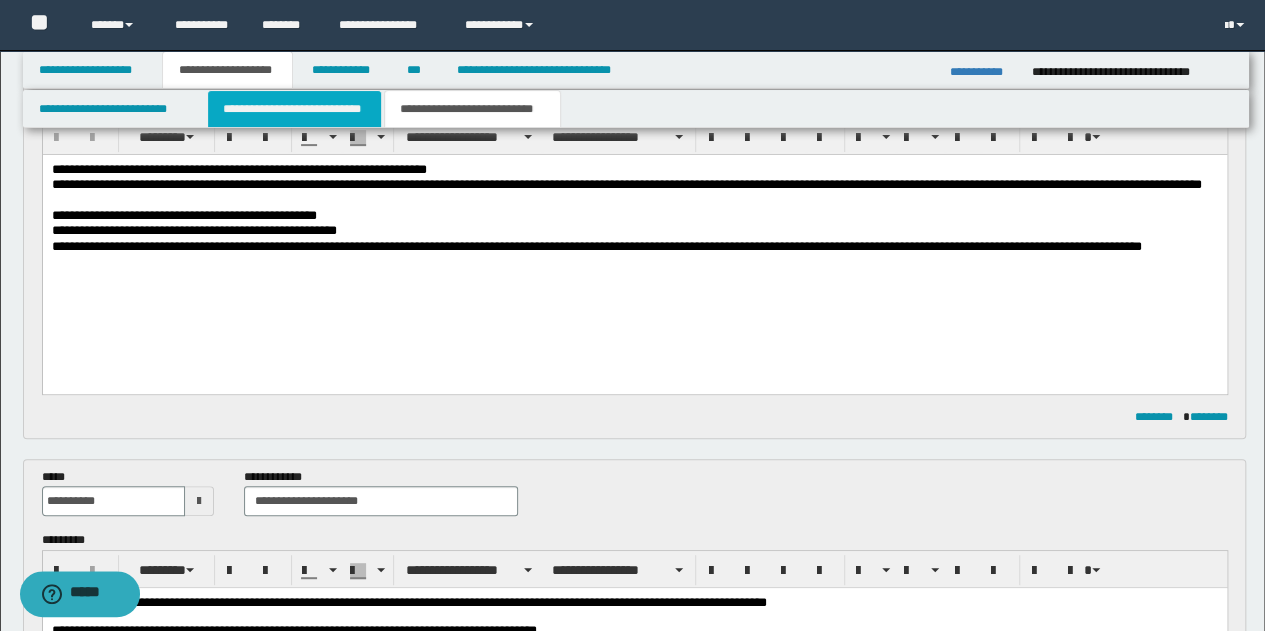 click on "**********" at bounding box center (294, 109) 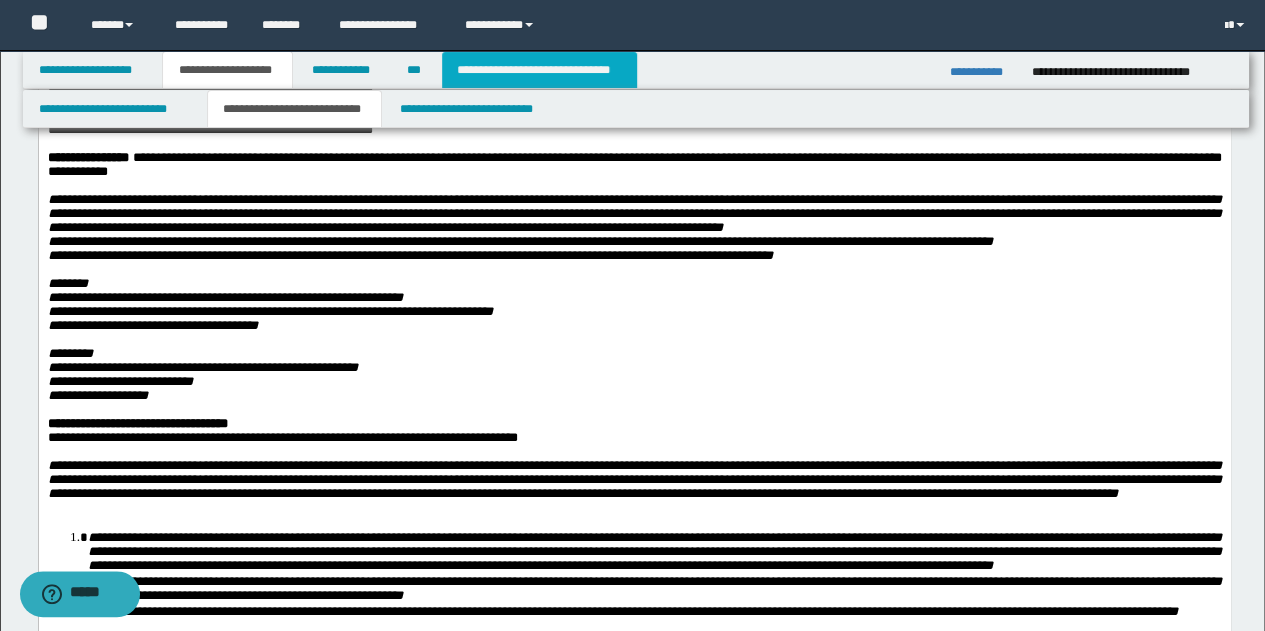 click on "**********" at bounding box center (539, 70) 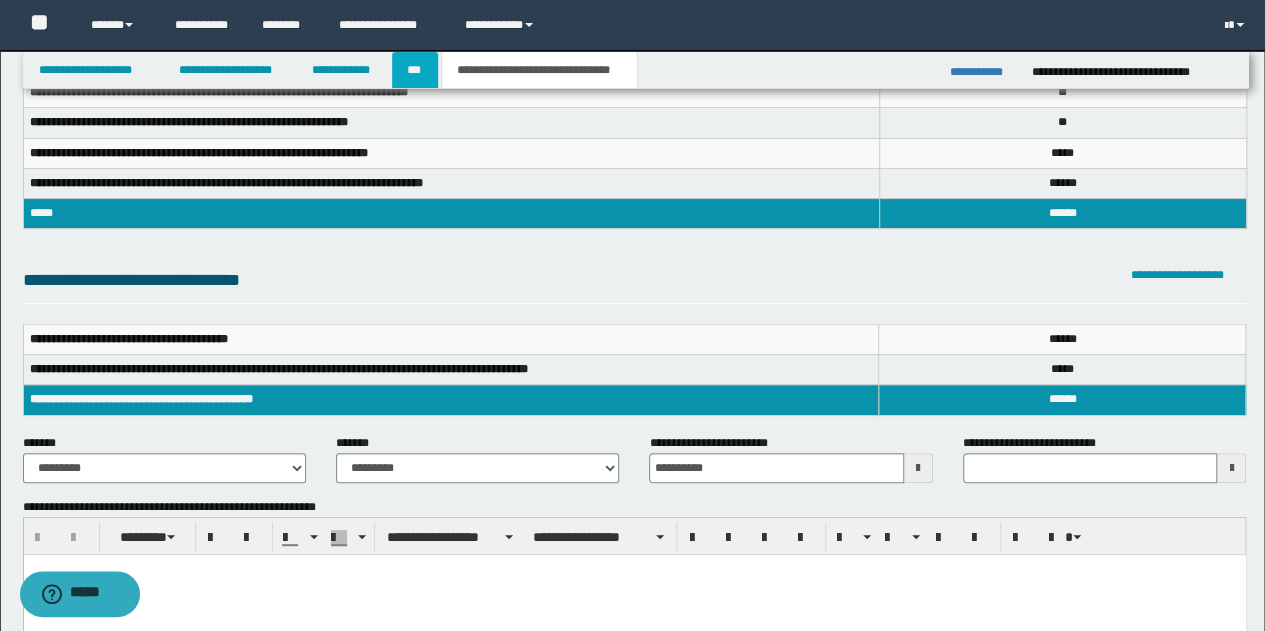 click on "***" at bounding box center [415, 70] 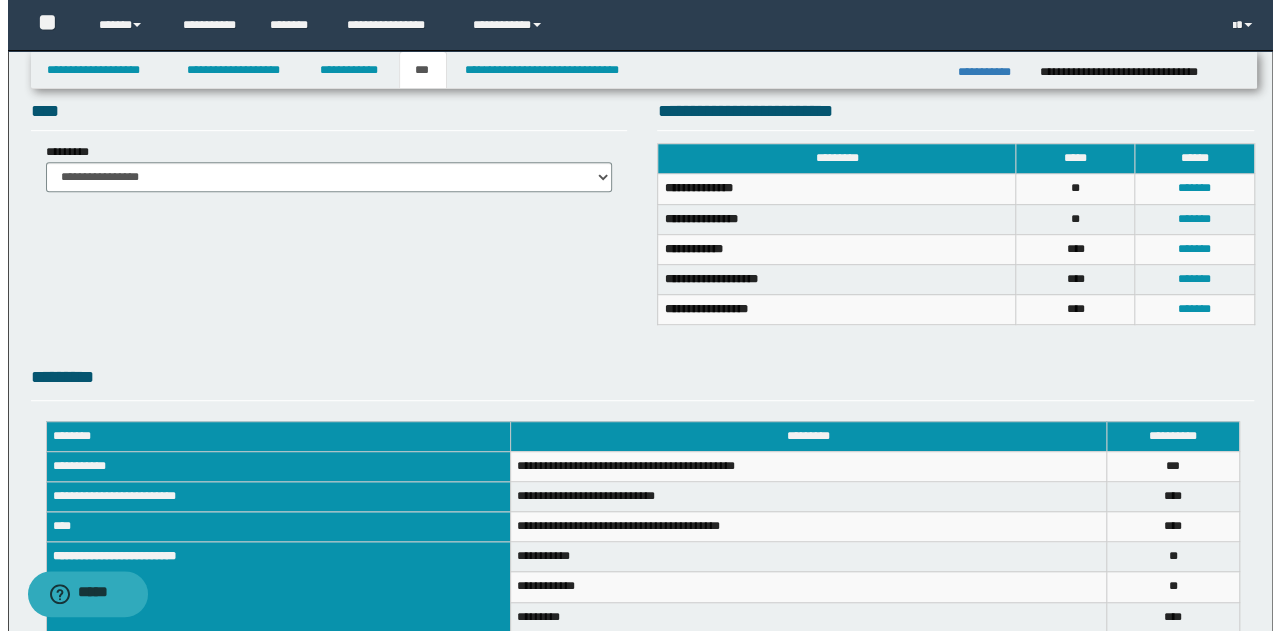 scroll, scrollTop: 367, scrollLeft: 0, axis: vertical 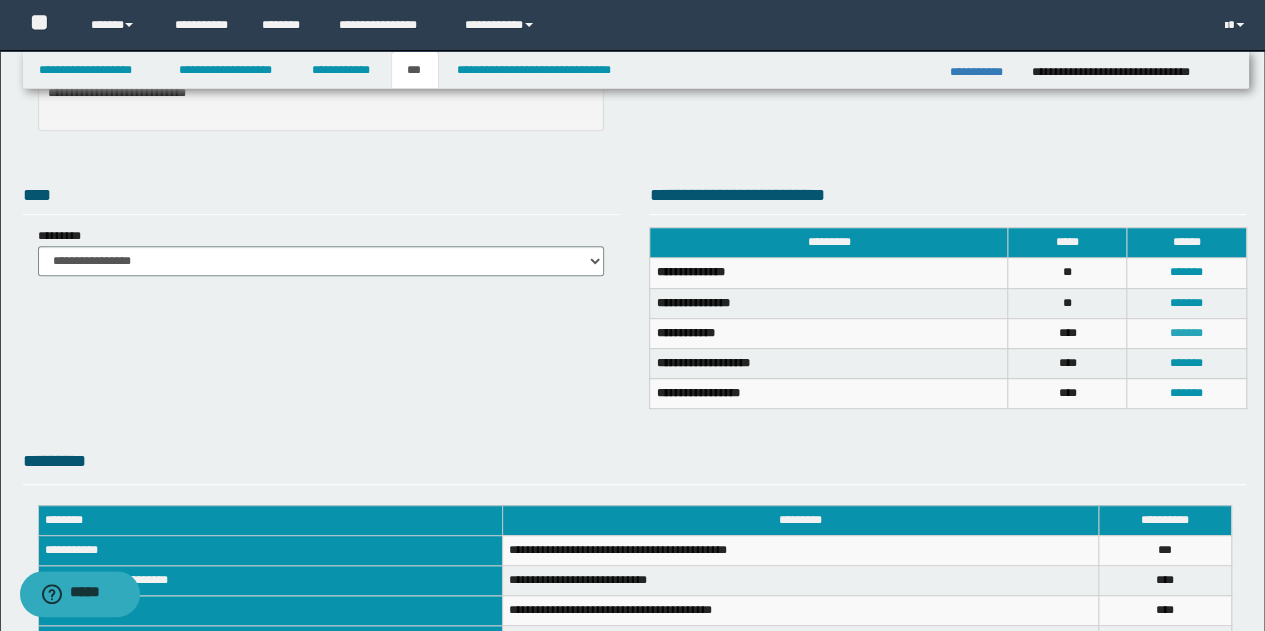 click on "*******" at bounding box center (1186, 333) 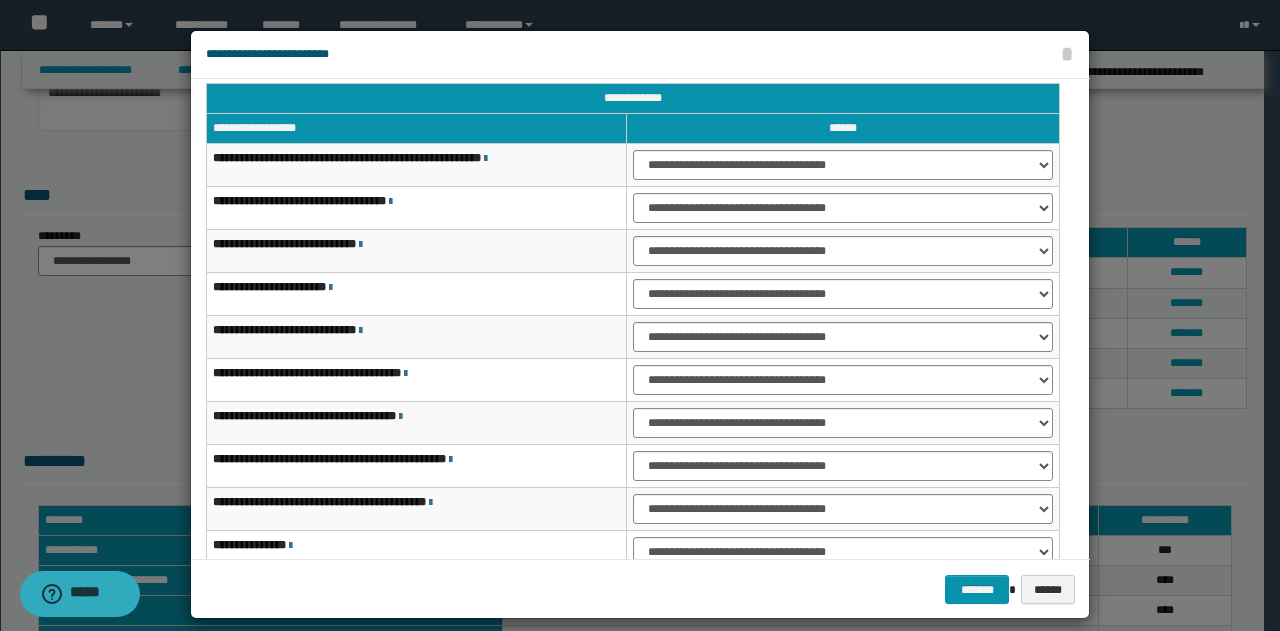 scroll, scrollTop: 0, scrollLeft: 0, axis: both 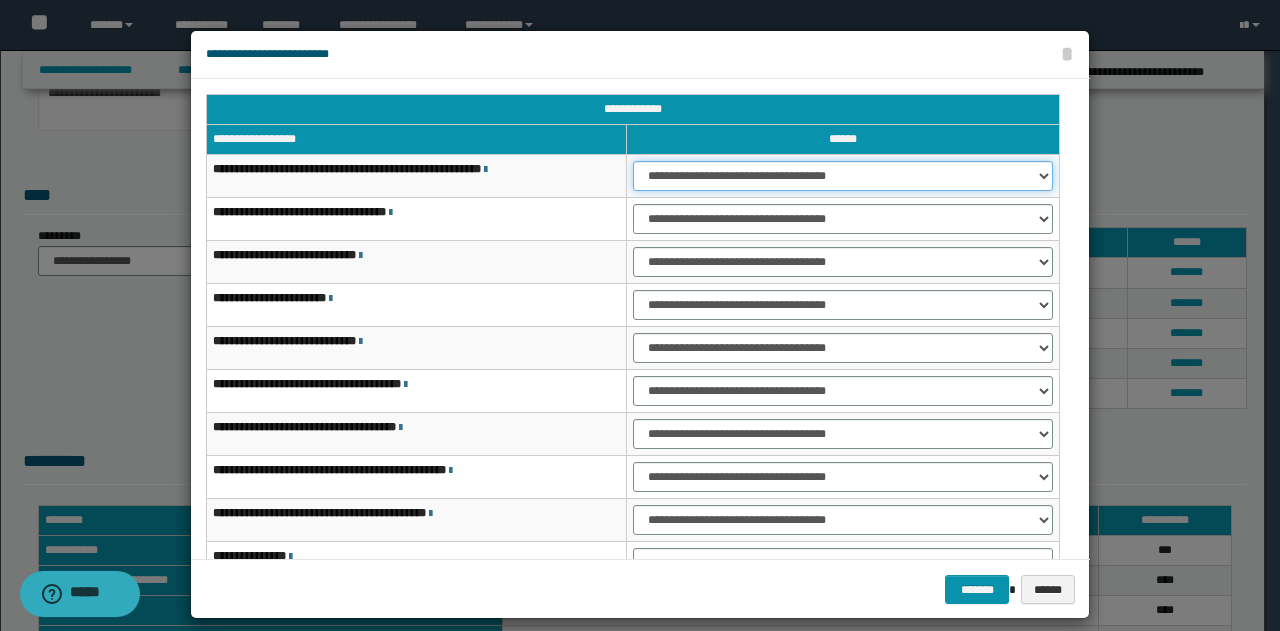click on "**********" at bounding box center (843, 176) 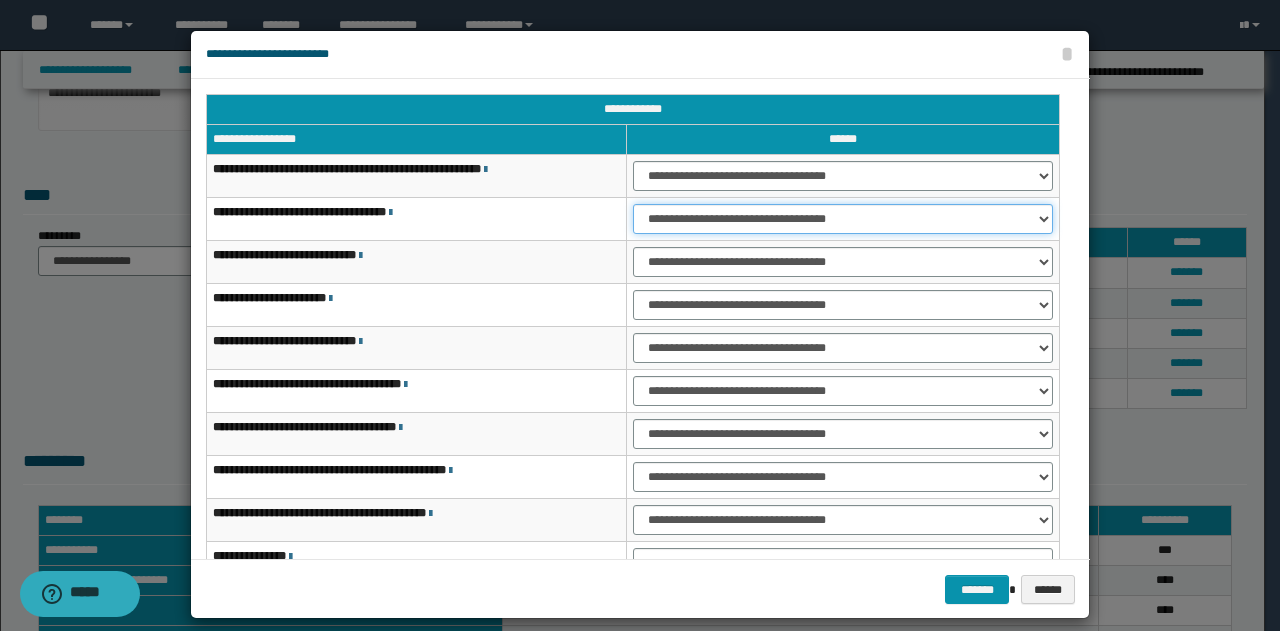 click on "**********" at bounding box center (843, 219) 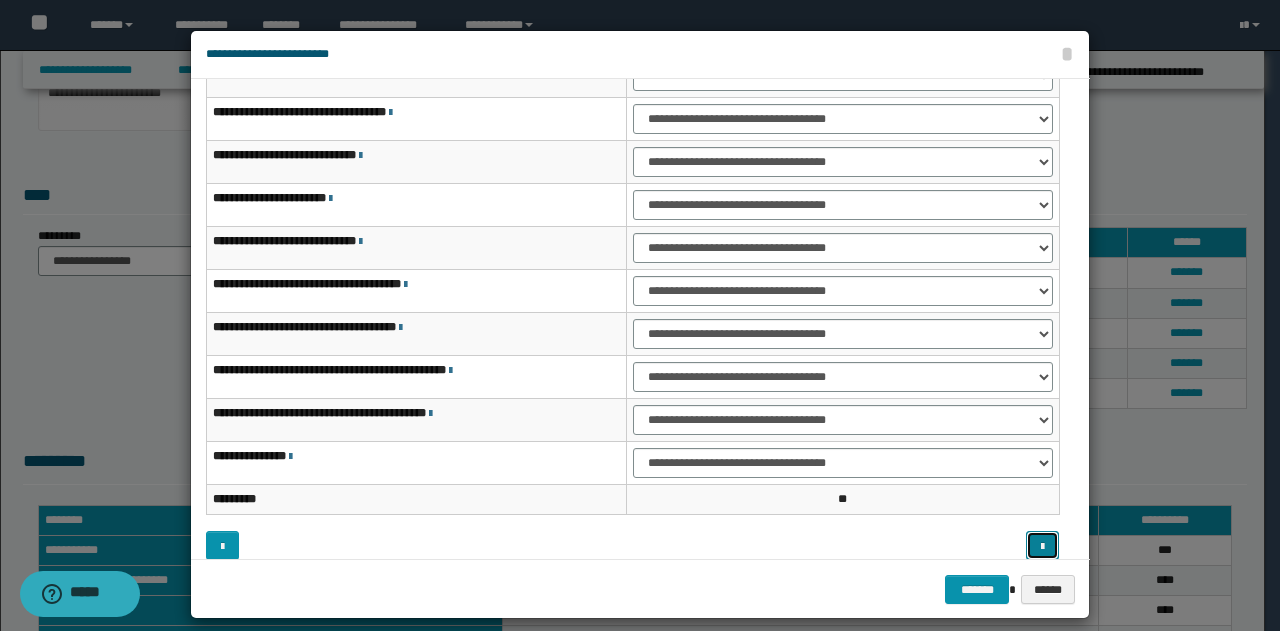 click at bounding box center [1042, 545] 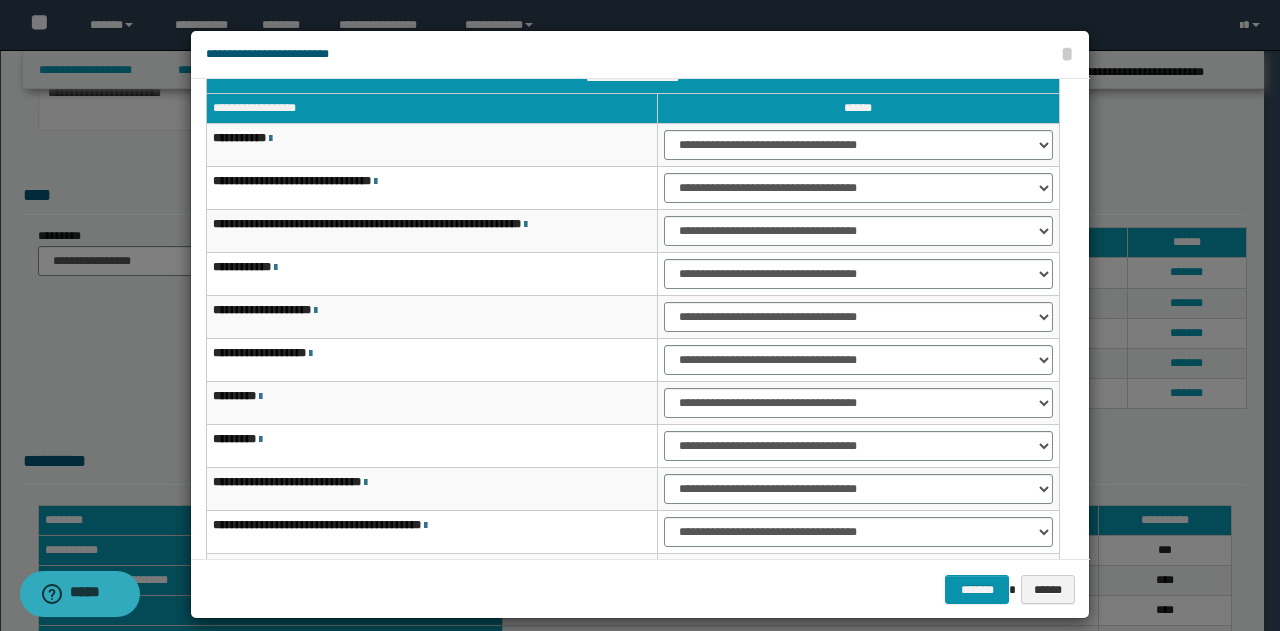 scroll, scrollTop: 0, scrollLeft: 0, axis: both 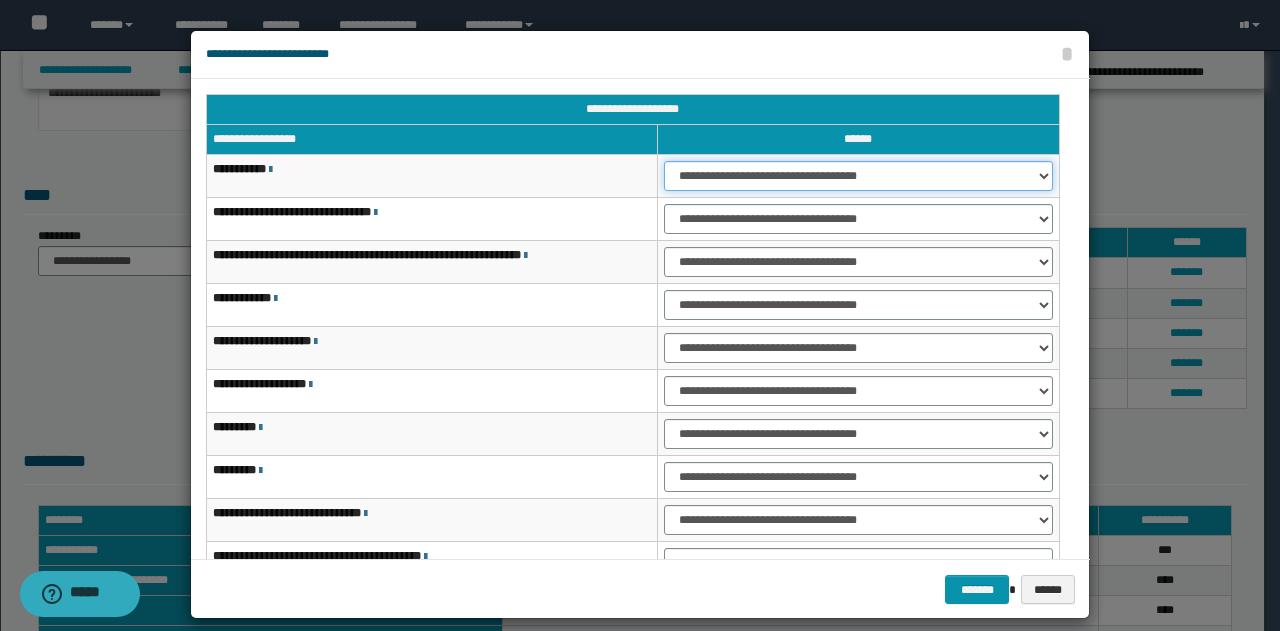 click on "**********" at bounding box center (858, 176) 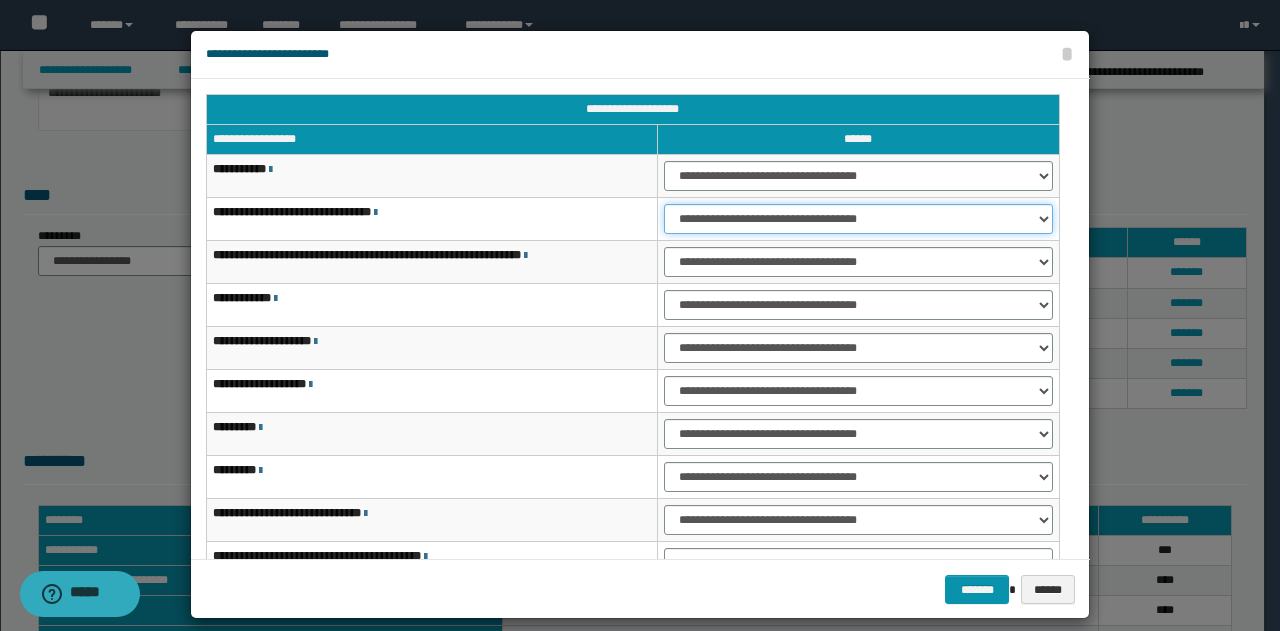 click on "**********" at bounding box center [858, 219] 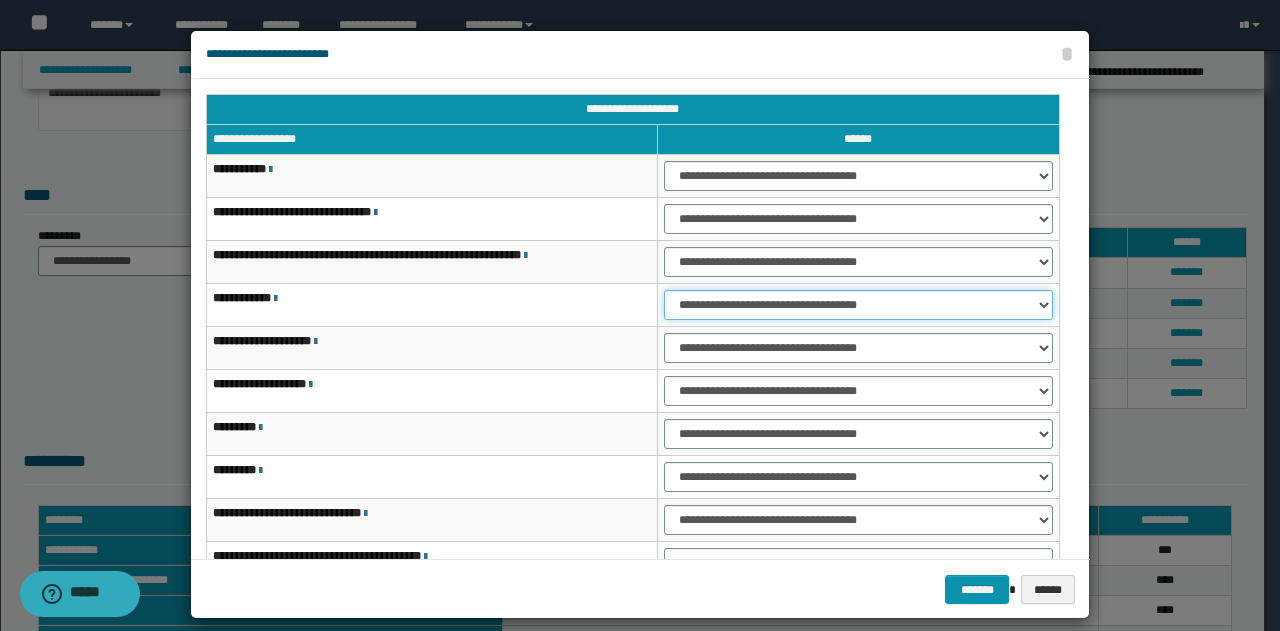 click on "**********" at bounding box center [858, 305] 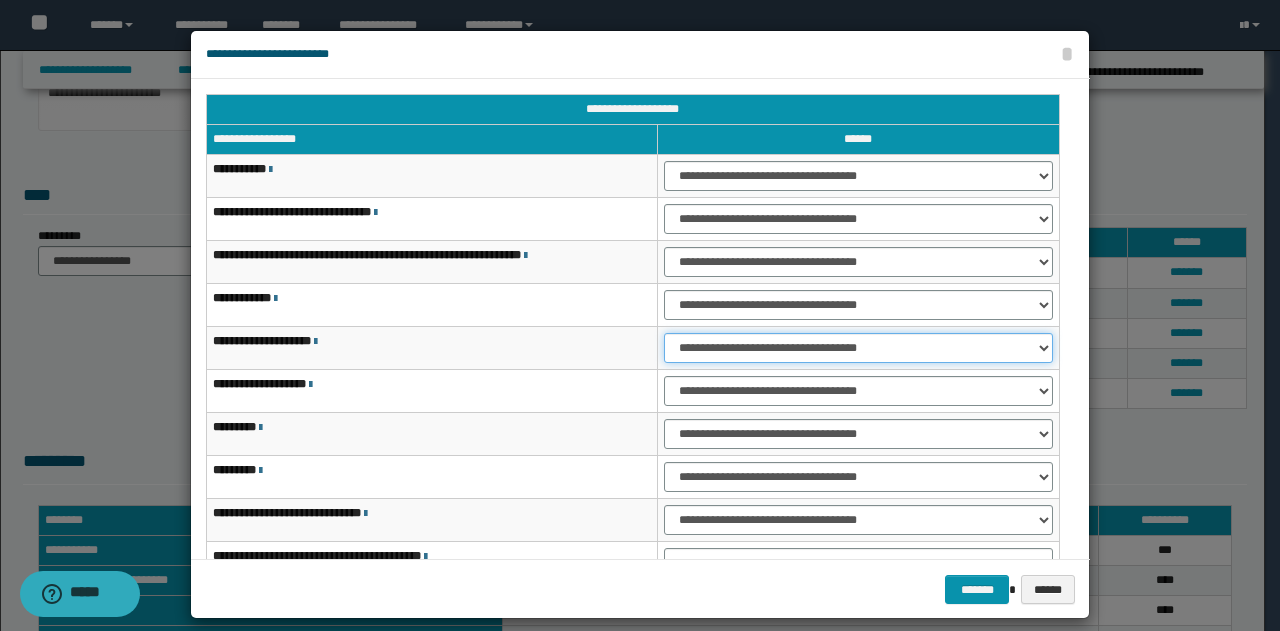 click on "**********" at bounding box center [858, 348] 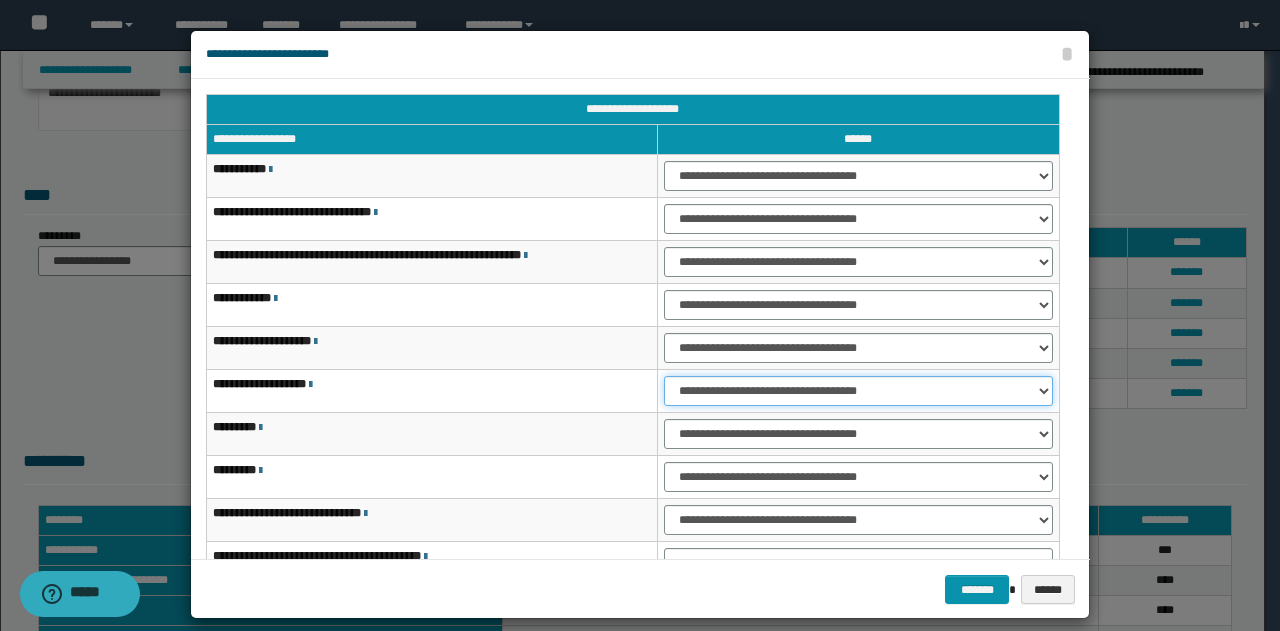 click on "**********" at bounding box center (858, 391) 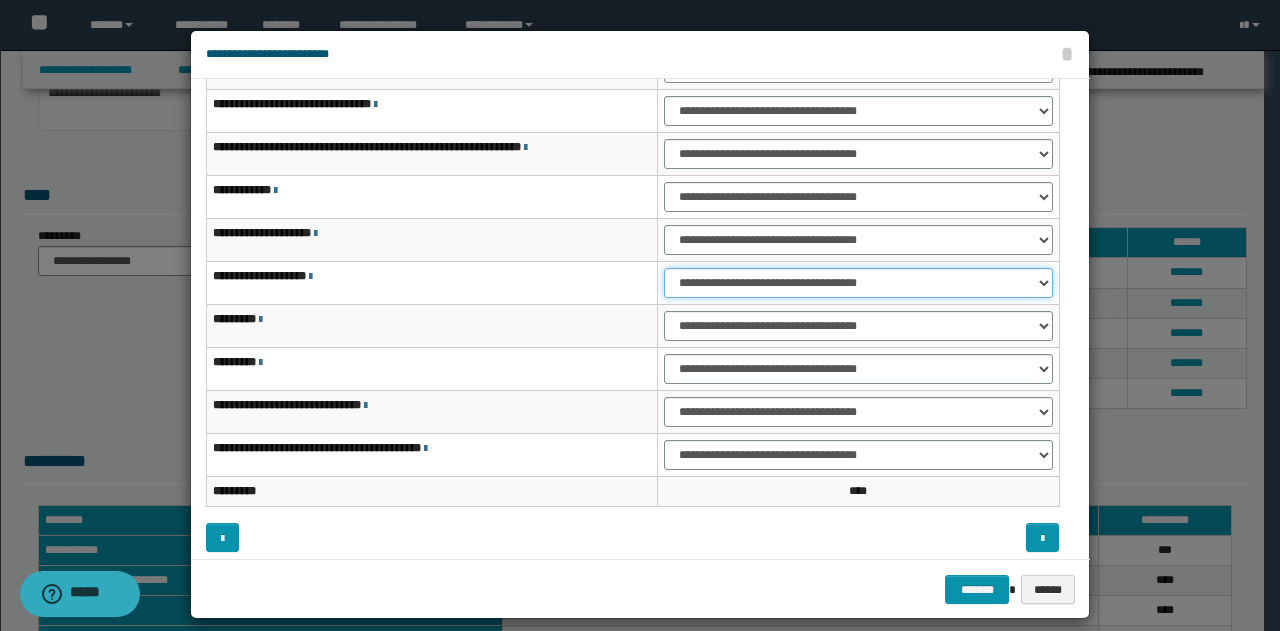 scroll, scrollTop: 116, scrollLeft: 0, axis: vertical 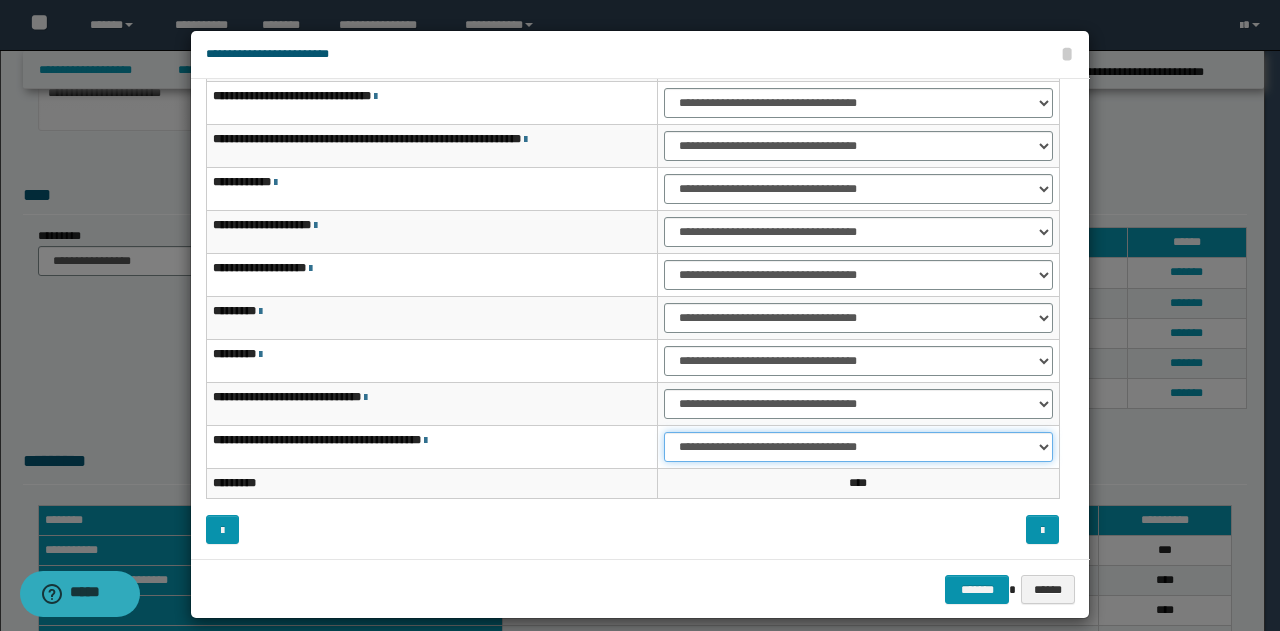 click on "**********" at bounding box center [858, 447] 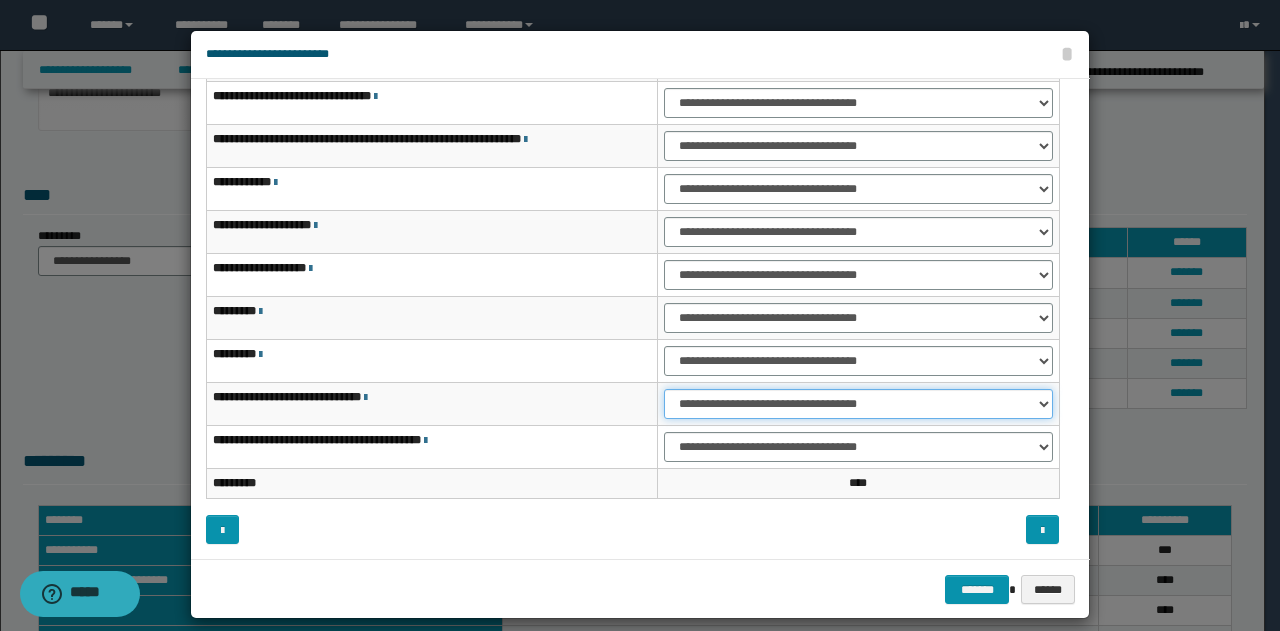 click on "**********" at bounding box center [858, 404] 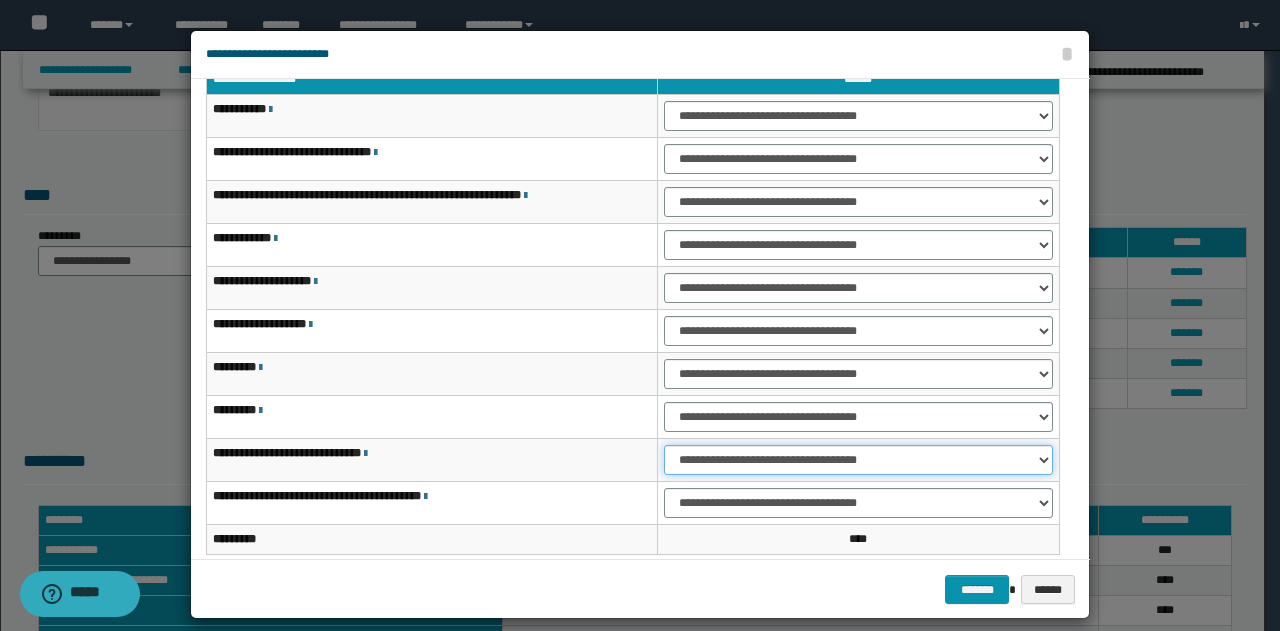 scroll, scrollTop: 116, scrollLeft: 0, axis: vertical 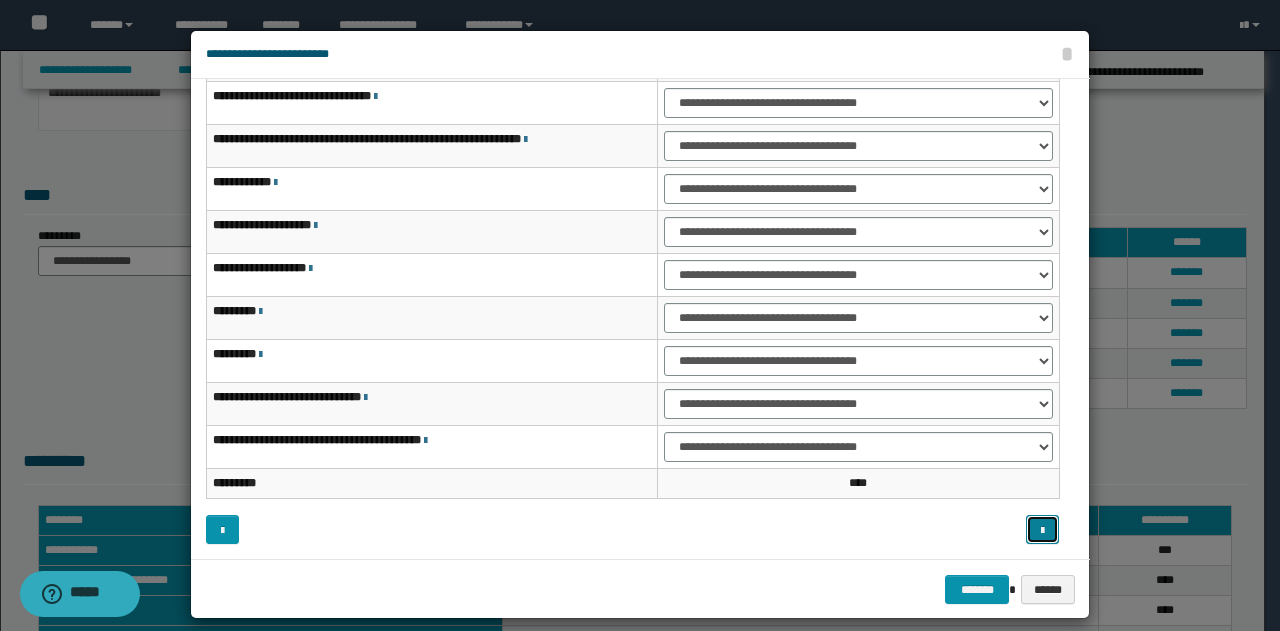 click at bounding box center (1042, 531) 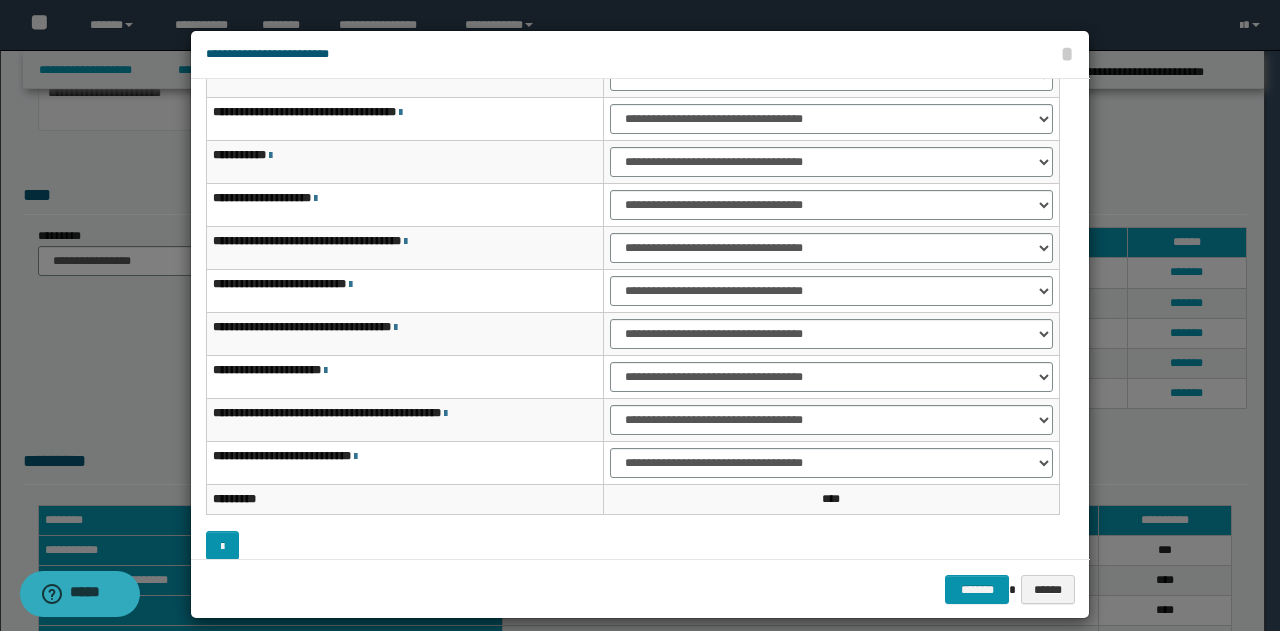 scroll, scrollTop: 0, scrollLeft: 0, axis: both 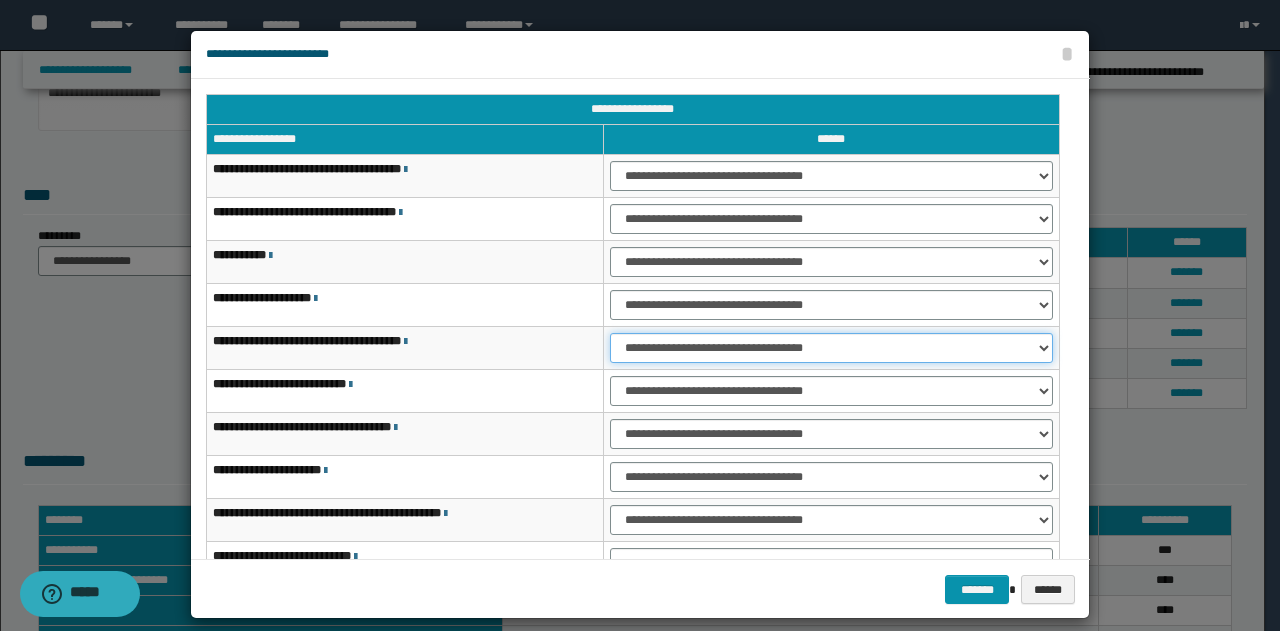 click on "**********" at bounding box center [831, 348] 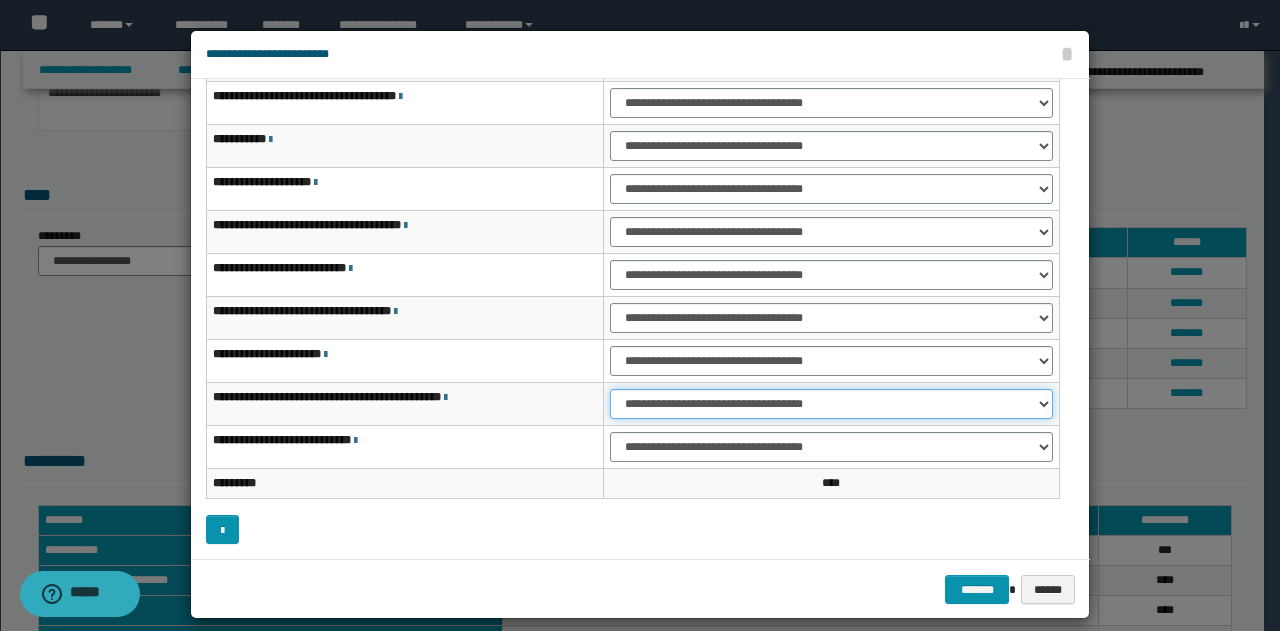 click on "**********" at bounding box center (831, 404) 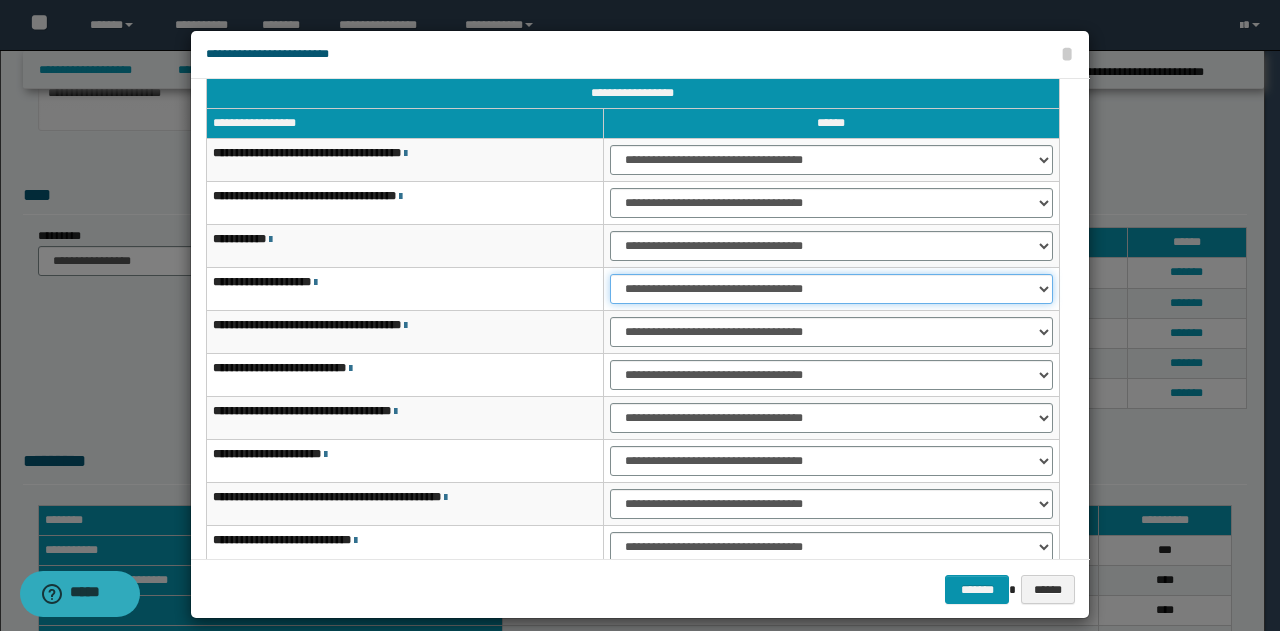 click on "**********" at bounding box center [831, 289] 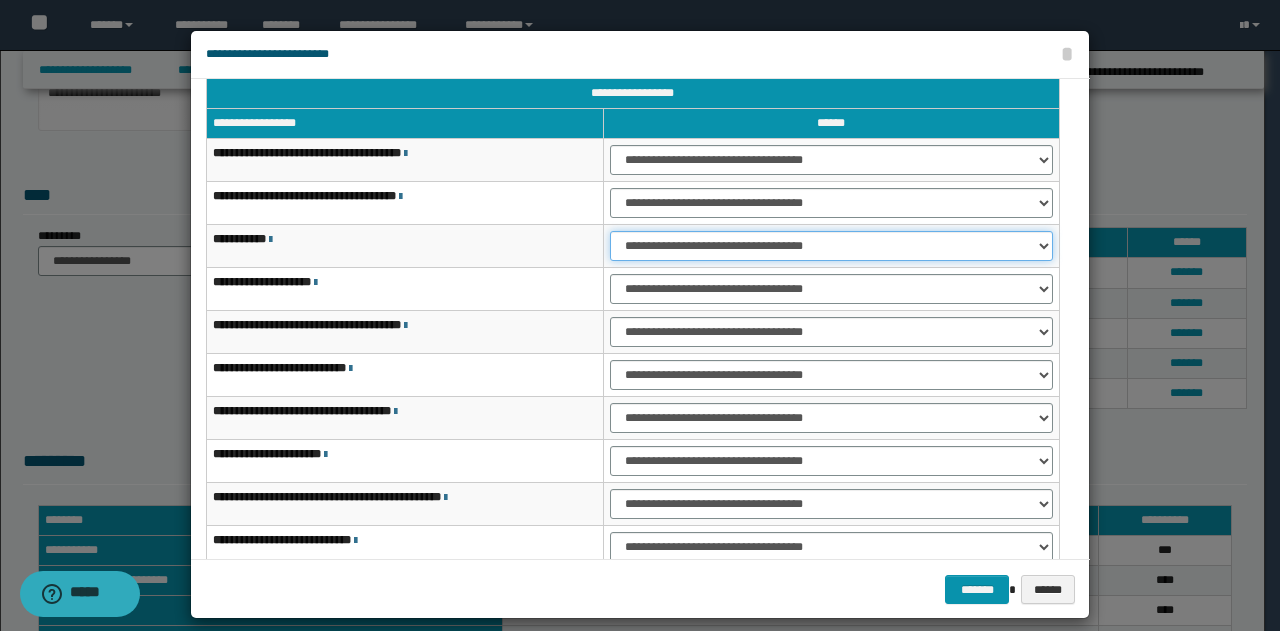 click on "**********" at bounding box center [831, 246] 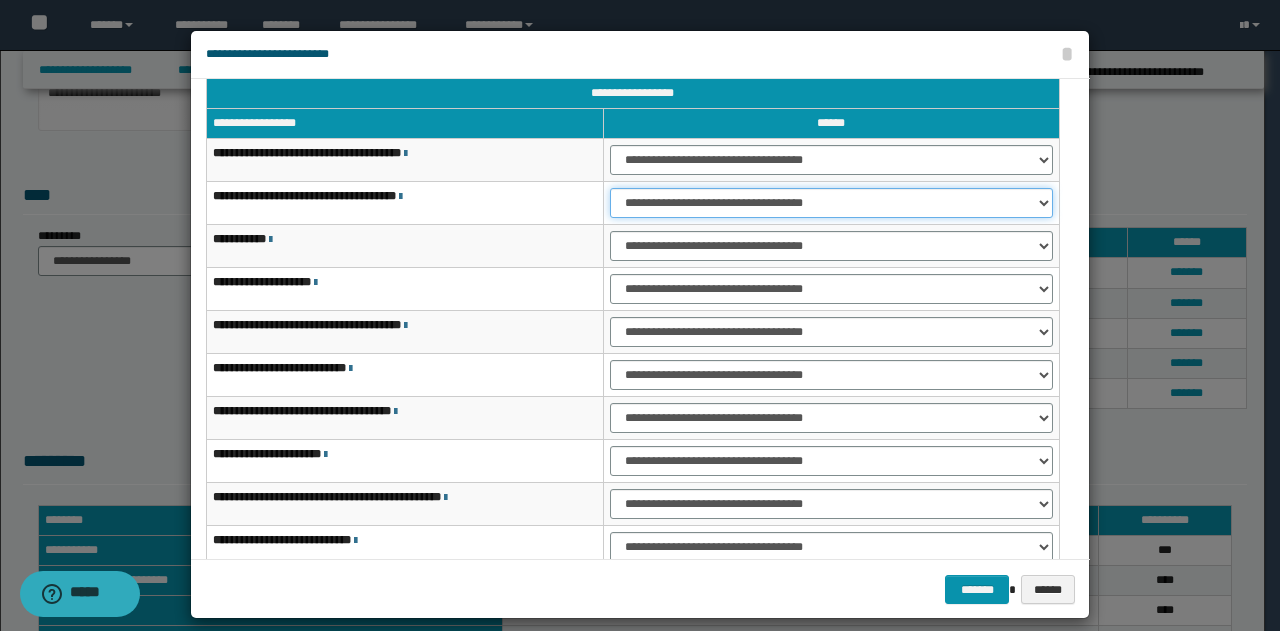 click on "**********" at bounding box center (831, 203) 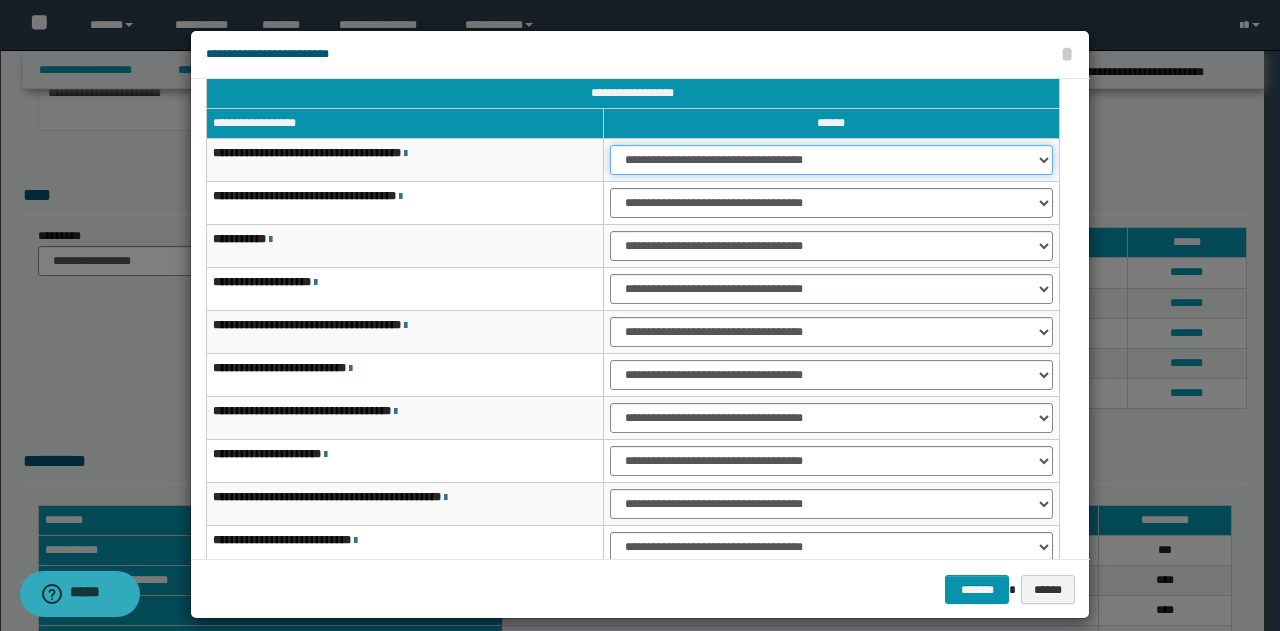click on "**********" at bounding box center (831, 160) 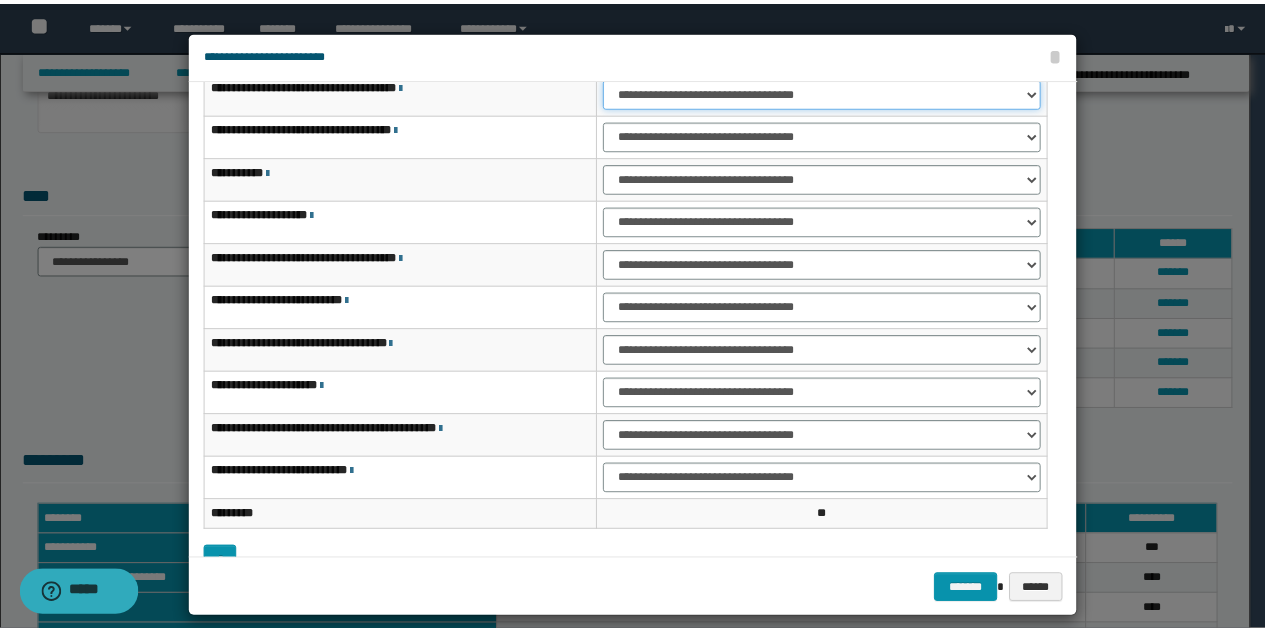 scroll, scrollTop: 116, scrollLeft: 0, axis: vertical 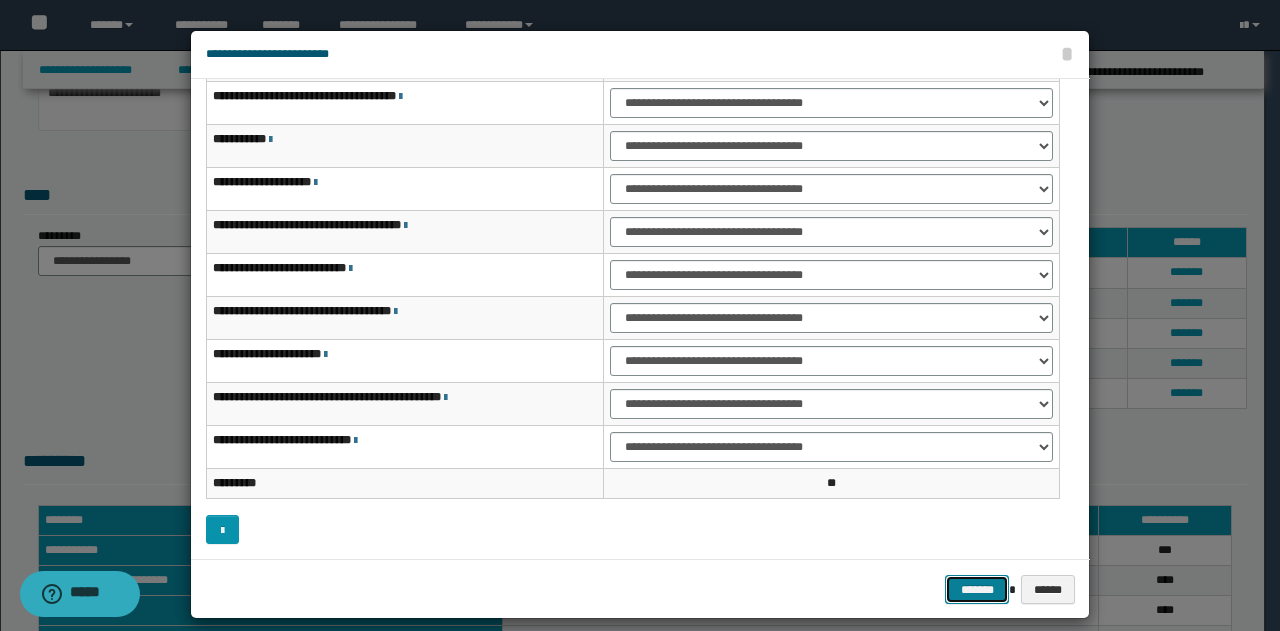 click on "*******" at bounding box center [977, 589] 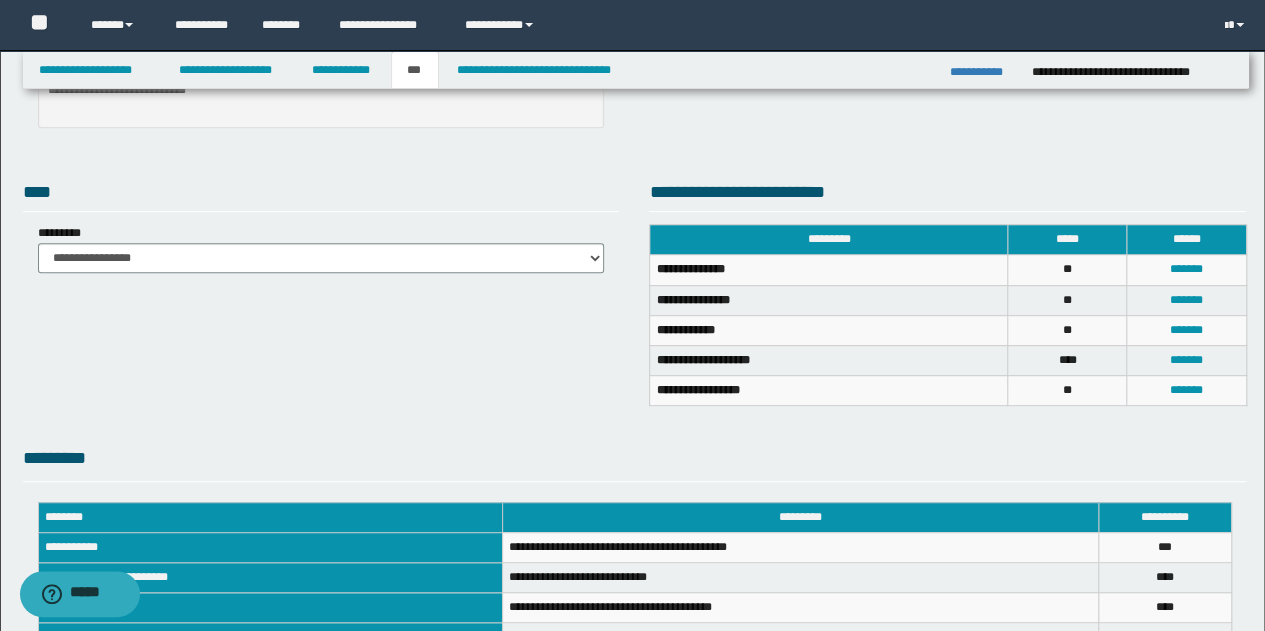 scroll, scrollTop: 367, scrollLeft: 0, axis: vertical 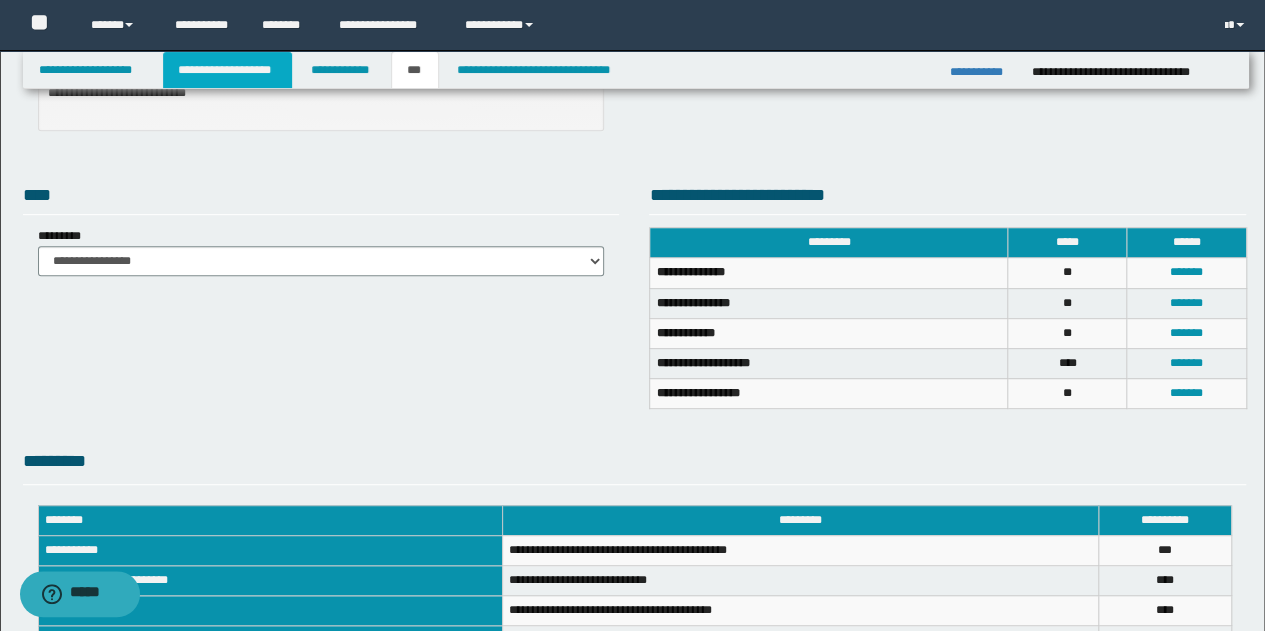 click on "**********" at bounding box center (227, 70) 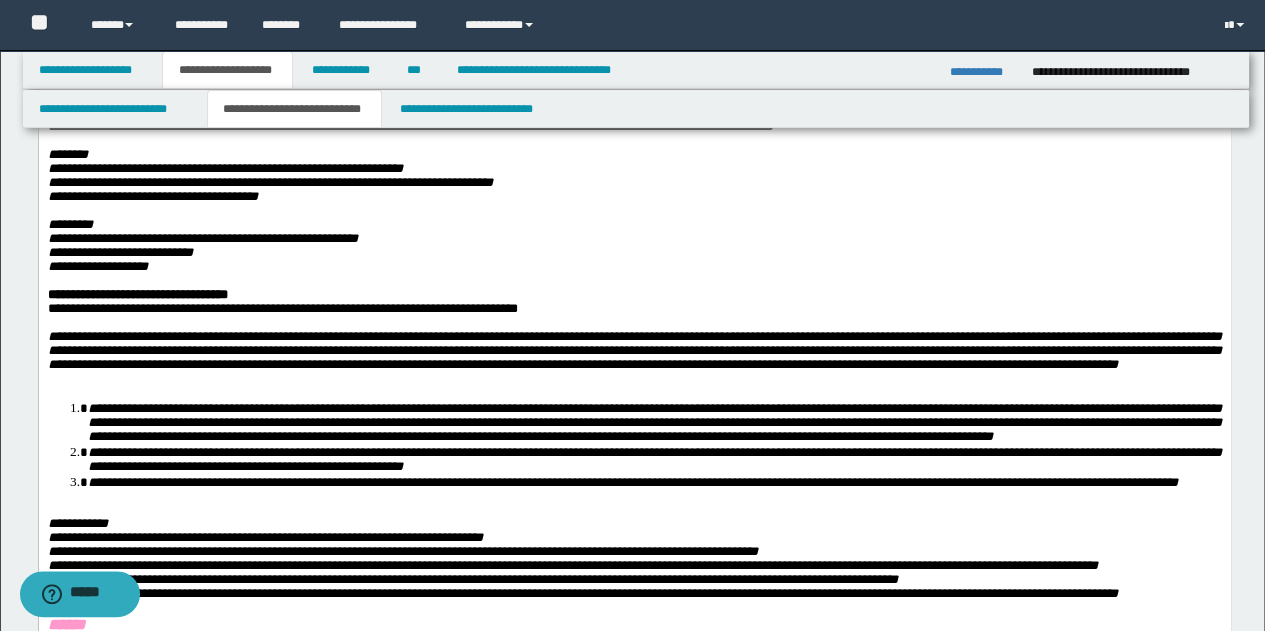 scroll, scrollTop: 298, scrollLeft: 0, axis: vertical 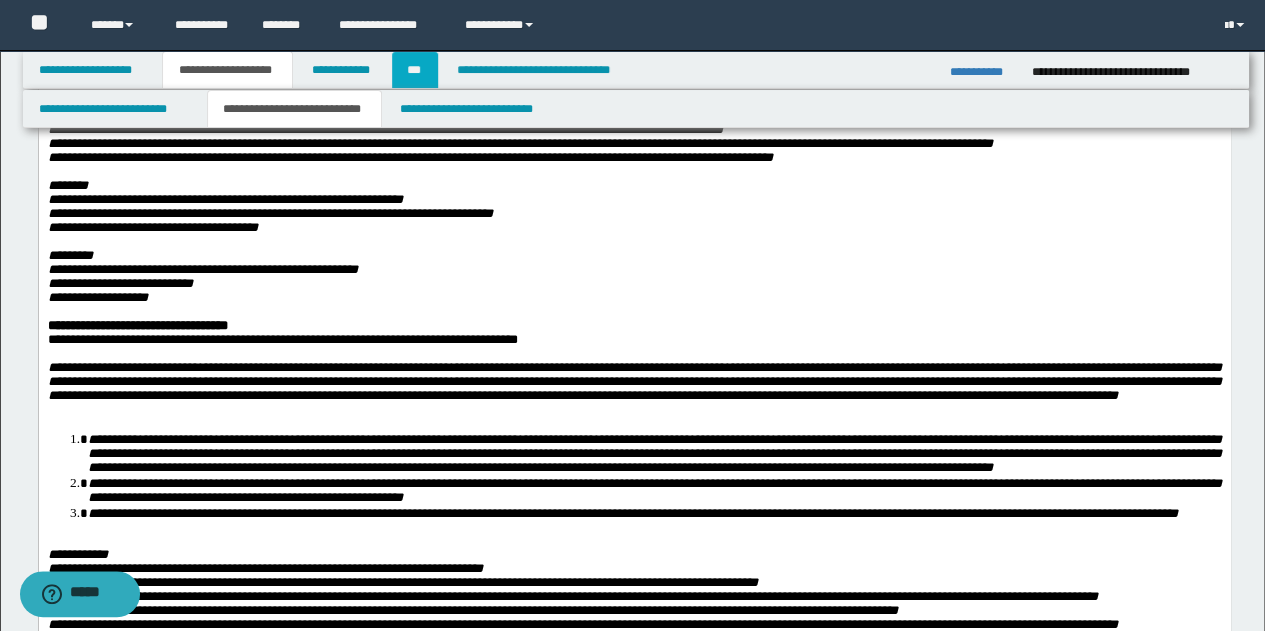 click on "***" at bounding box center [415, 70] 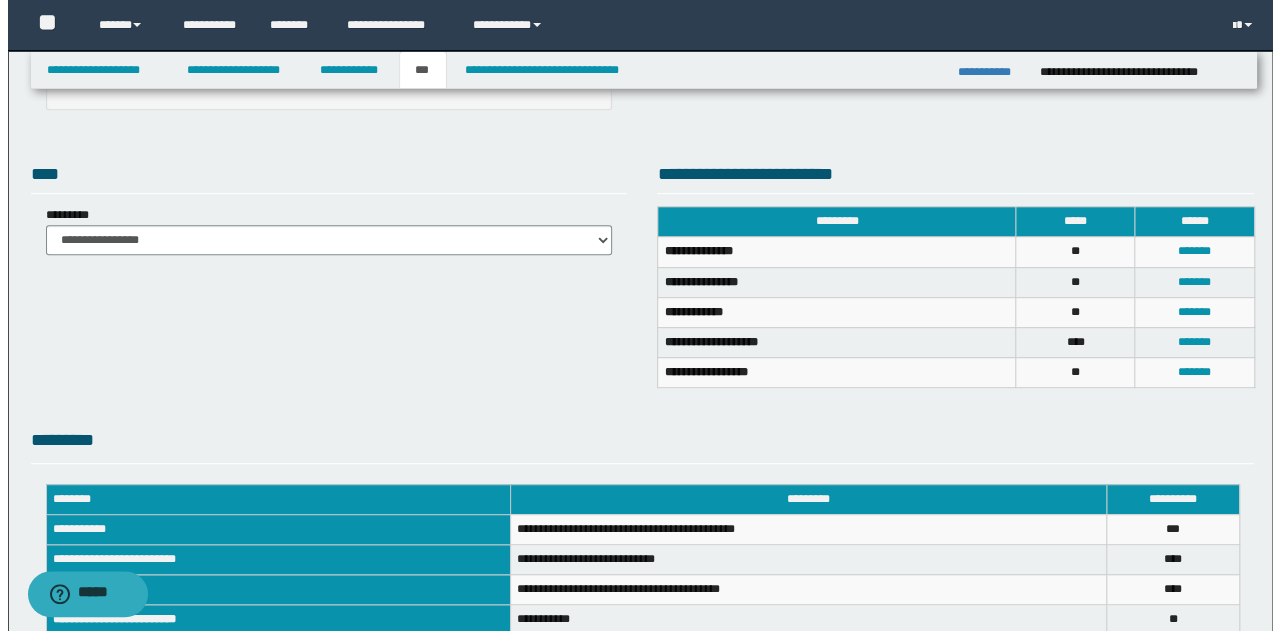 scroll, scrollTop: 367, scrollLeft: 0, axis: vertical 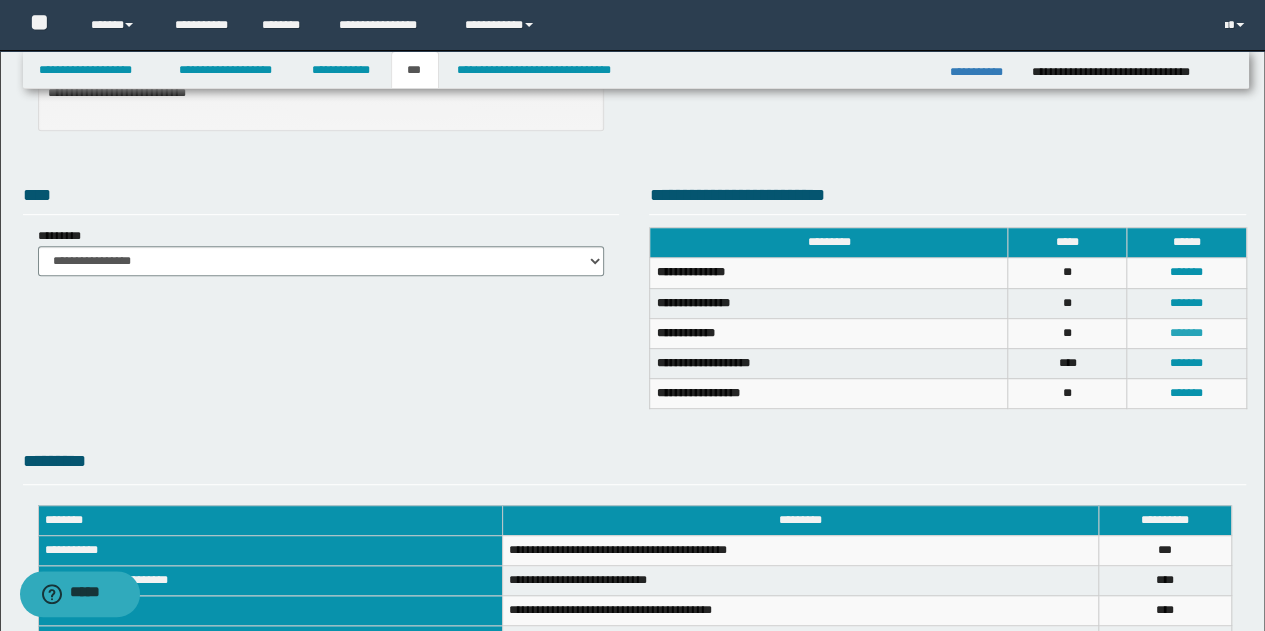 click on "*******" at bounding box center (1186, 333) 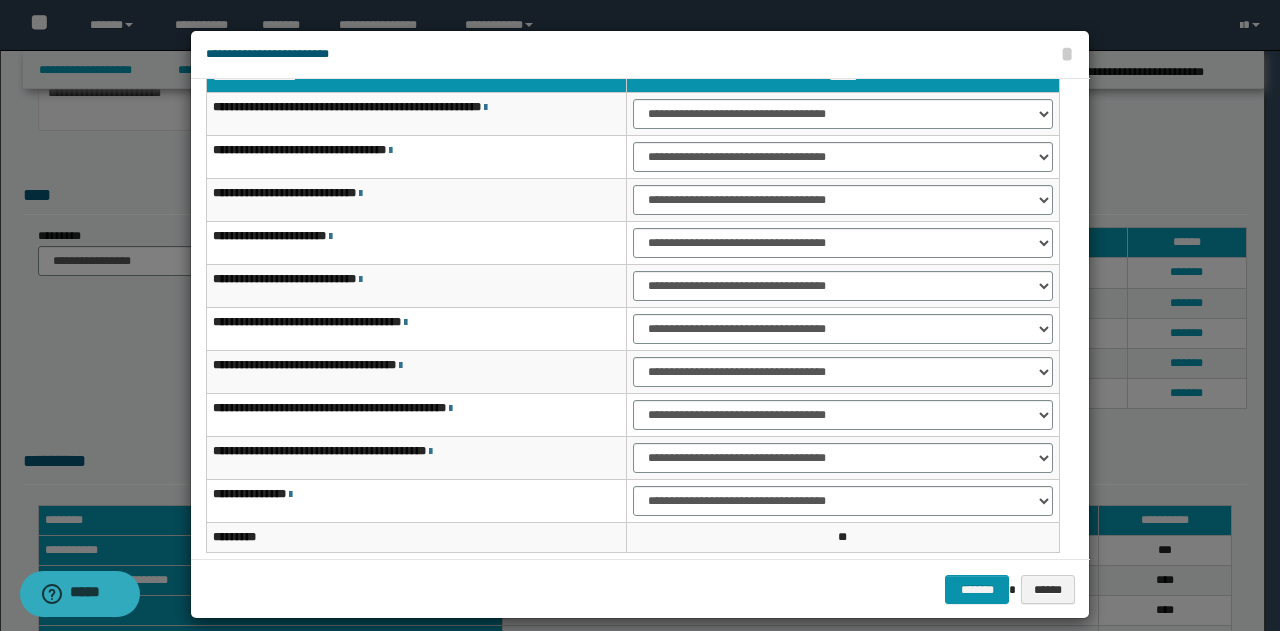 scroll, scrollTop: 65, scrollLeft: 0, axis: vertical 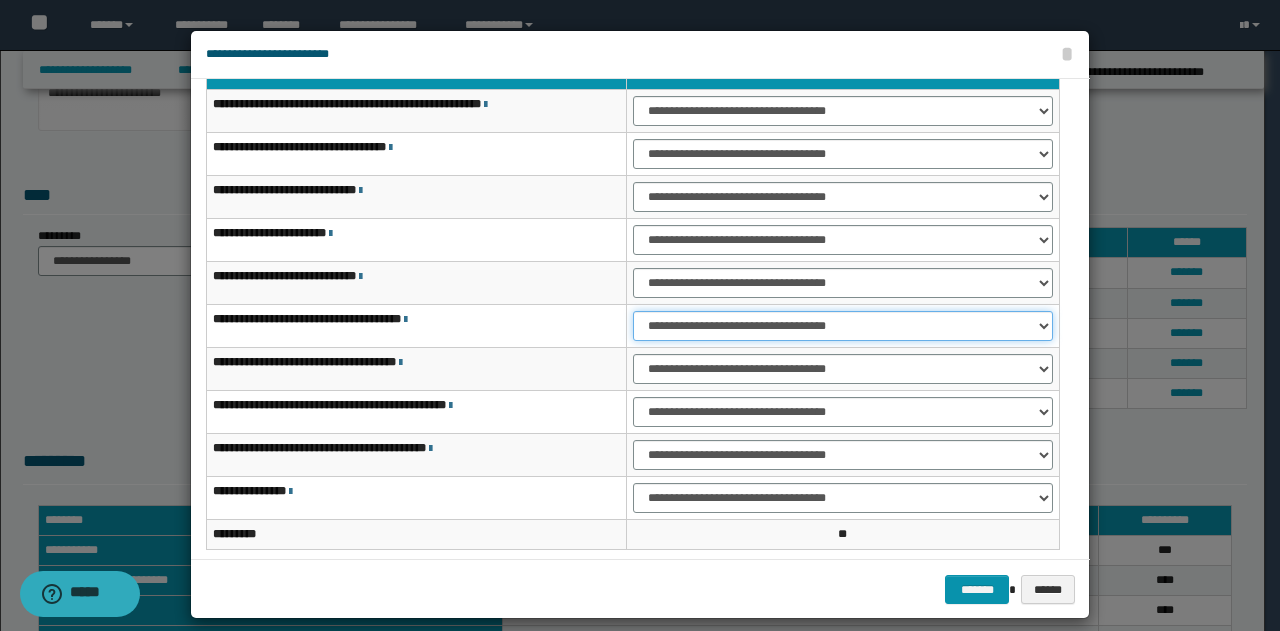 click on "**********" at bounding box center [843, 326] 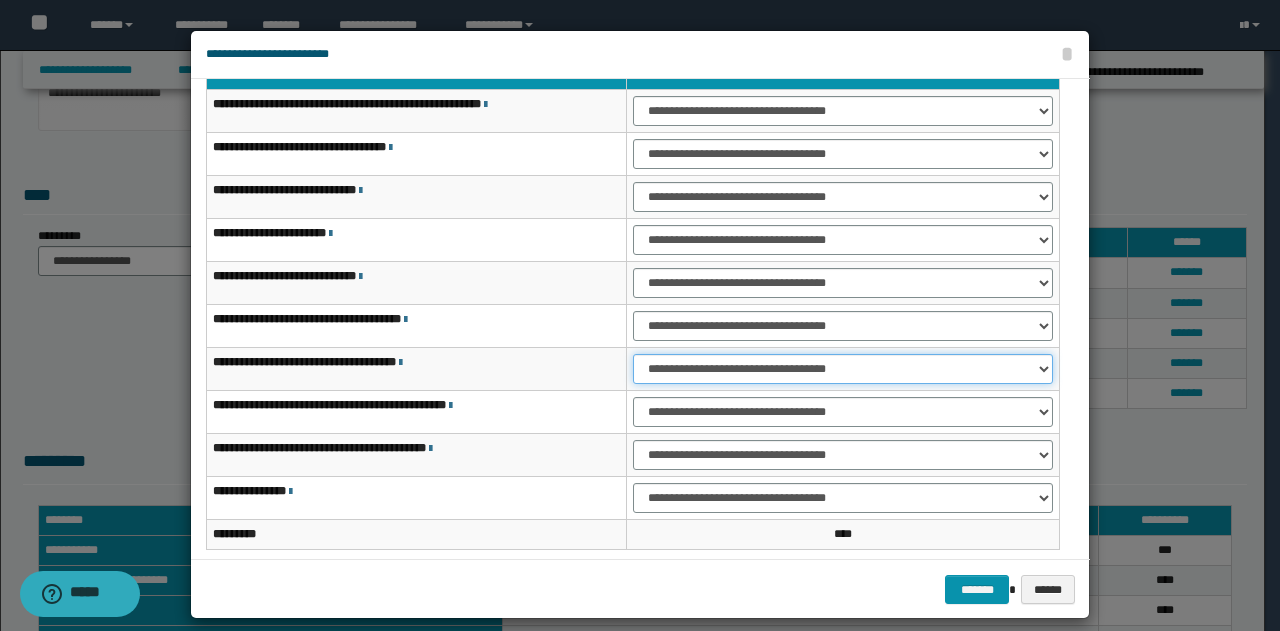 click on "**********" at bounding box center (843, 369) 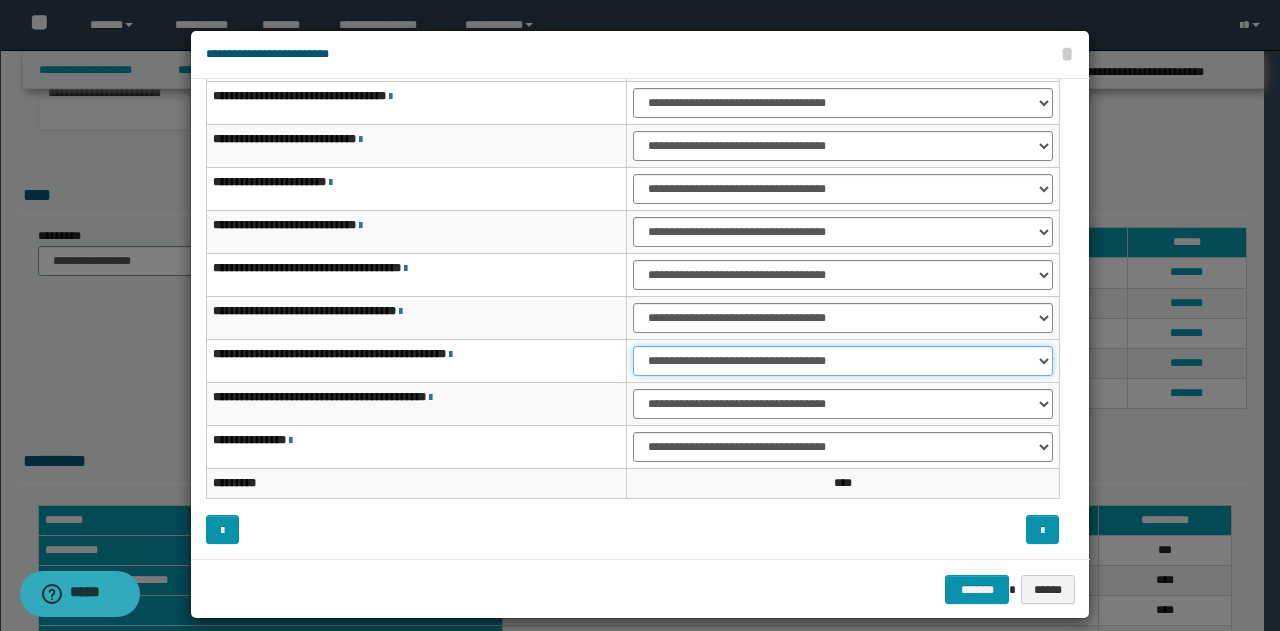 click on "**********" at bounding box center (843, 361) 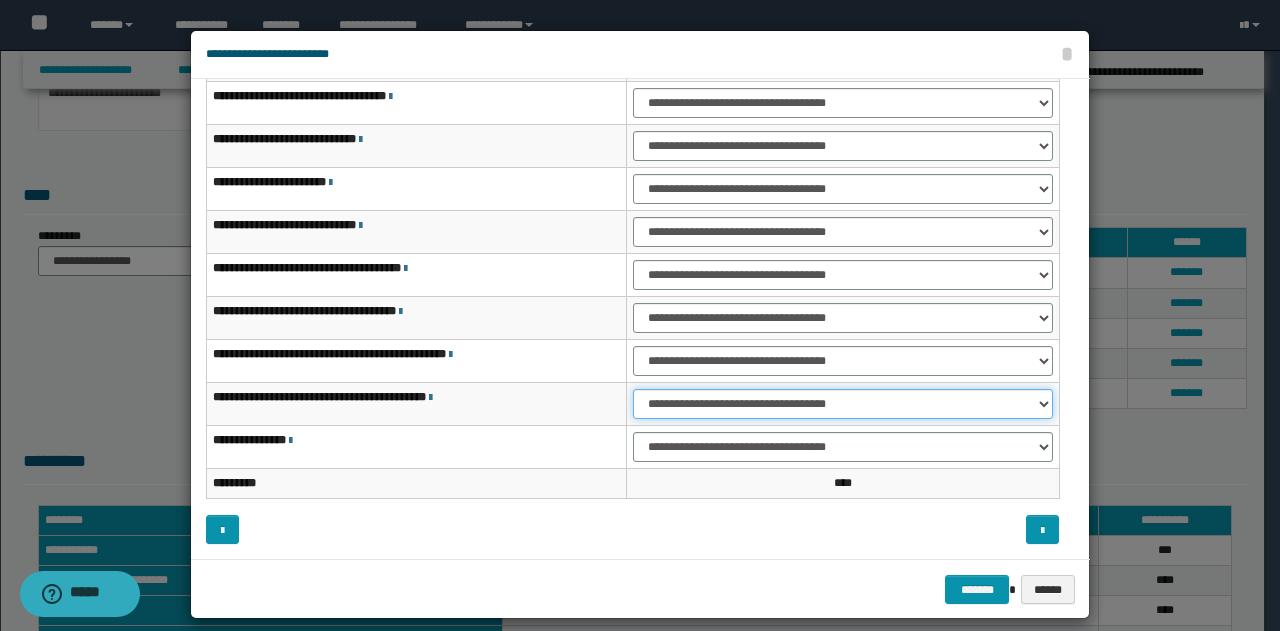 click on "**********" at bounding box center (843, 404) 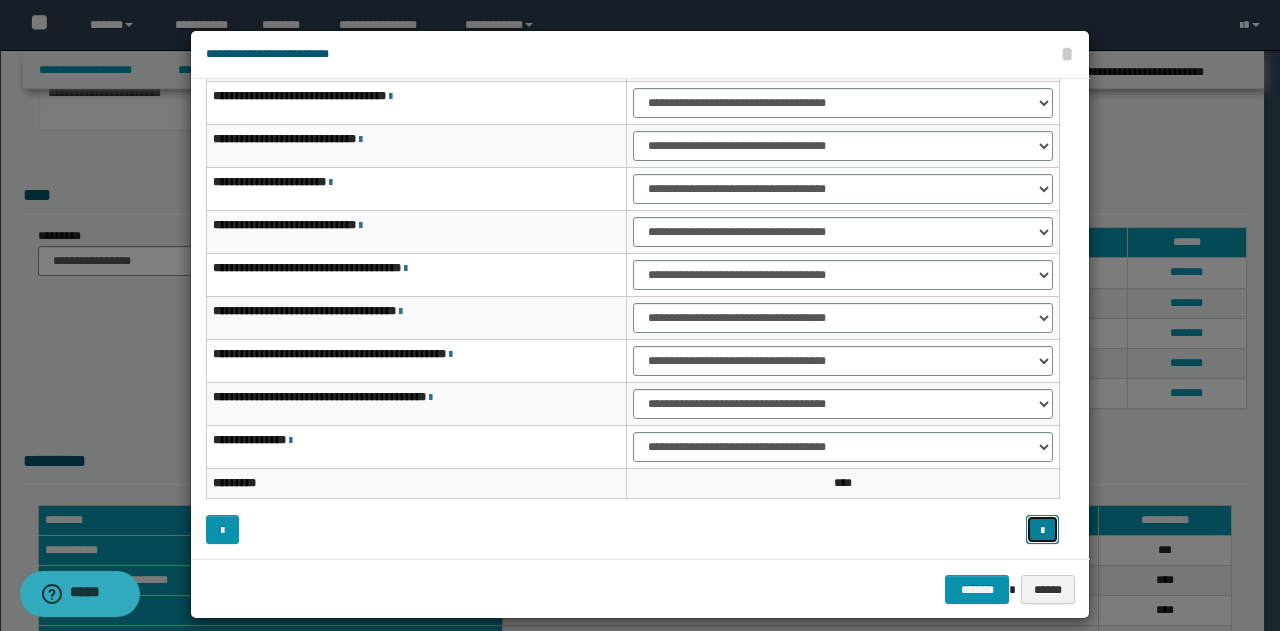 click at bounding box center [1042, 531] 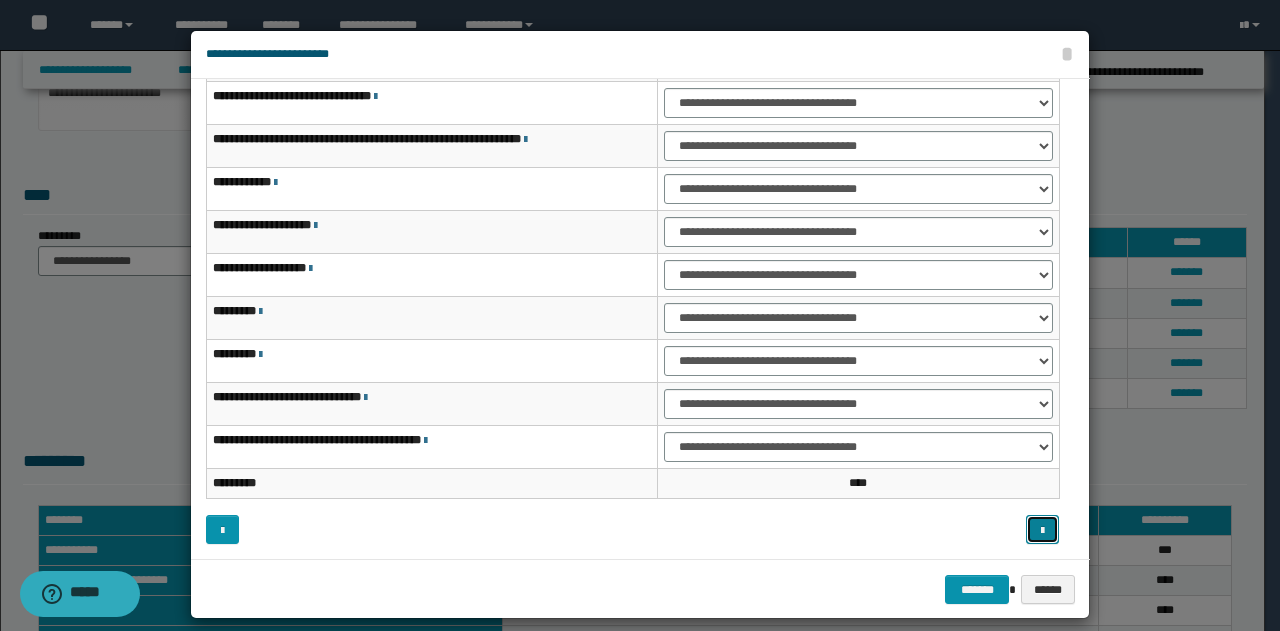 click at bounding box center (1042, 531) 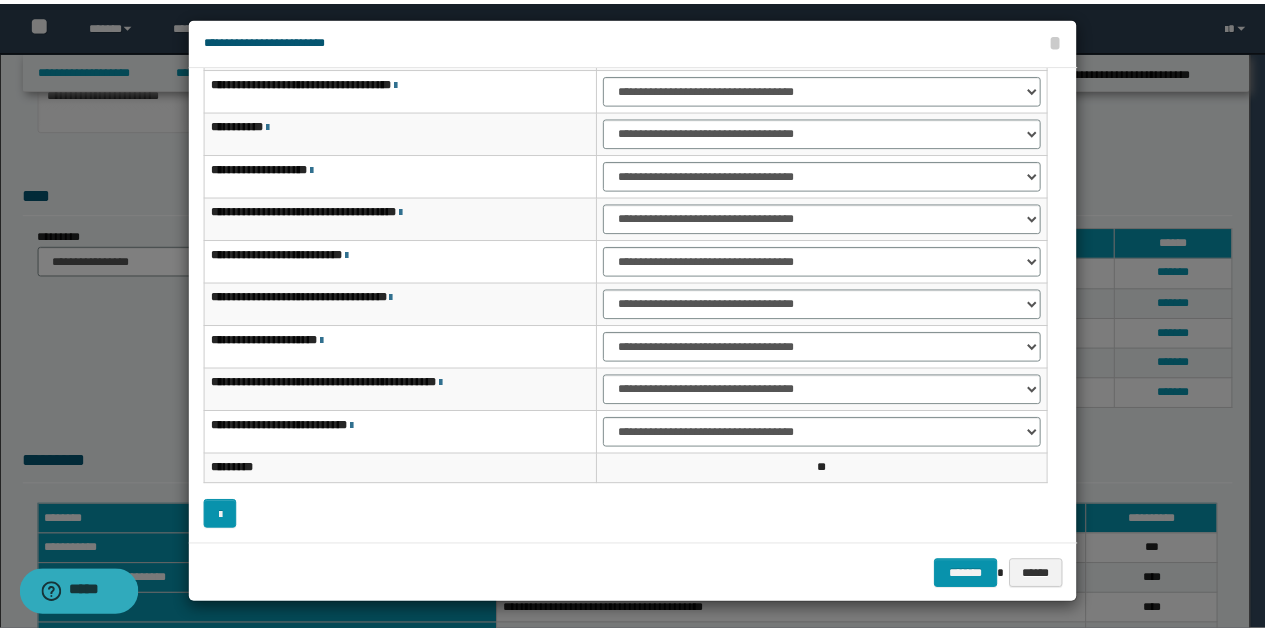 scroll, scrollTop: 18, scrollLeft: 0, axis: vertical 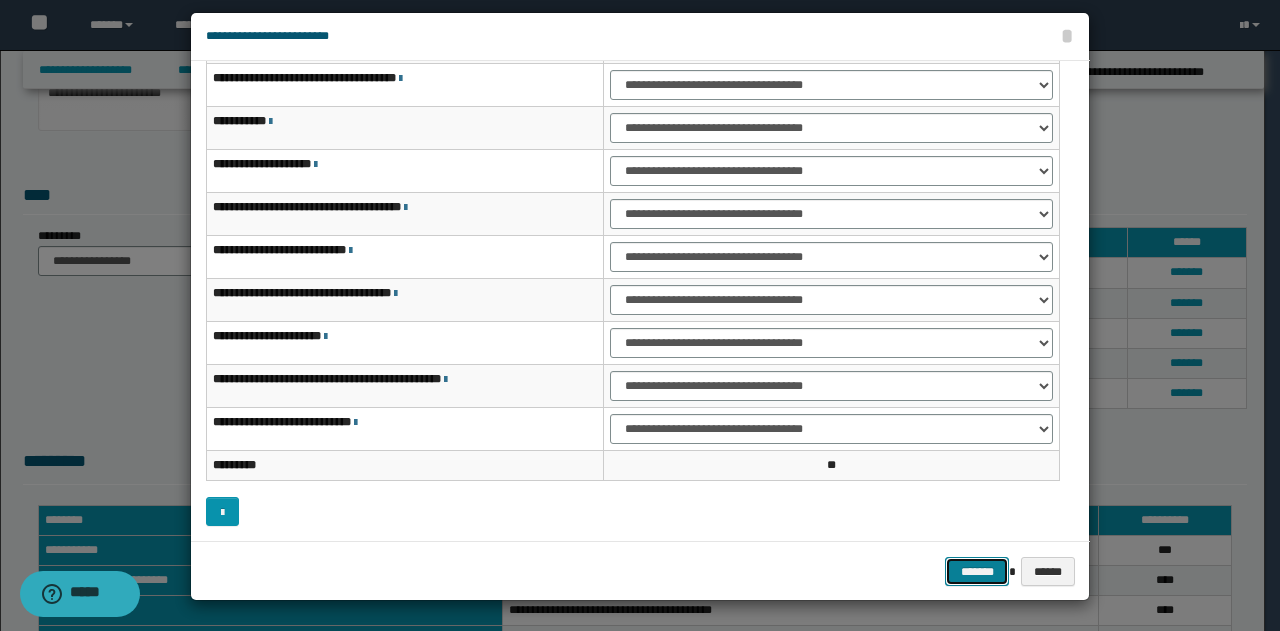 click on "*******" at bounding box center [977, 571] 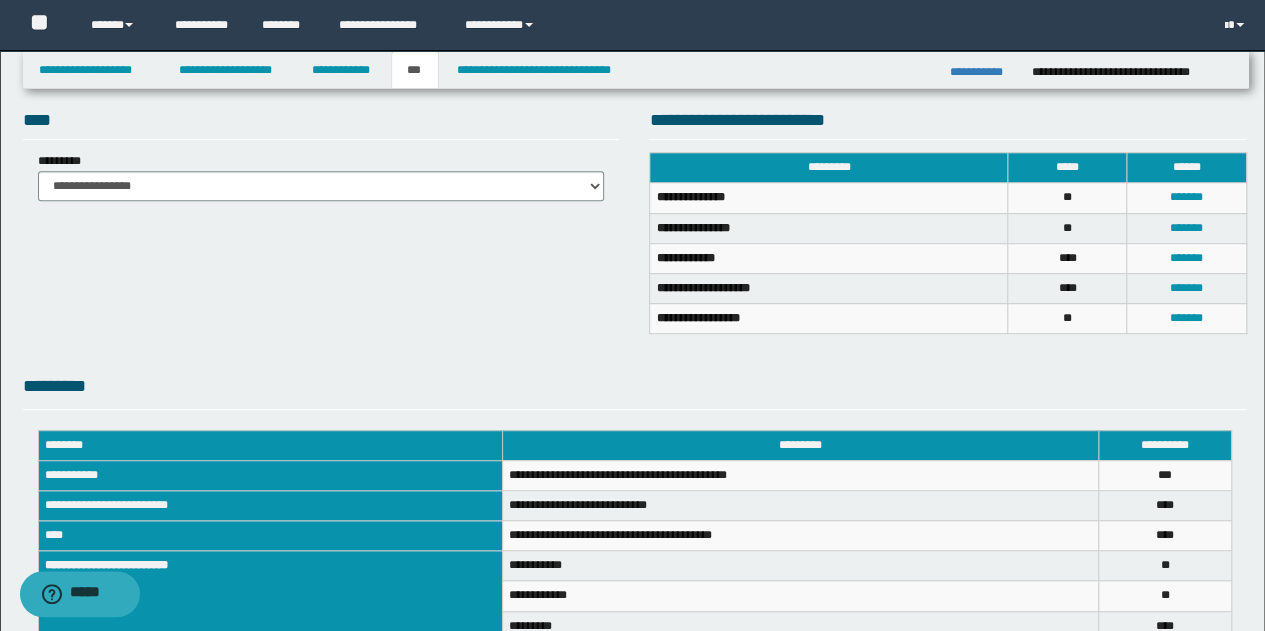 scroll, scrollTop: 167, scrollLeft: 0, axis: vertical 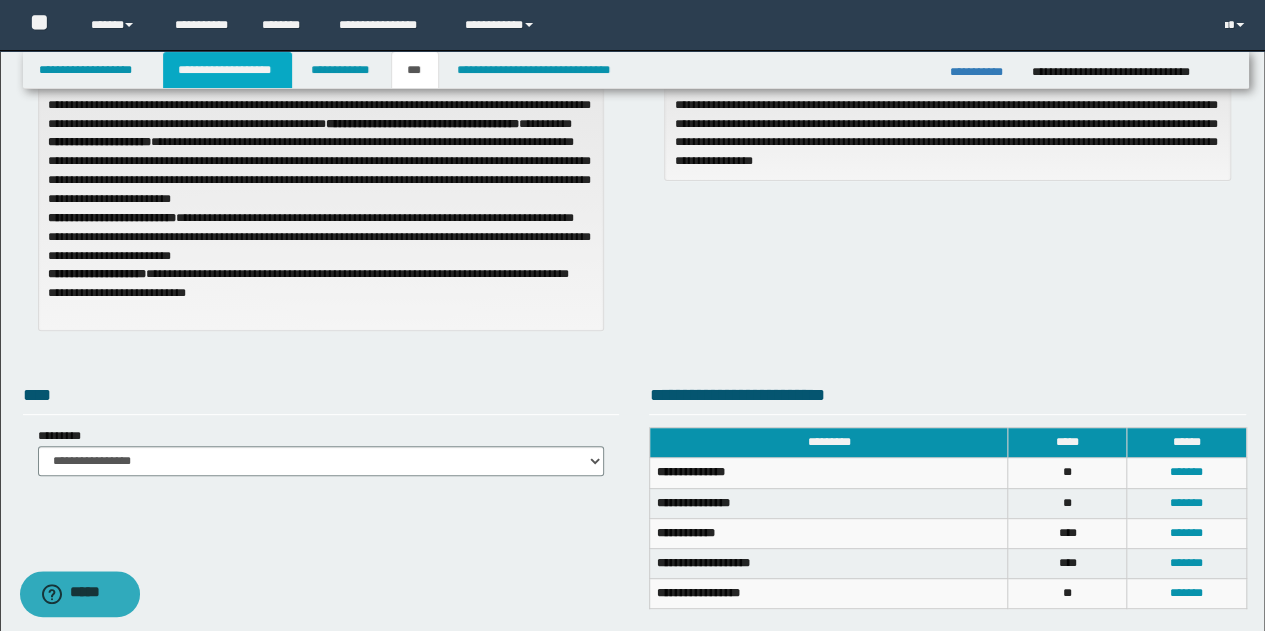 click on "**********" at bounding box center [227, 70] 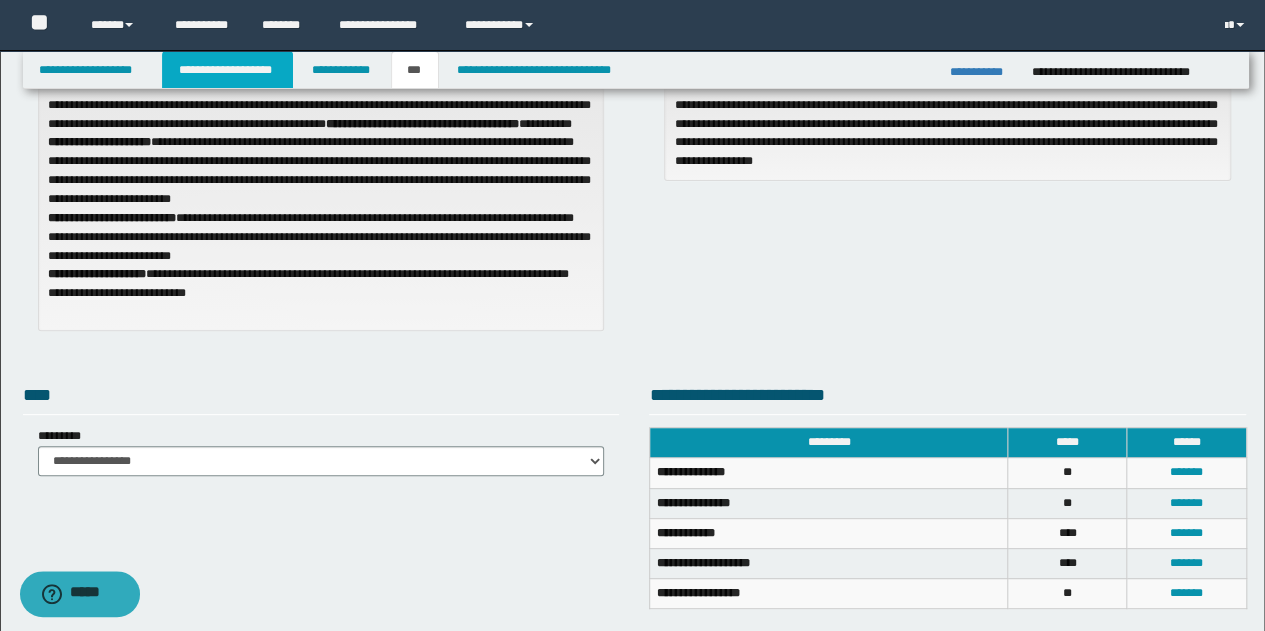 scroll, scrollTop: 198, scrollLeft: 0, axis: vertical 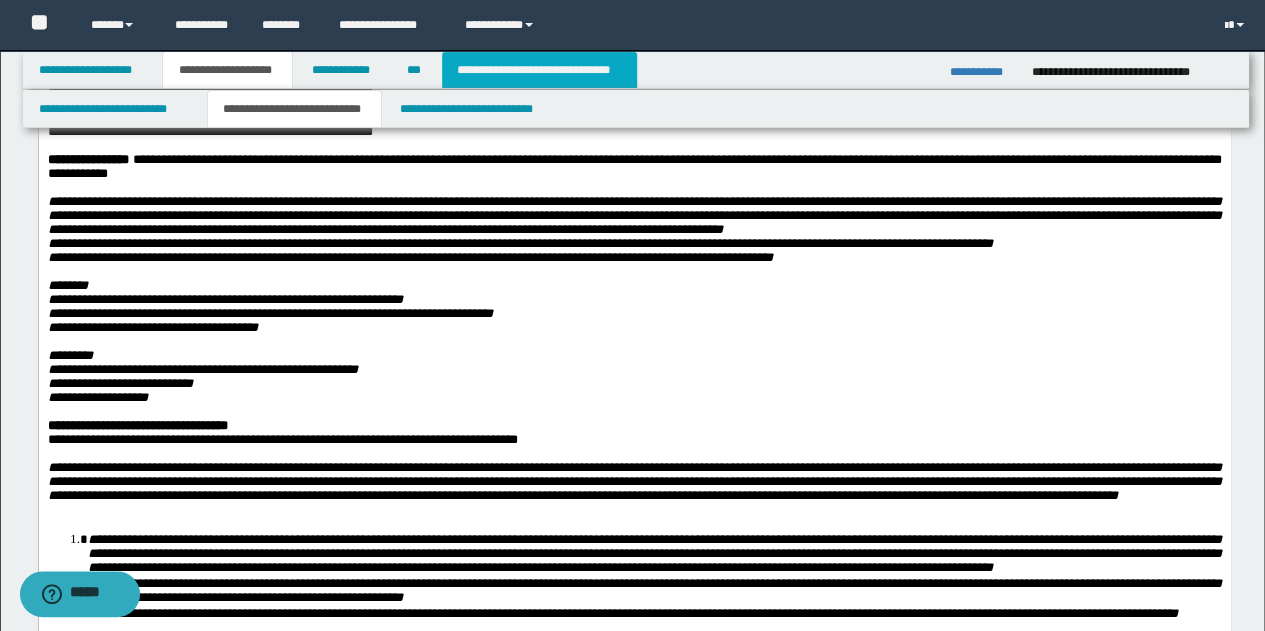 click on "**********" at bounding box center [539, 70] 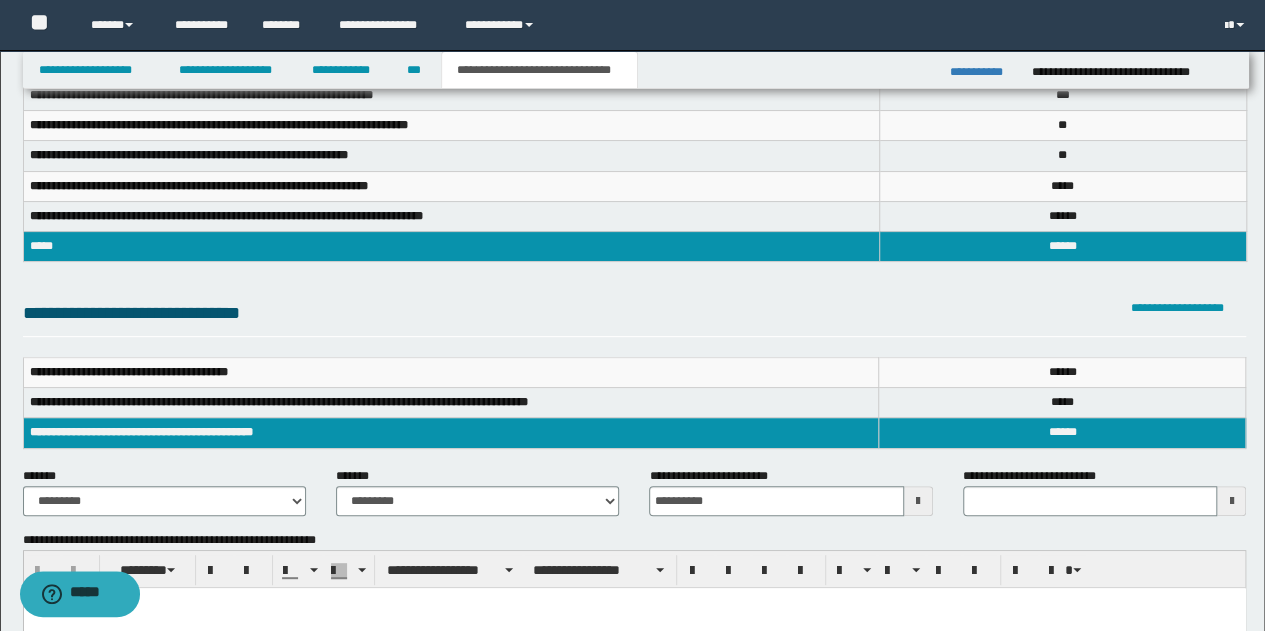 scroll, scrollTop: 167, scrollLeft: 0, axis: vertical 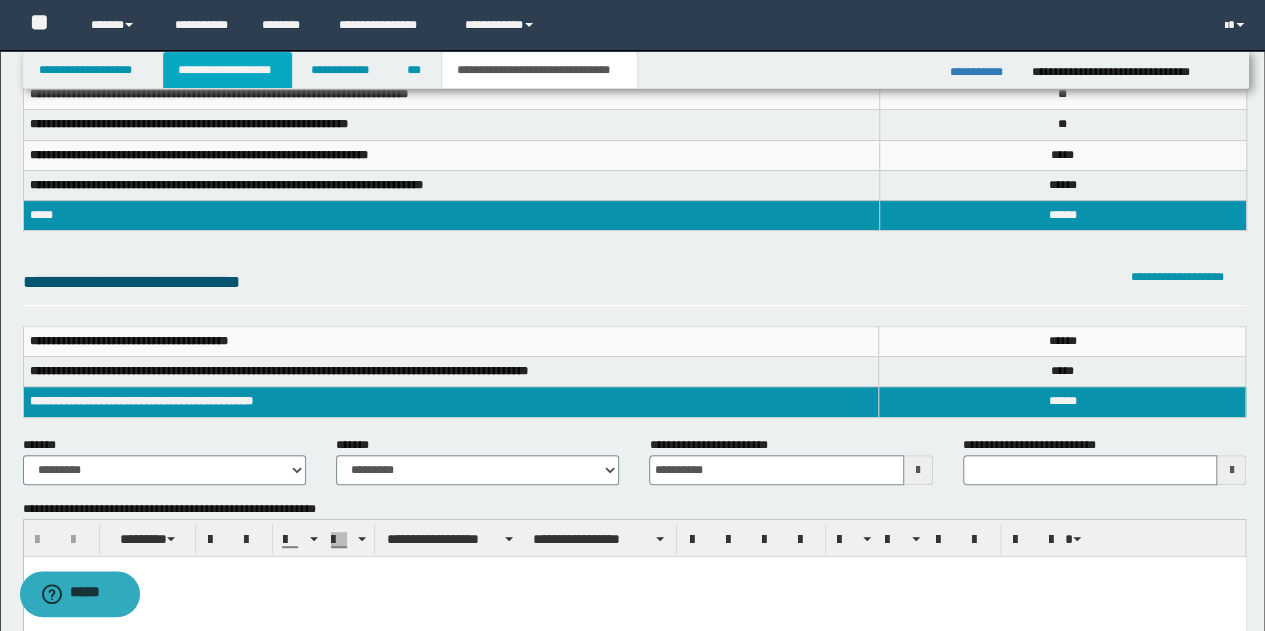 click on "**********" at bounding box center [227, 70] 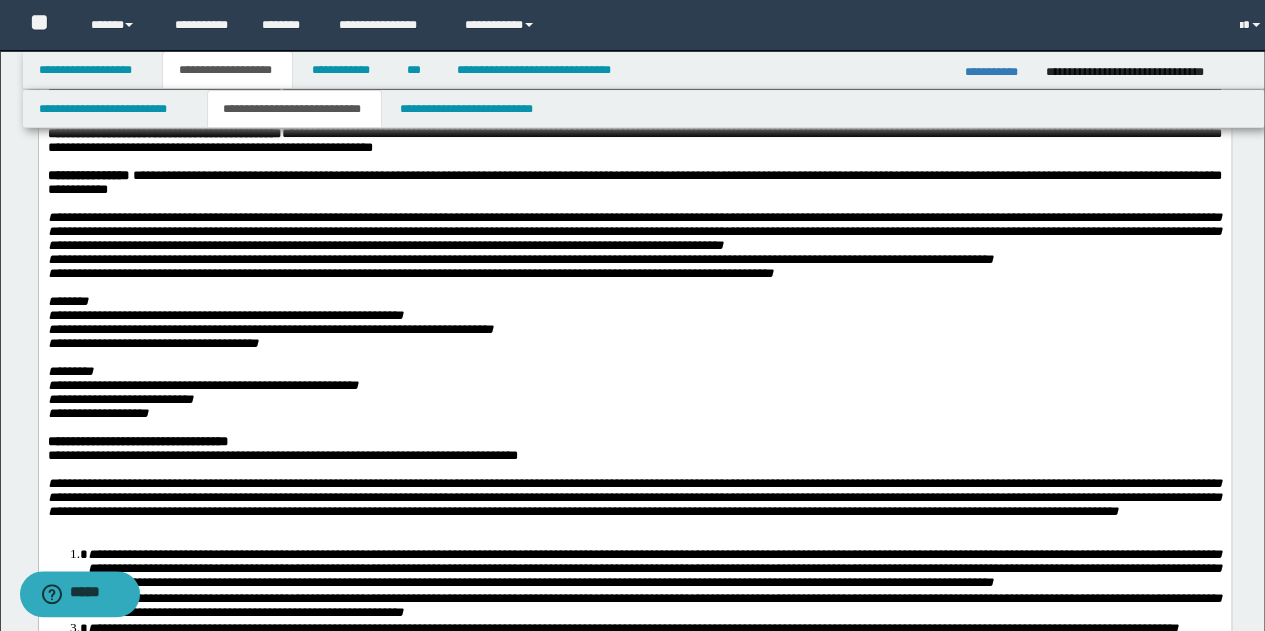 scroll, scrollTop: 198, scrollLeft: 0, axis: vertical 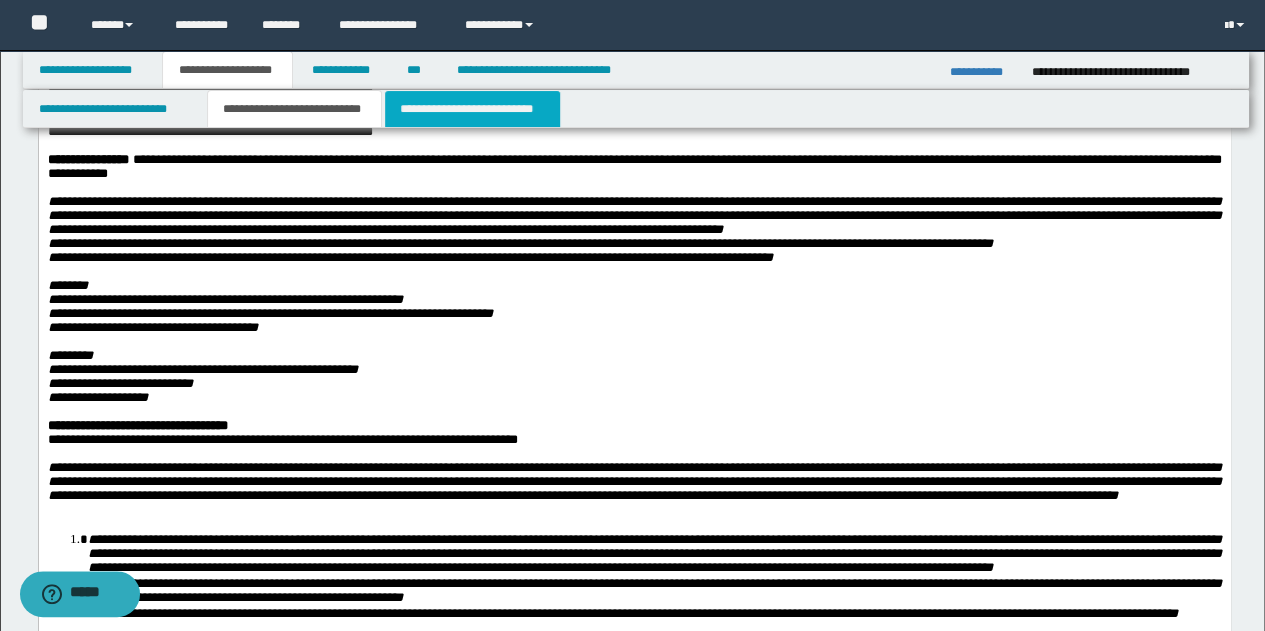 click on "**********" at bounding box center [472, 109] 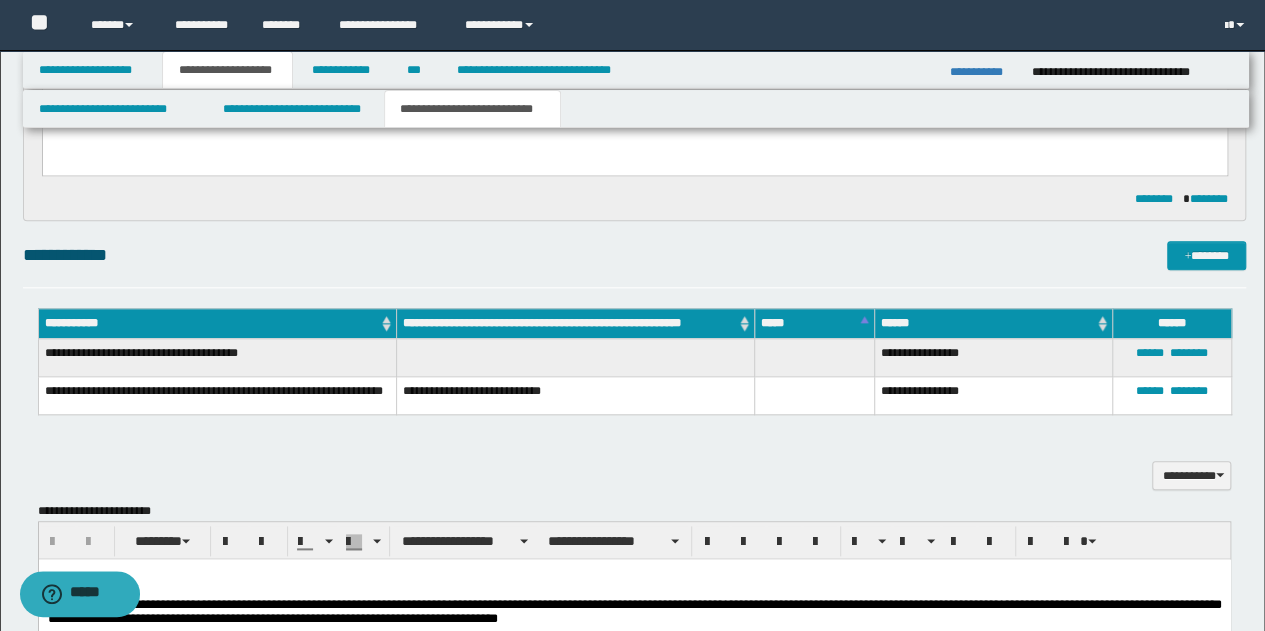 scroll, scrollTop: 598, scrollLeft: 0, axis: vertical 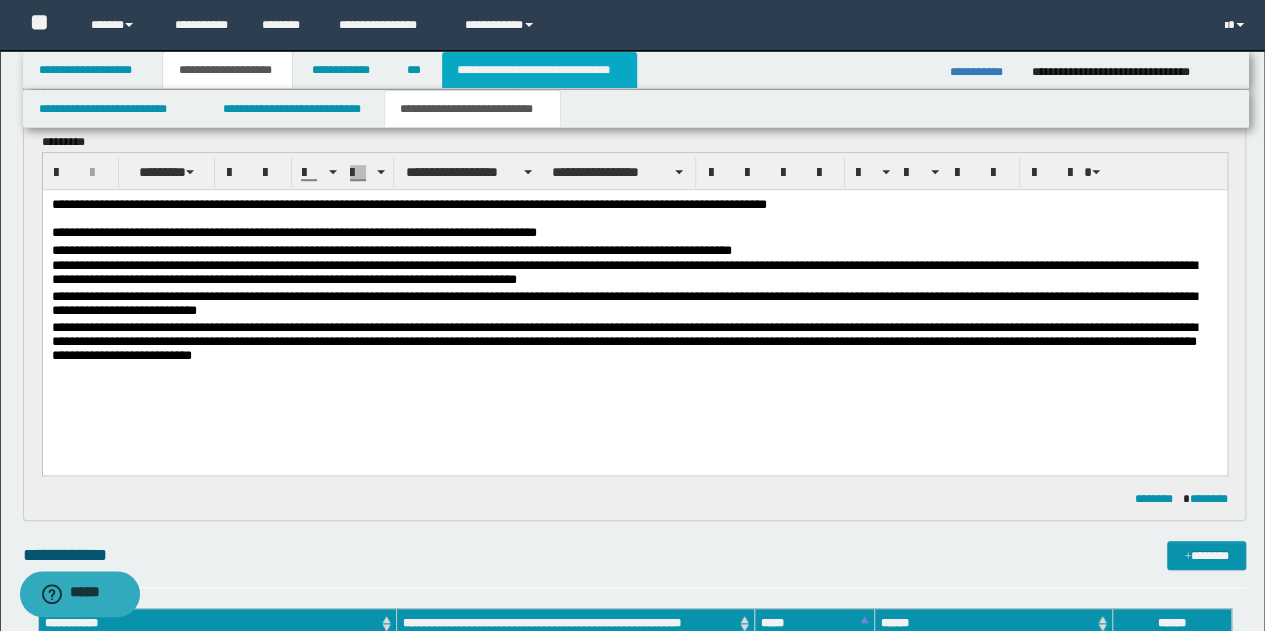 click on "**********" at bounding box center [539, 70] 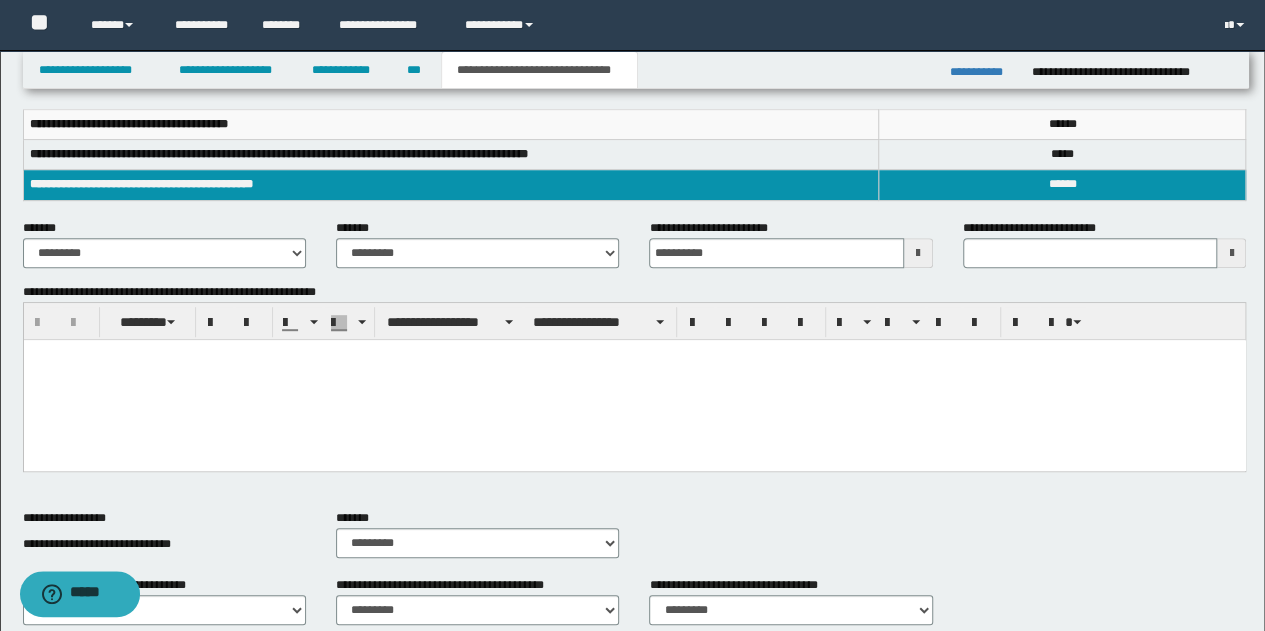 scroll, scrollTop: 167, scrollLeft: 0, axis: vertical 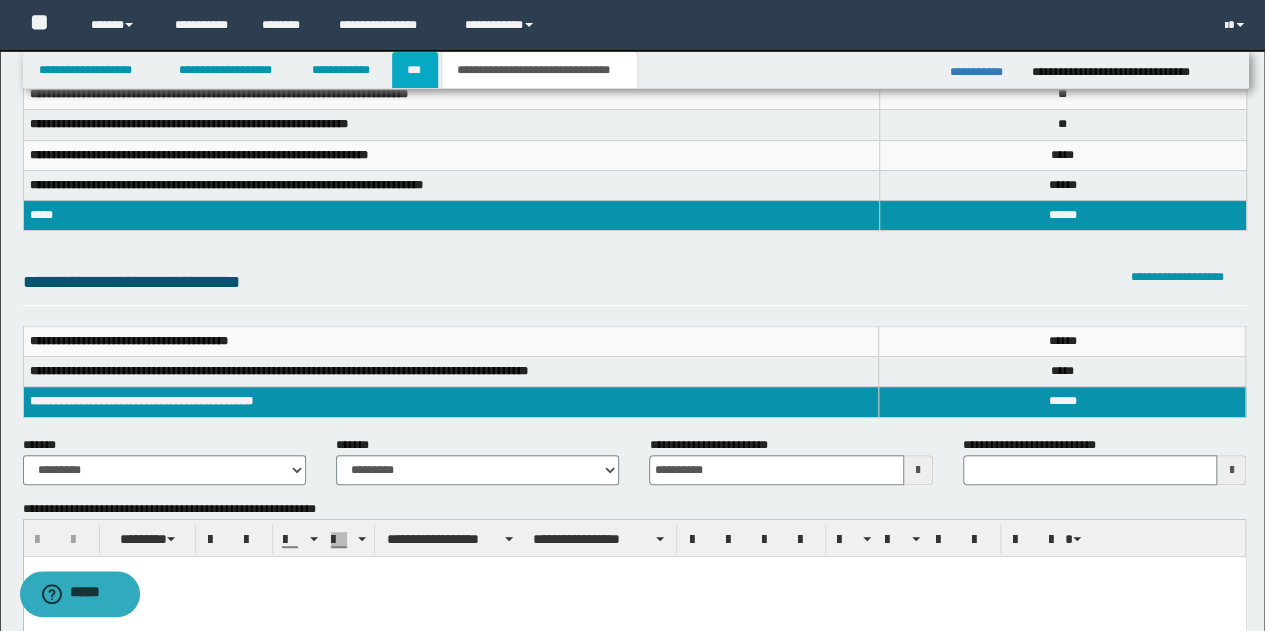 click on "***" at bounding box center [415, 70] 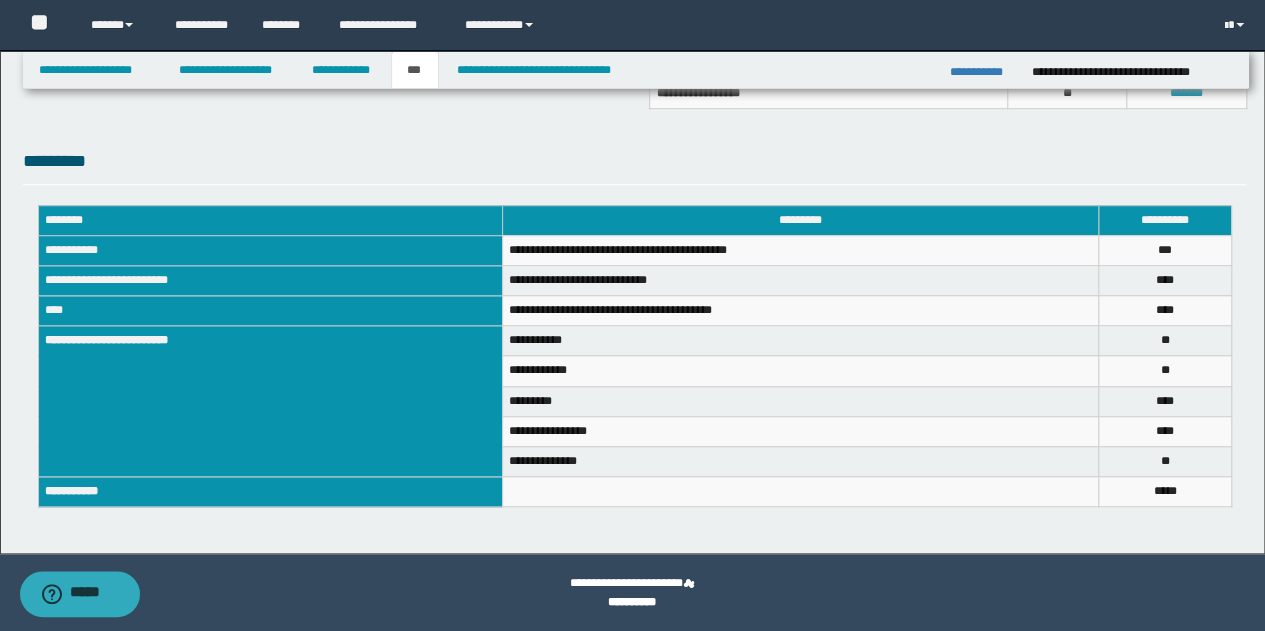 scroll, scrollTop: 267, scrollLeft: 0, axis: vertical 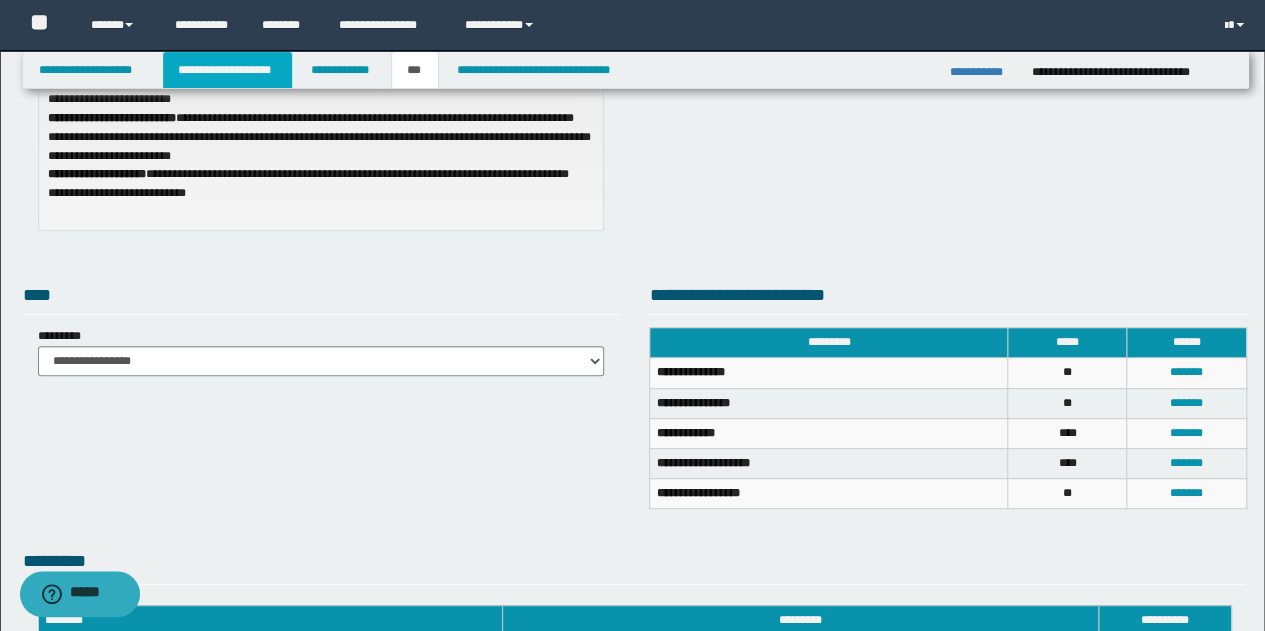 click on "**********" at bounding box center [227, 70] 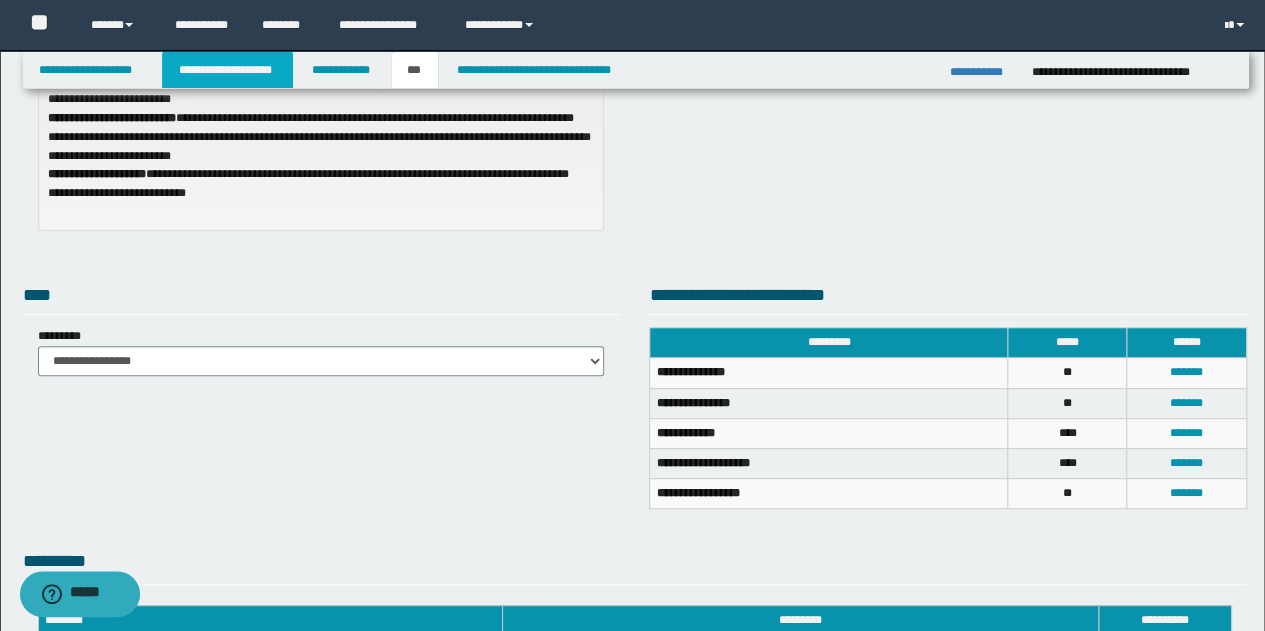 scroll, scrollTop: 298, scrollLeft: 0, axis: vertical 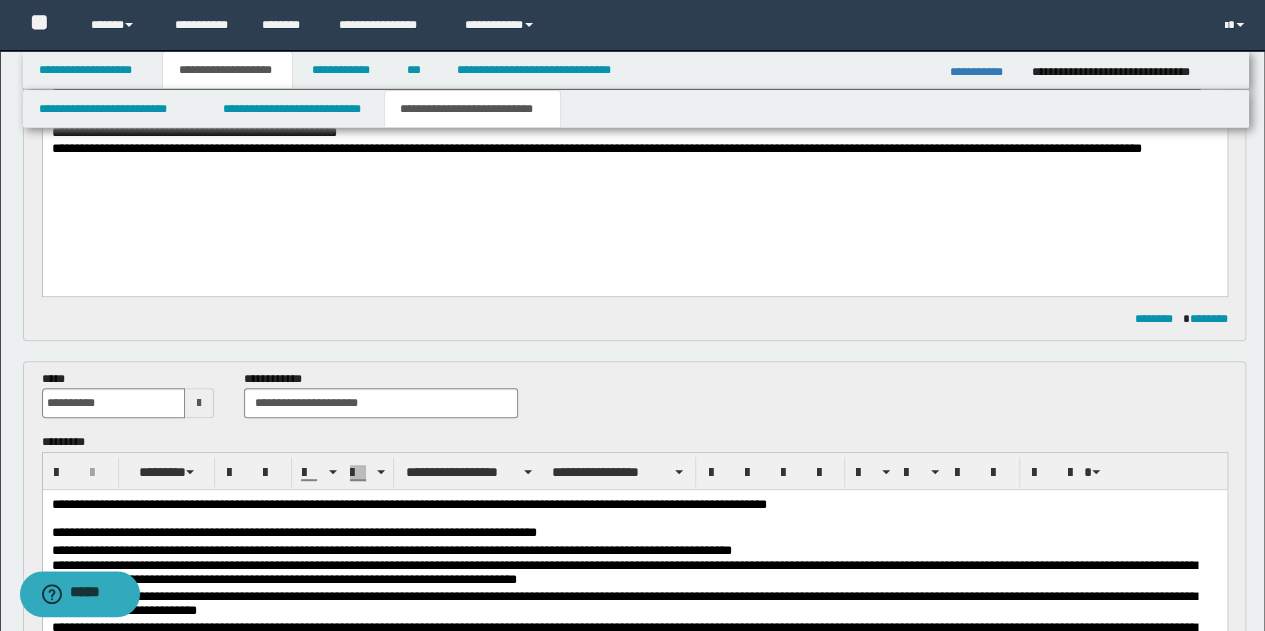 click on "**********" at bounding box center (472, 109) 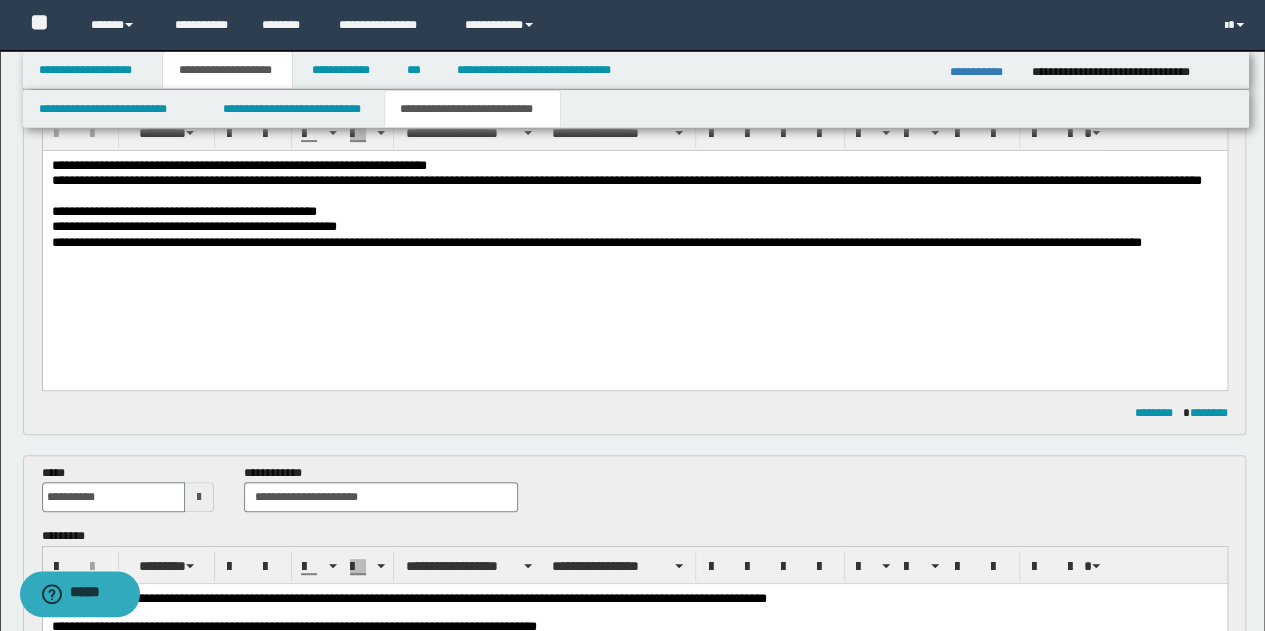 scroll, scrollTop: 198, scrollLeft: 0, axis: vertical 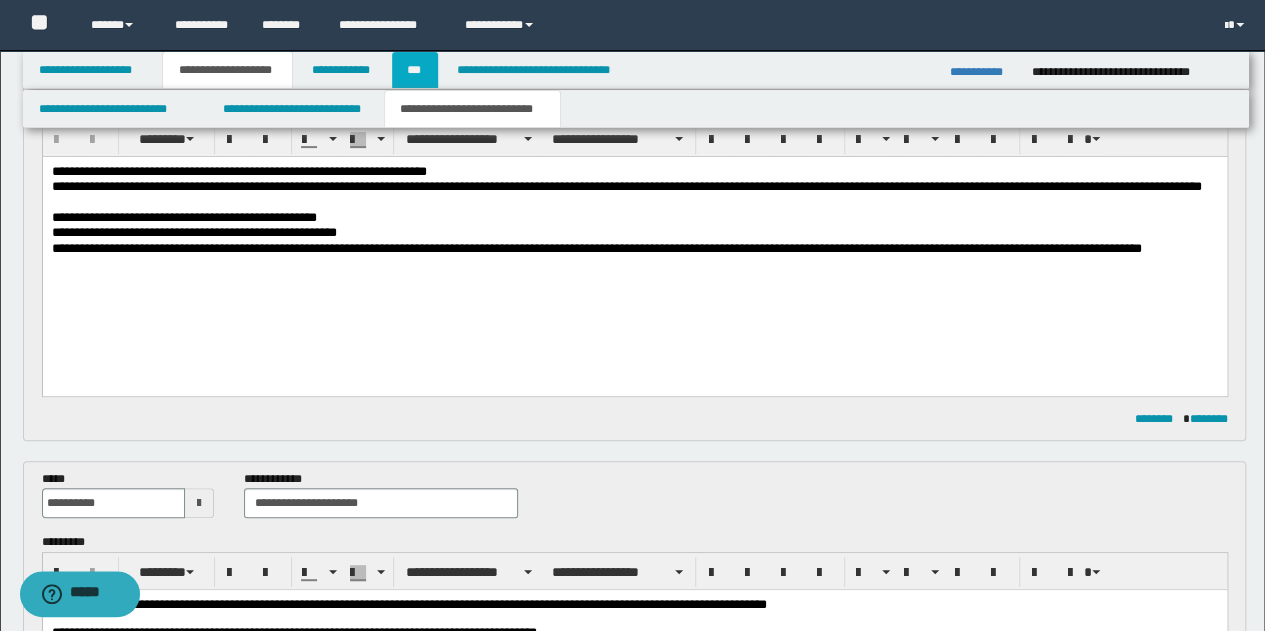 click on "***" at bounding box center [415, 70] 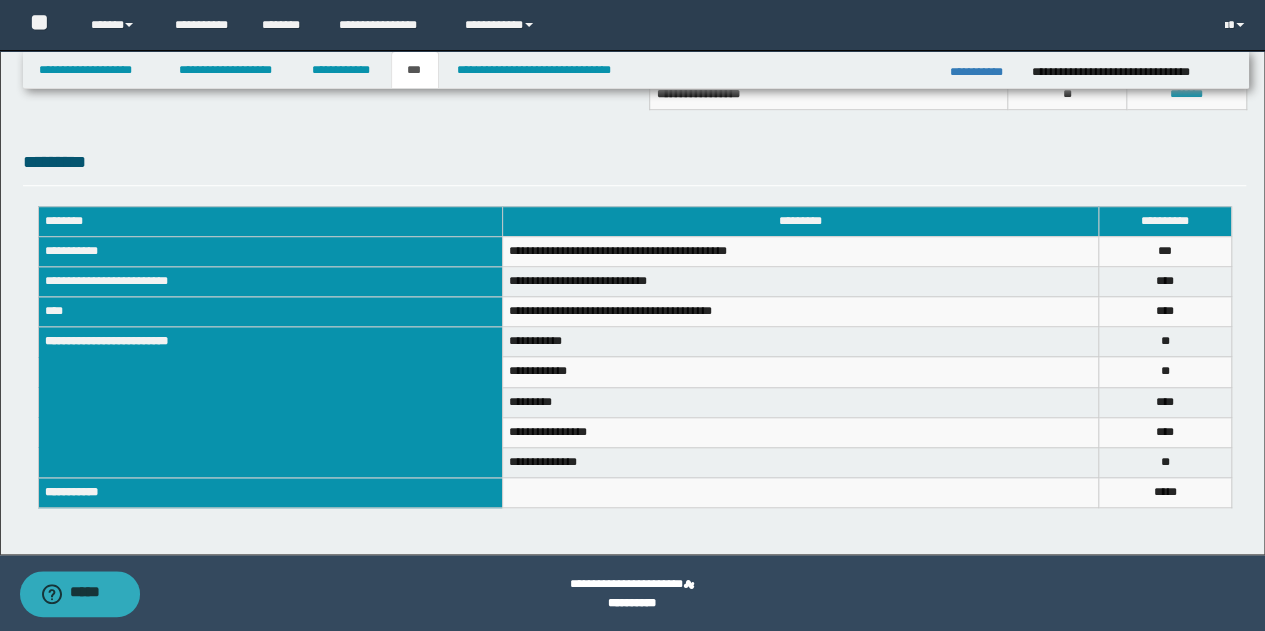 scroll, scrollTop: 667, scrollLeft: 0, axis: vertical 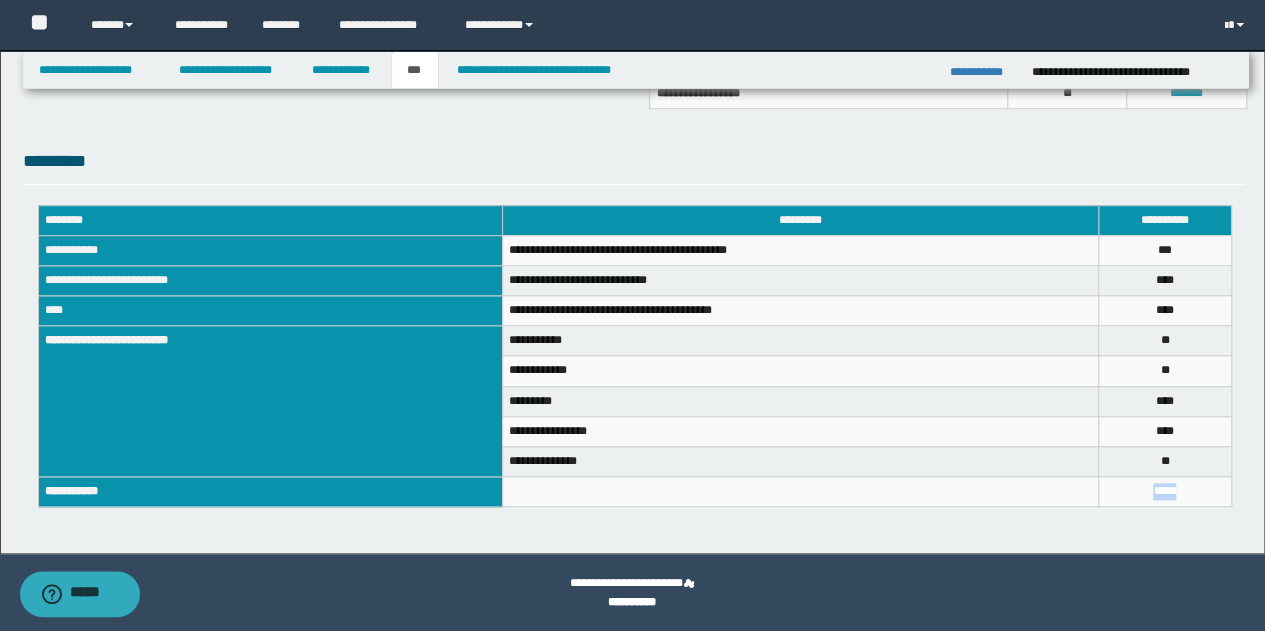 drag, startPoint x: 1194, startPoint y: 485, endPoint x: 1137, endPoint y: 483, distance: 57.035076 